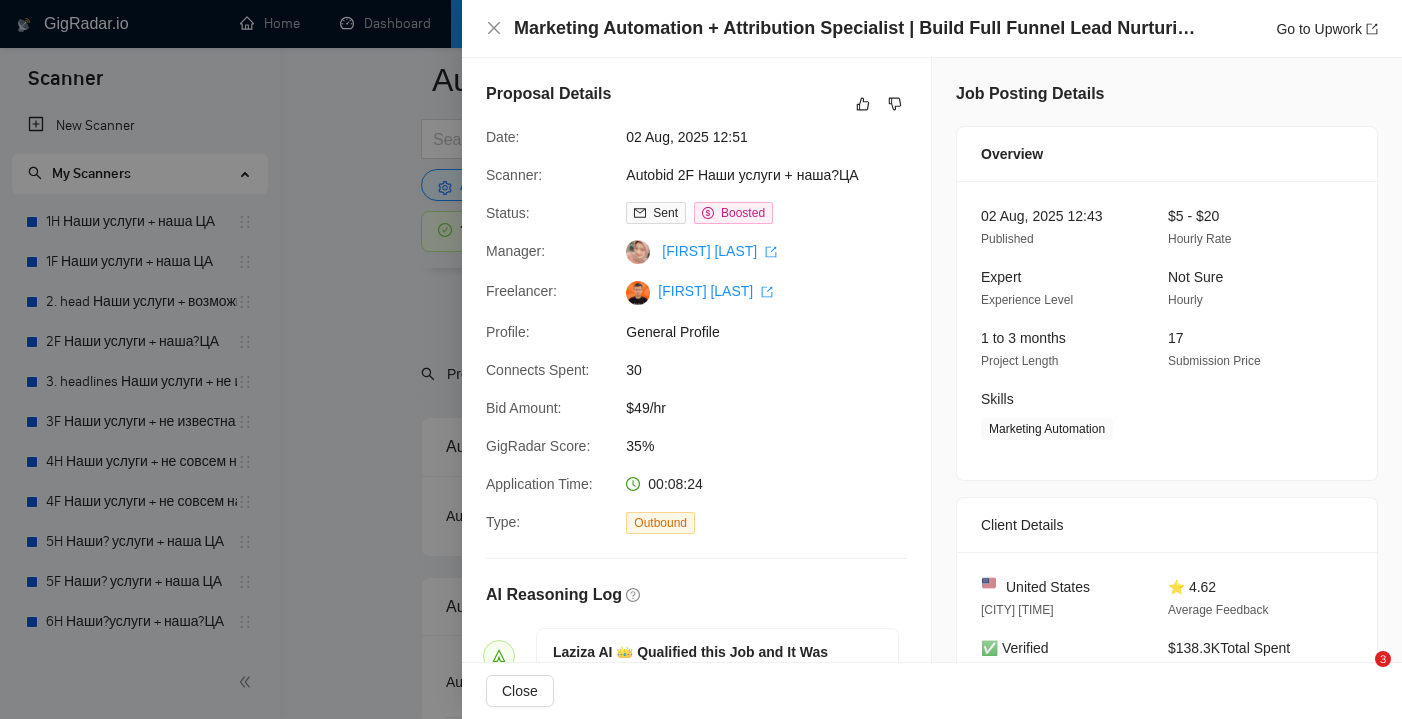 scroll, scrollTop: 5190, scrollLeft: 0, axis: vertical 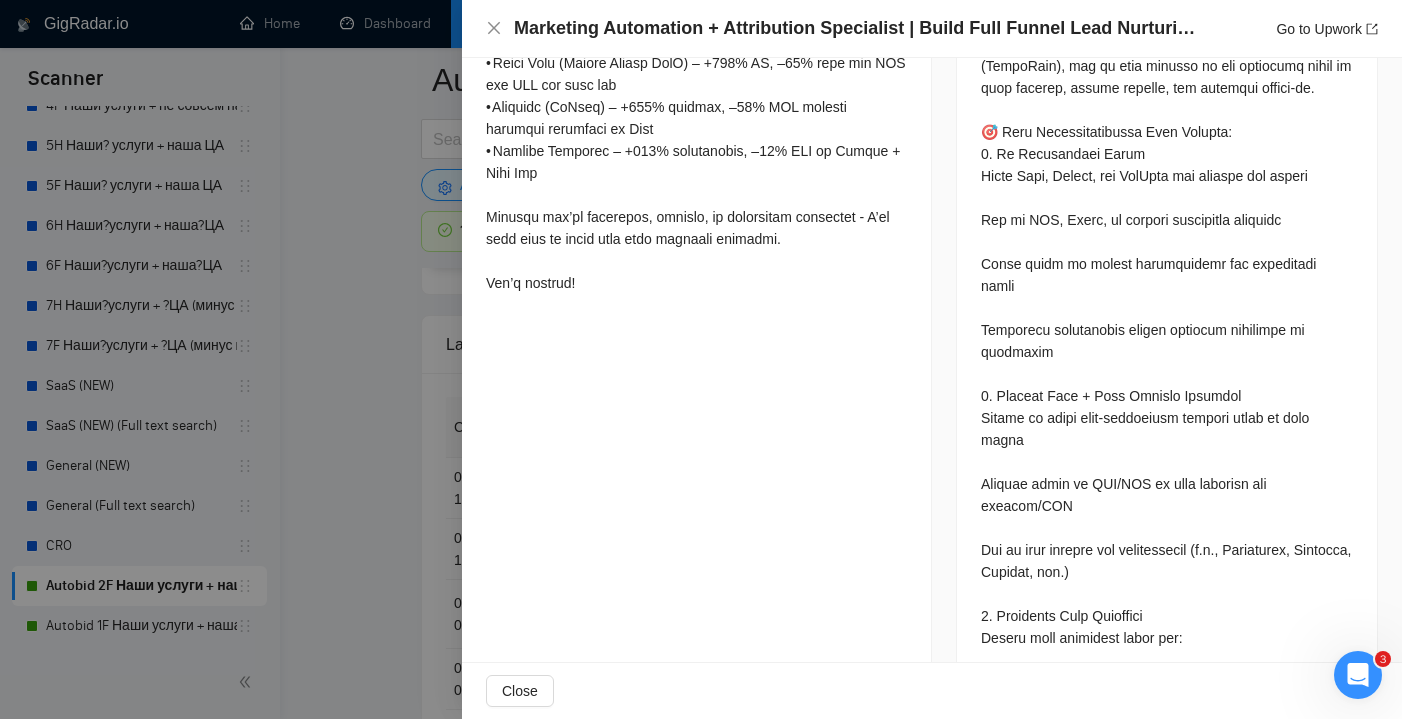 click at bounding box center [701, 359] 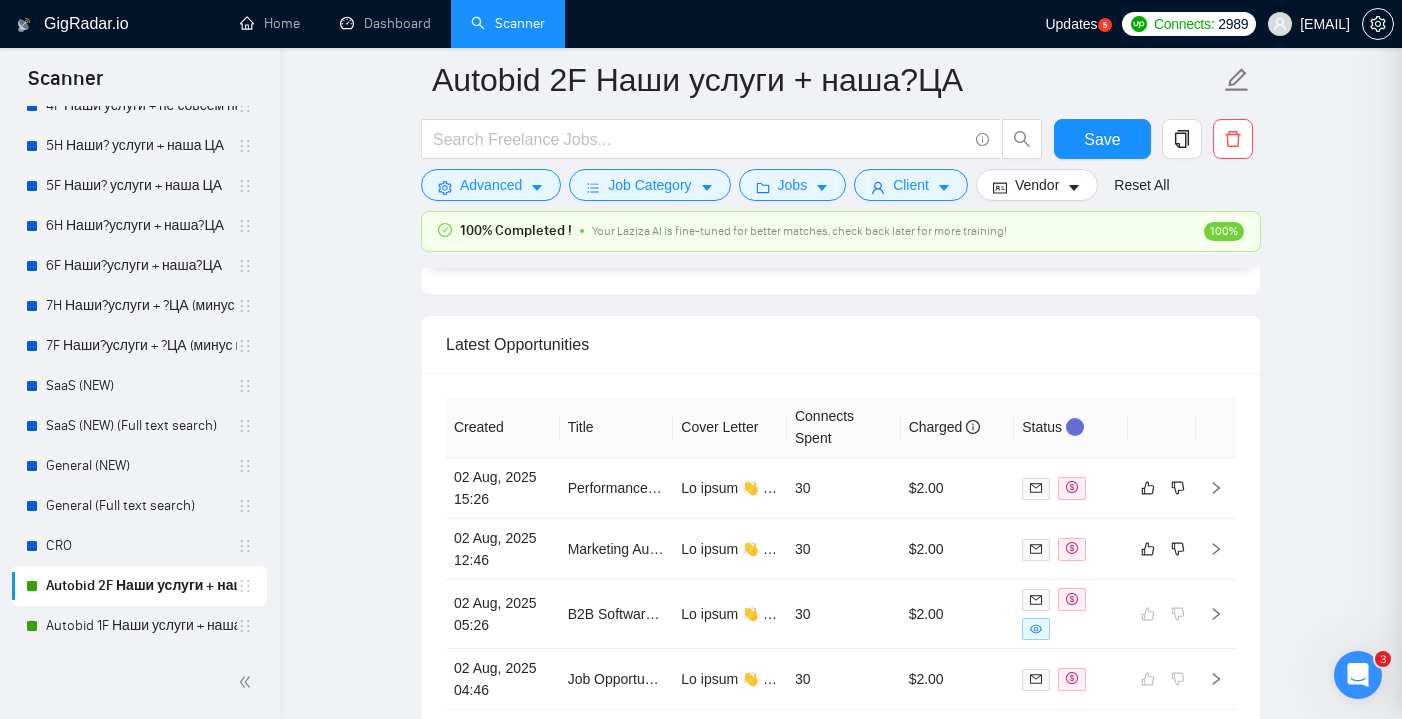 scroll, scrollTop: 5171, scrollLeft: 0, axis: vertical 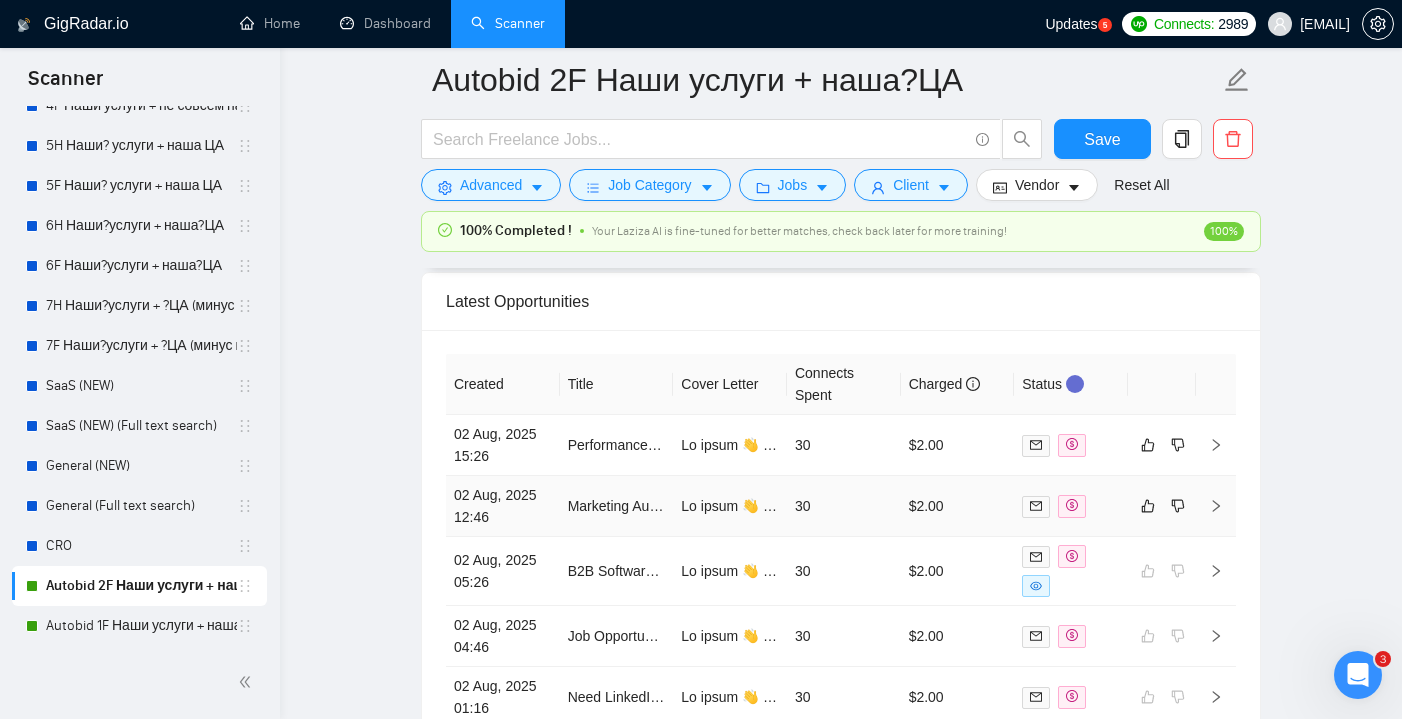 click on "30" at bounding box center [844, 506] 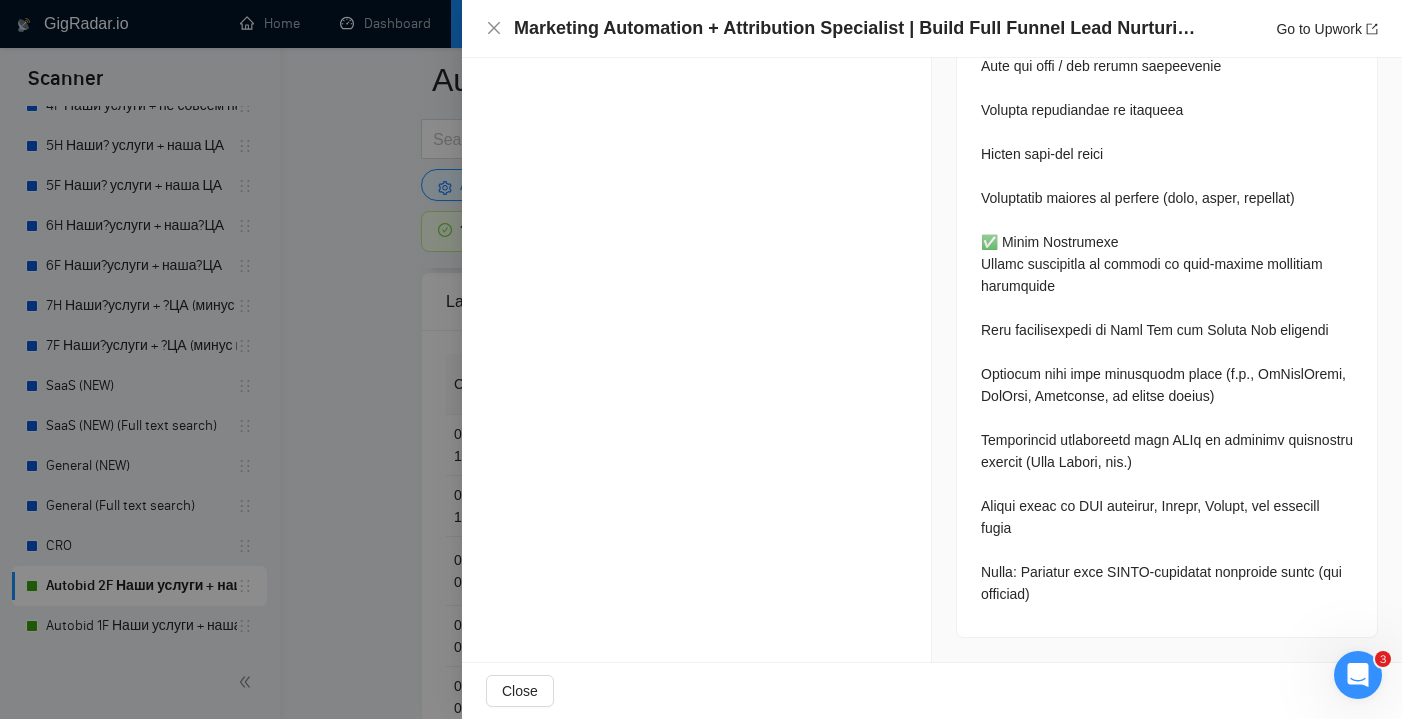 scroll, scrollTop: 2298, scrollLeft: 0, axis: vertical 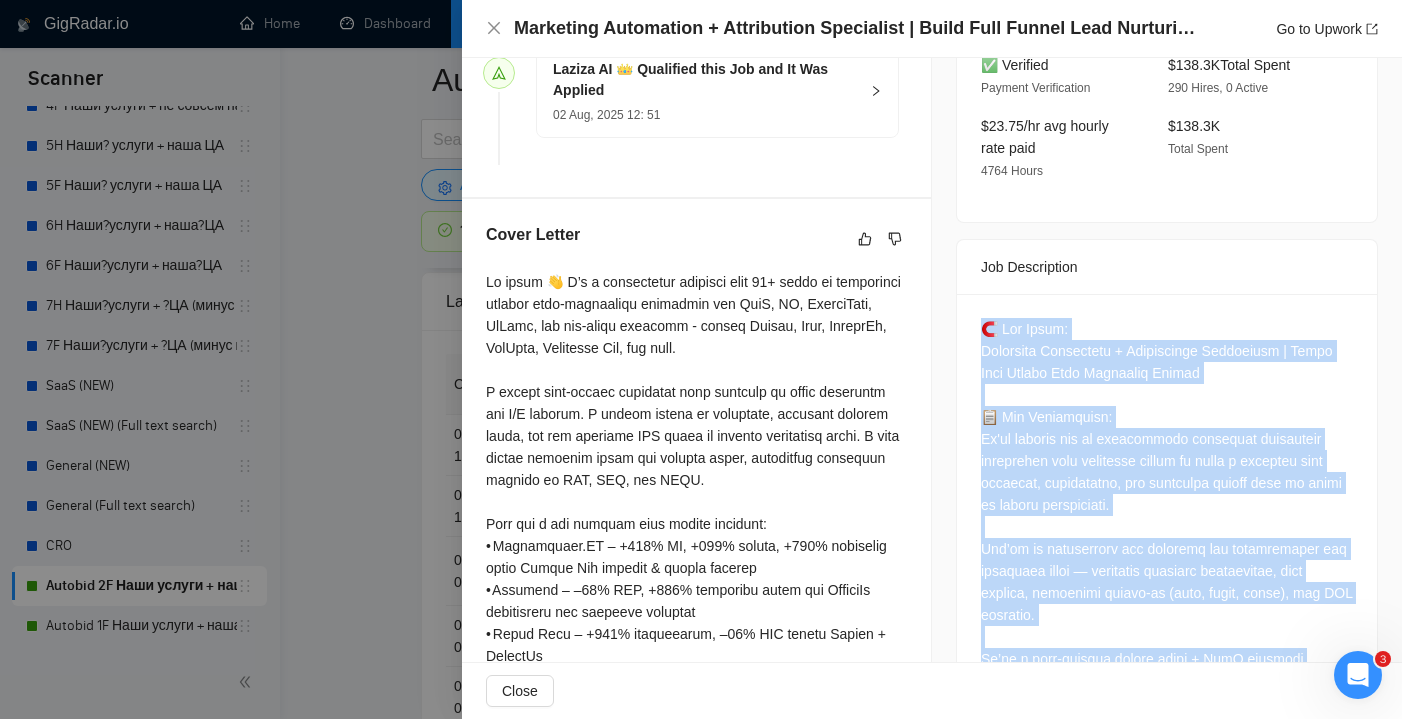 drag, startPoint x: 1099, startPoint y: 593, endPoint x: 998, endPoint y: 304, distance: 306.1405 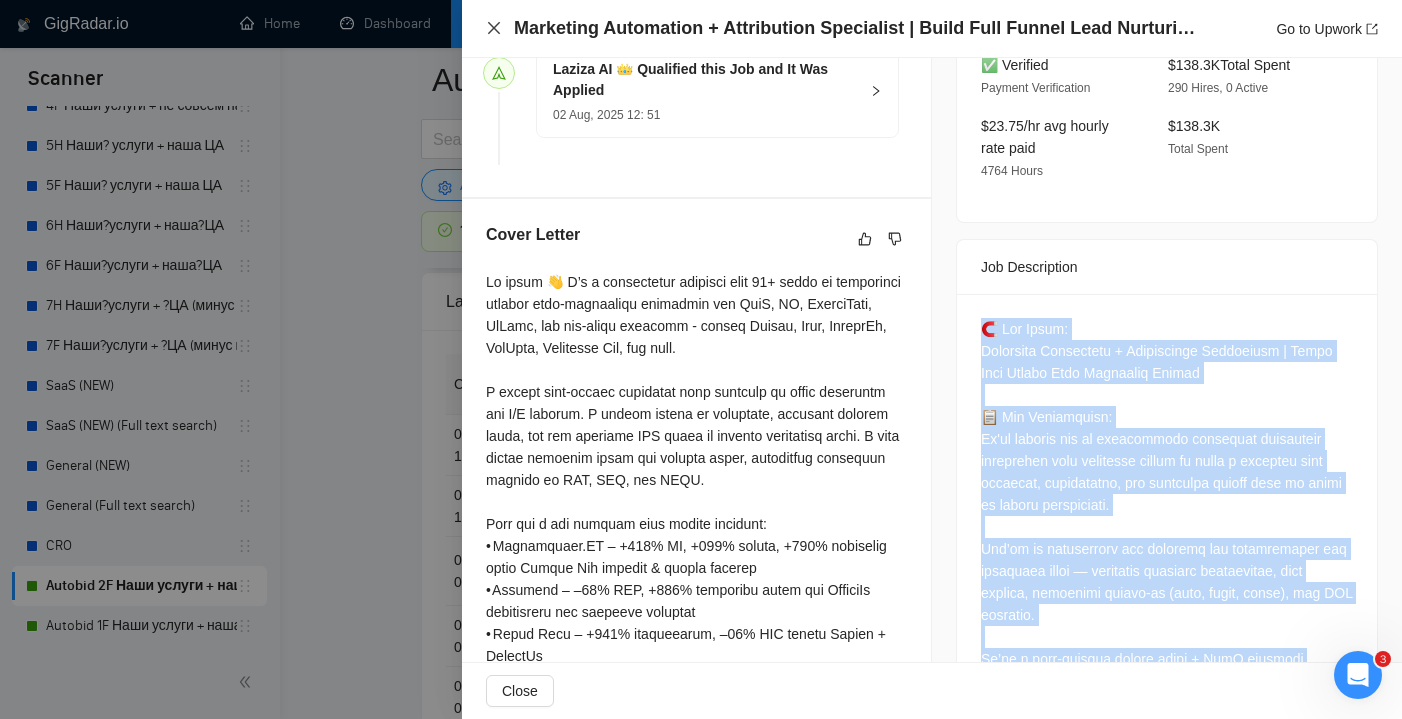 click 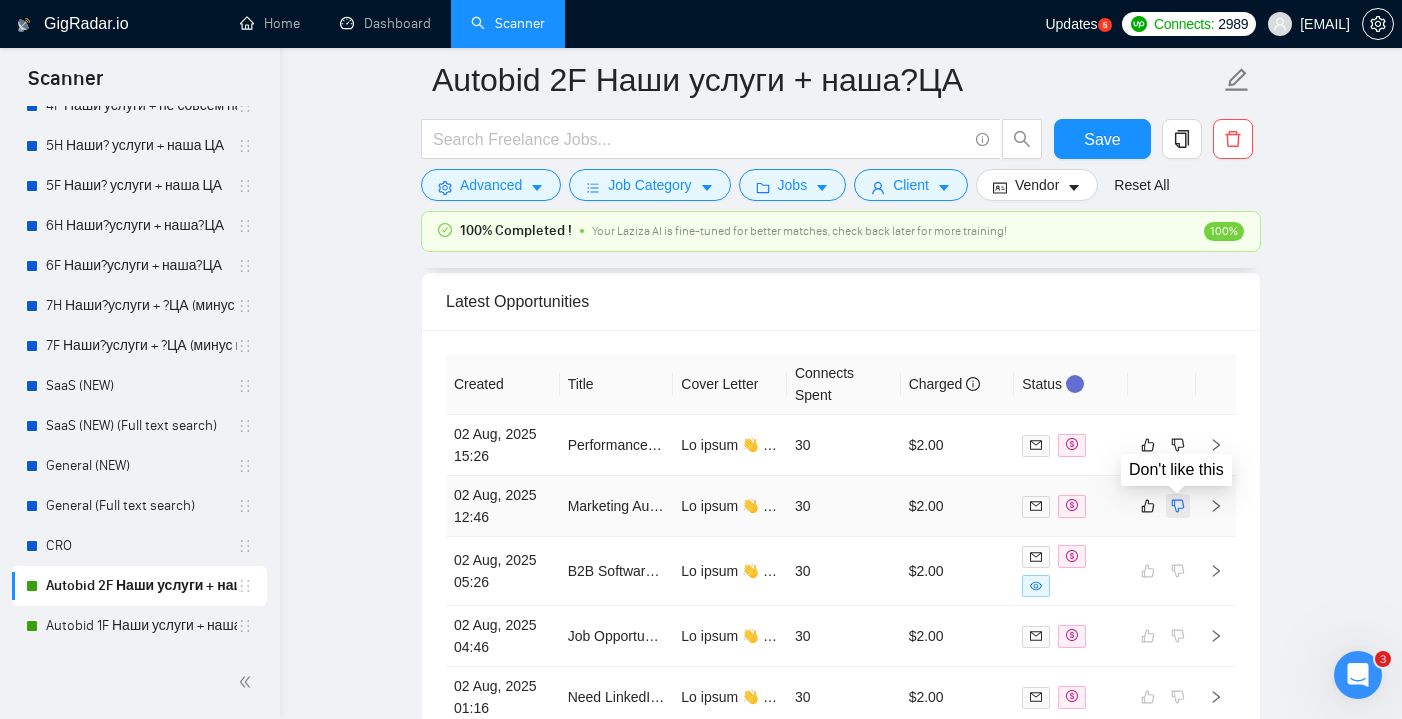 click 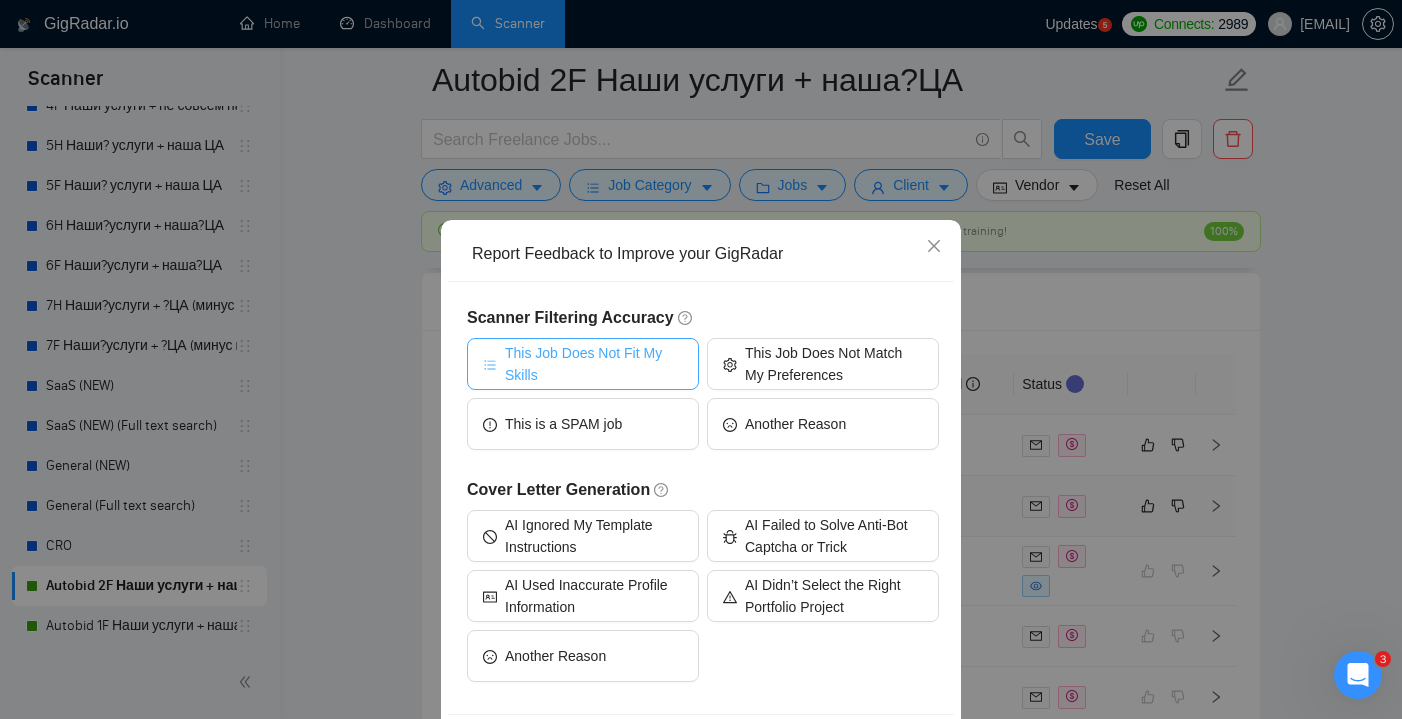 click on "This Job Does Not Fit My Skills" at bounding box center (594, 364) 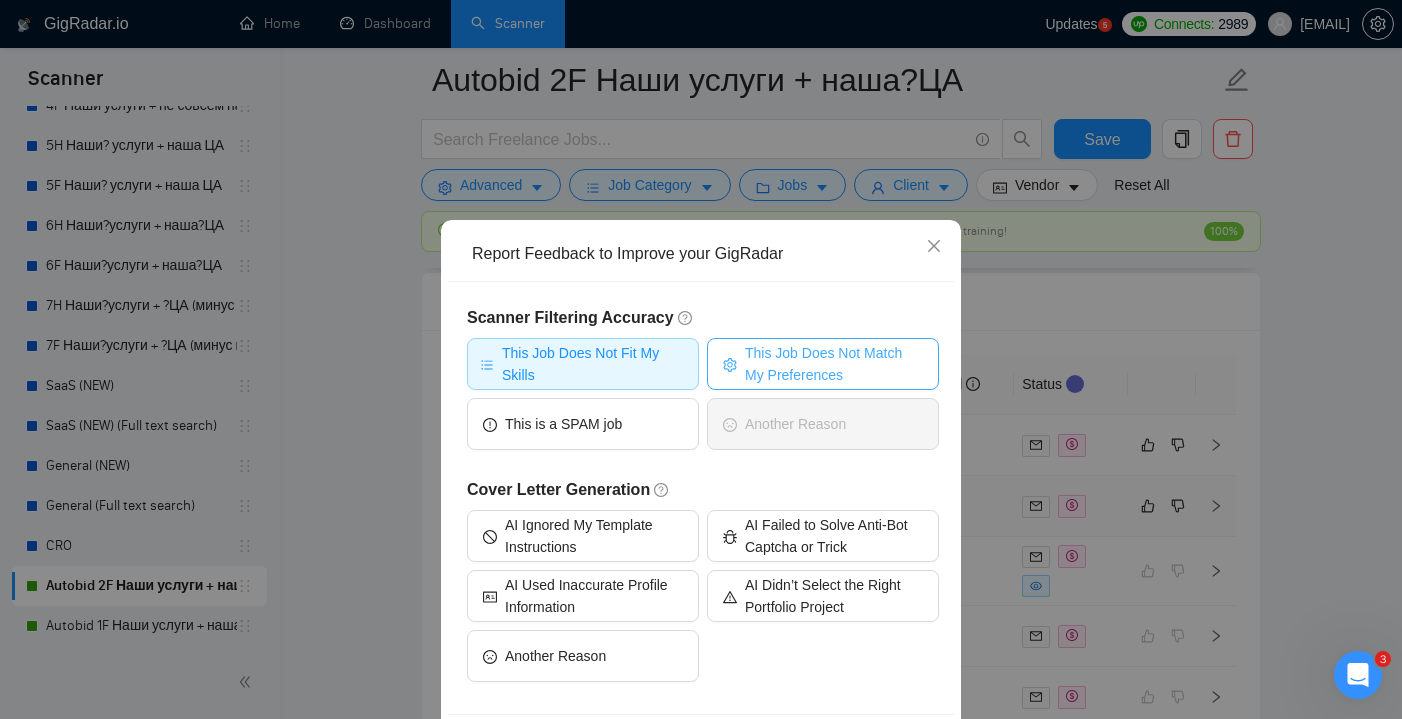 click on "This Job Does Not Match My Preferences" at bounding box center [834, 364] 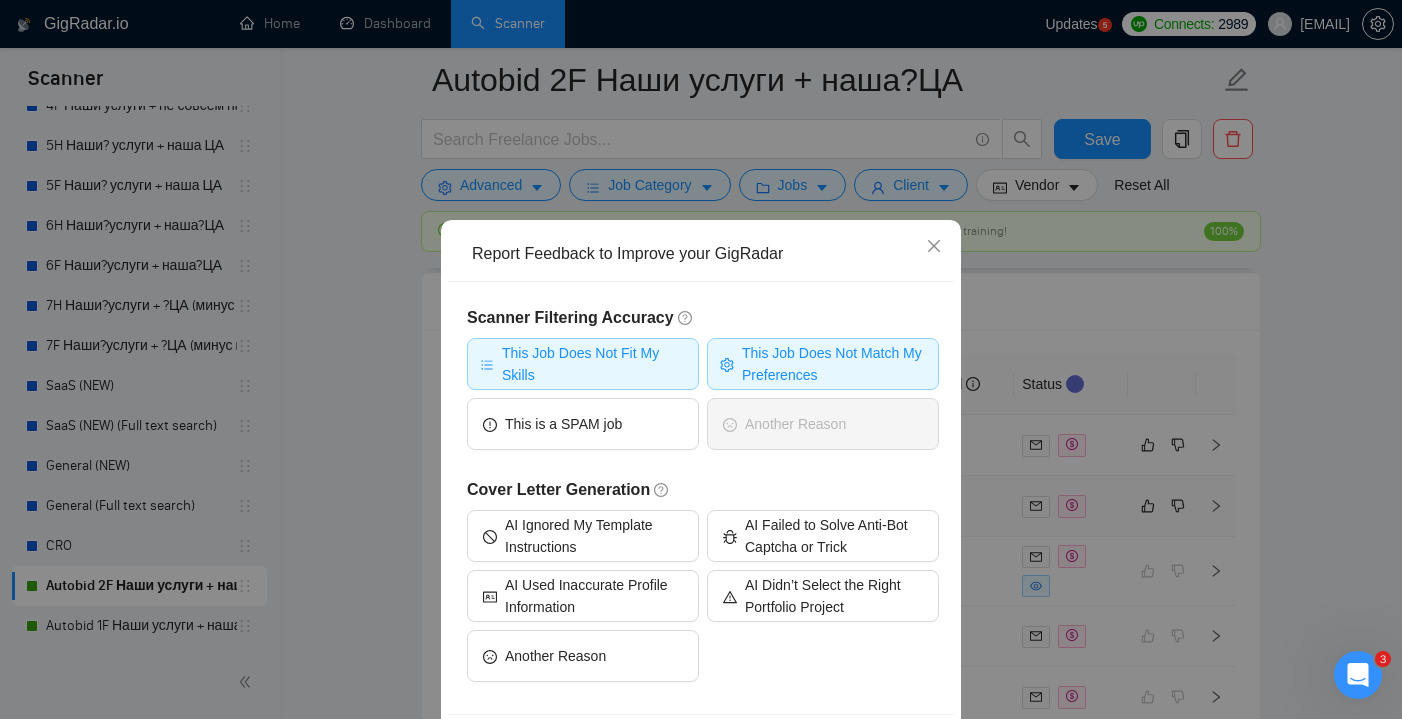 click on "This Job Does Not Fit My Skills" at bounding box center [594, 364] 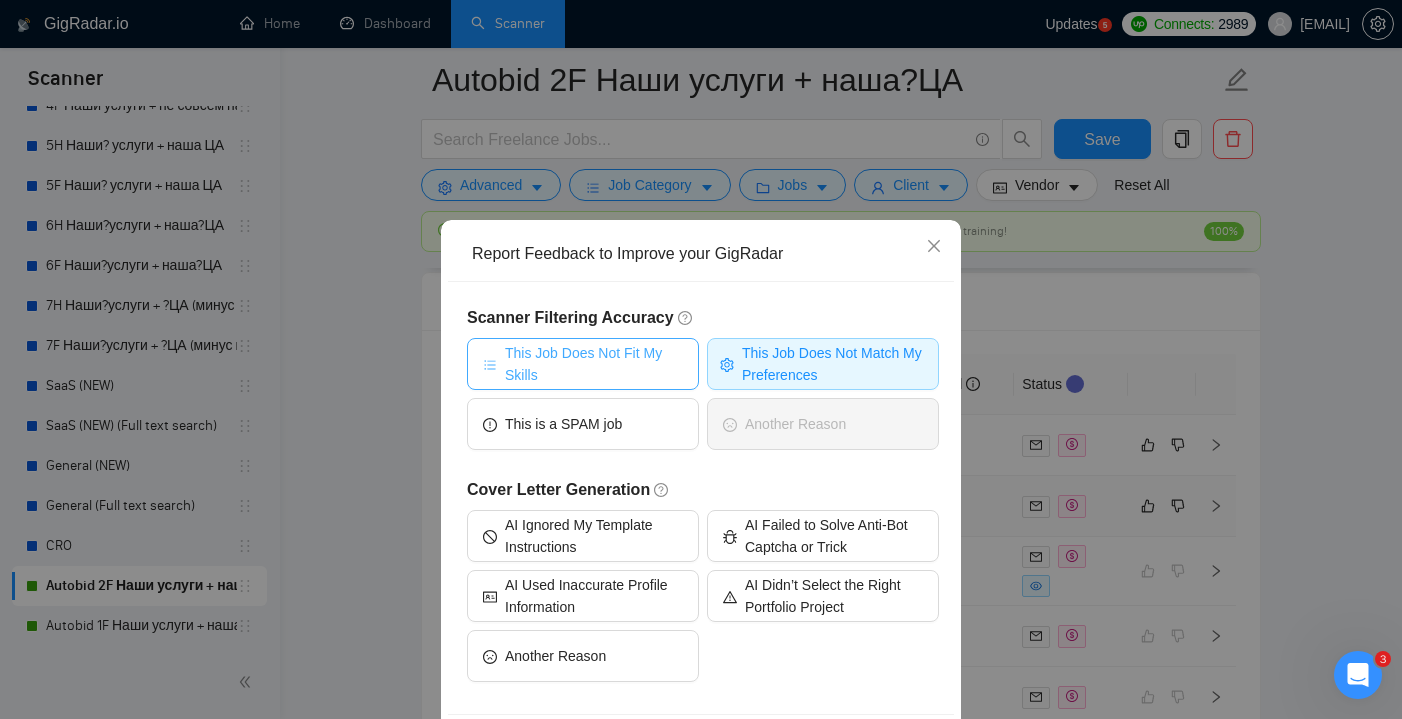 click on "This Job Does Not Fit My Skills" at bounding box center [594, 364] 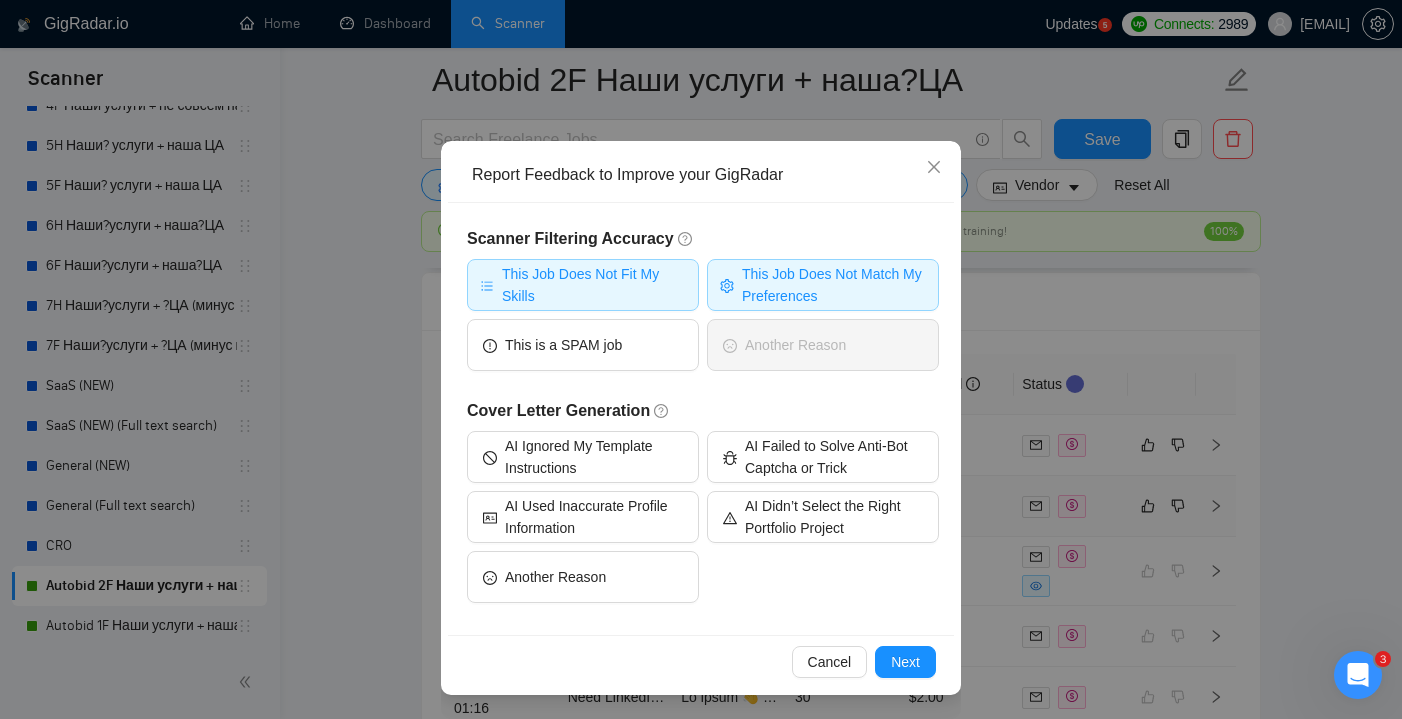 scroll, scrollTop: 79, scrollLeft: 0, axis: vertical 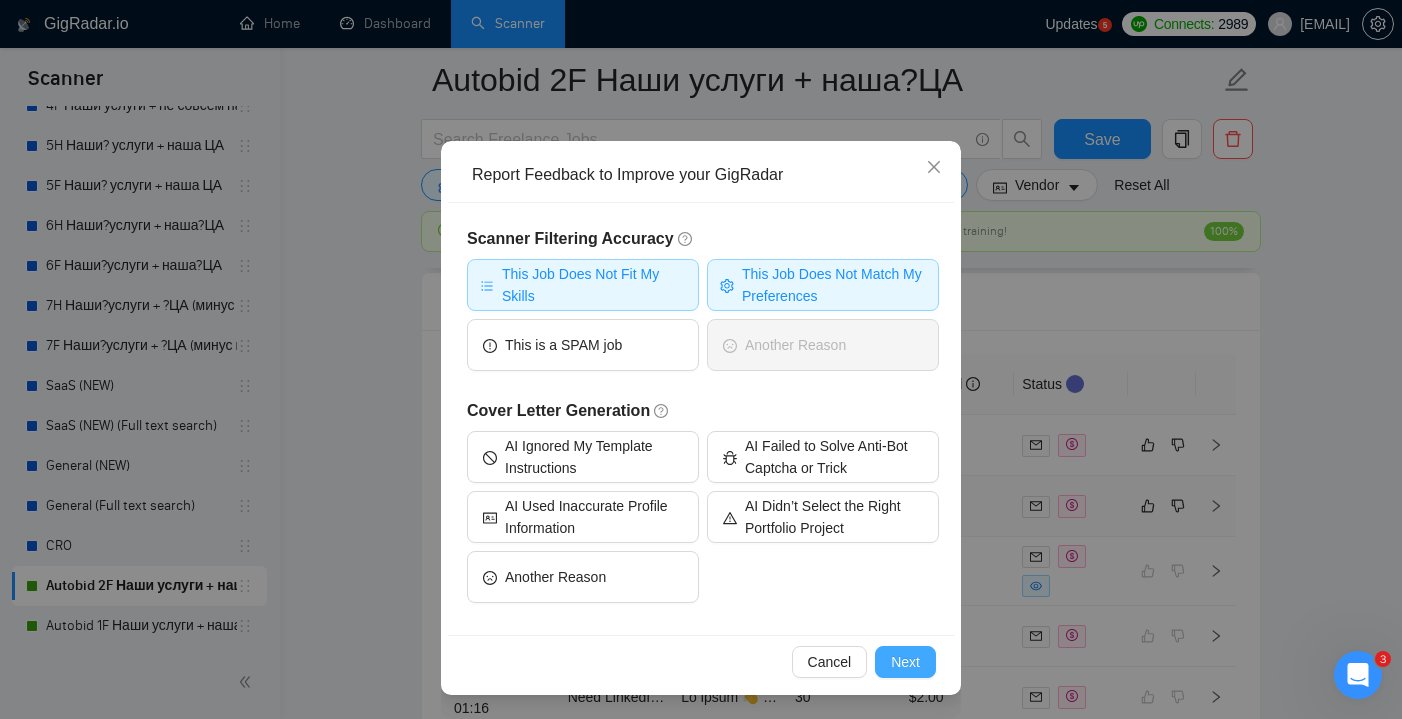 click on "Next" at bounding box center [905, 662] 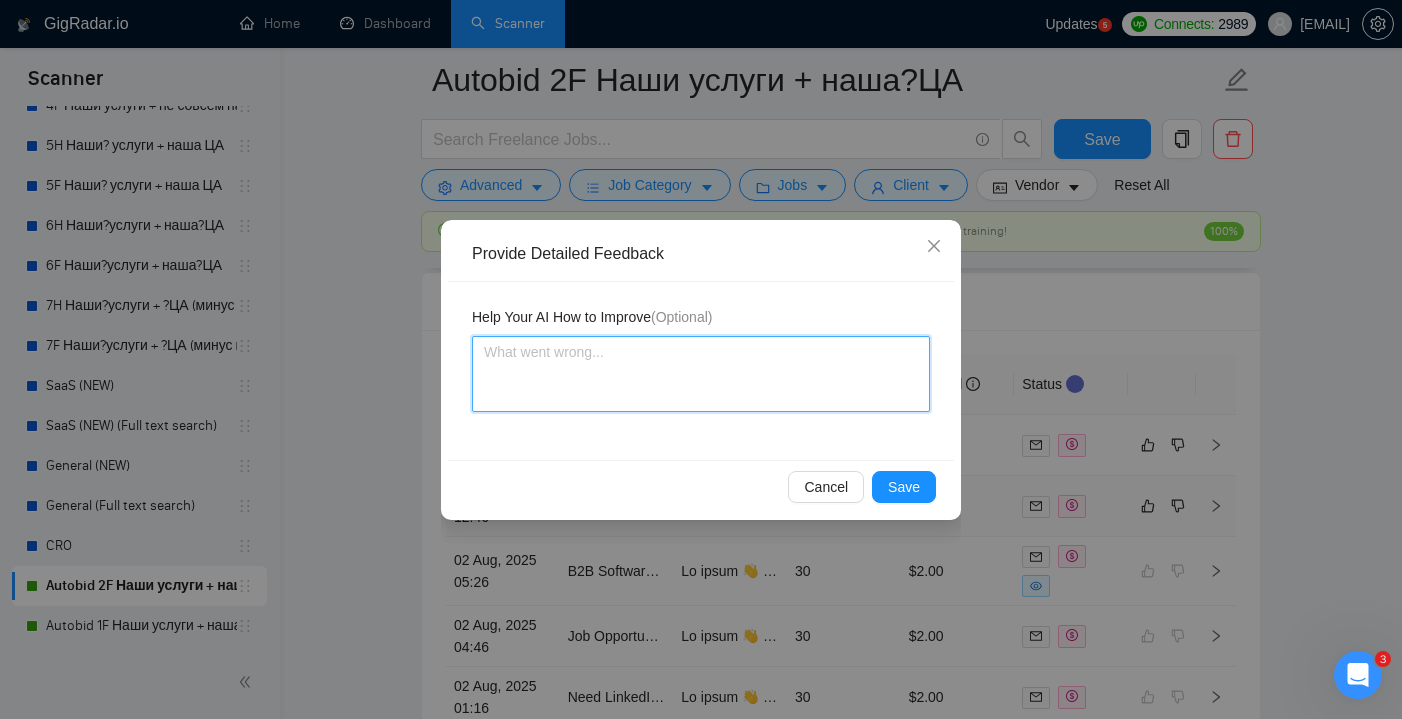 click at bounding box center [701, 374] 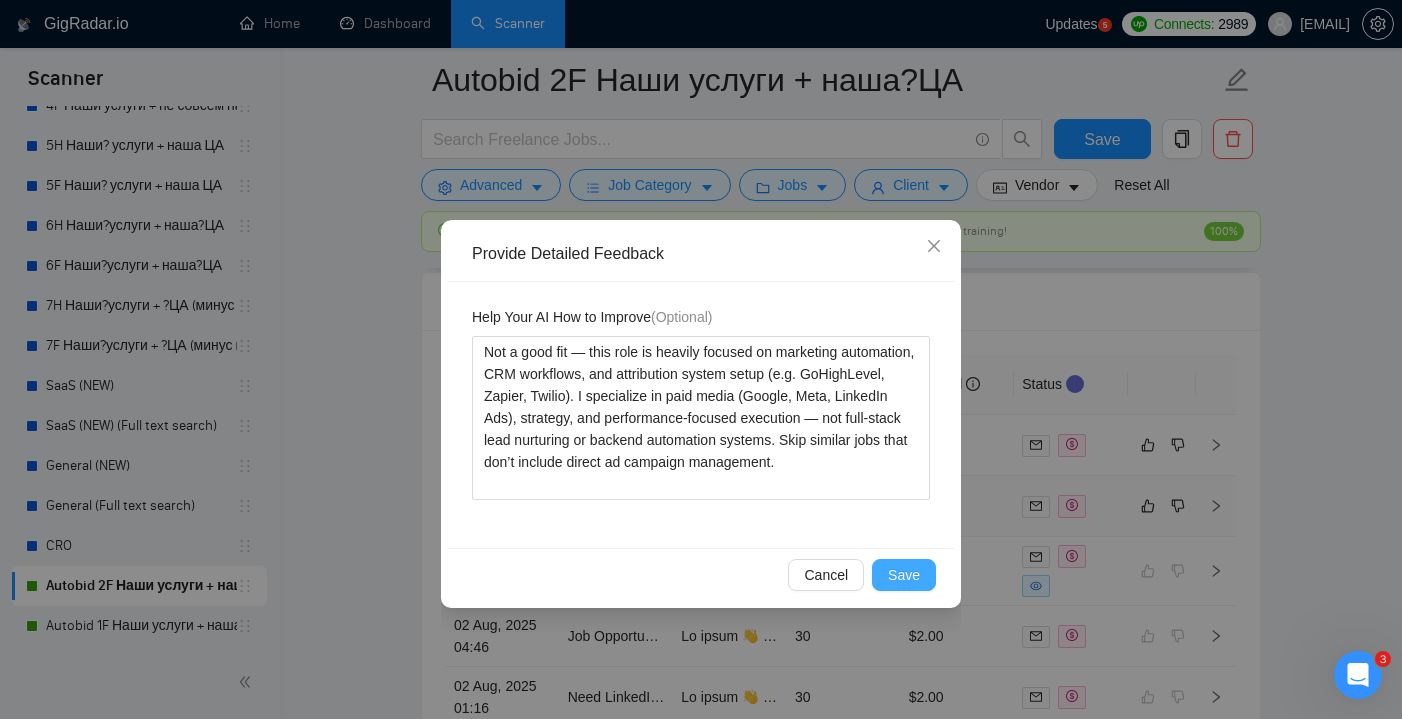 click on "Save" at bounding box center (904, 575) 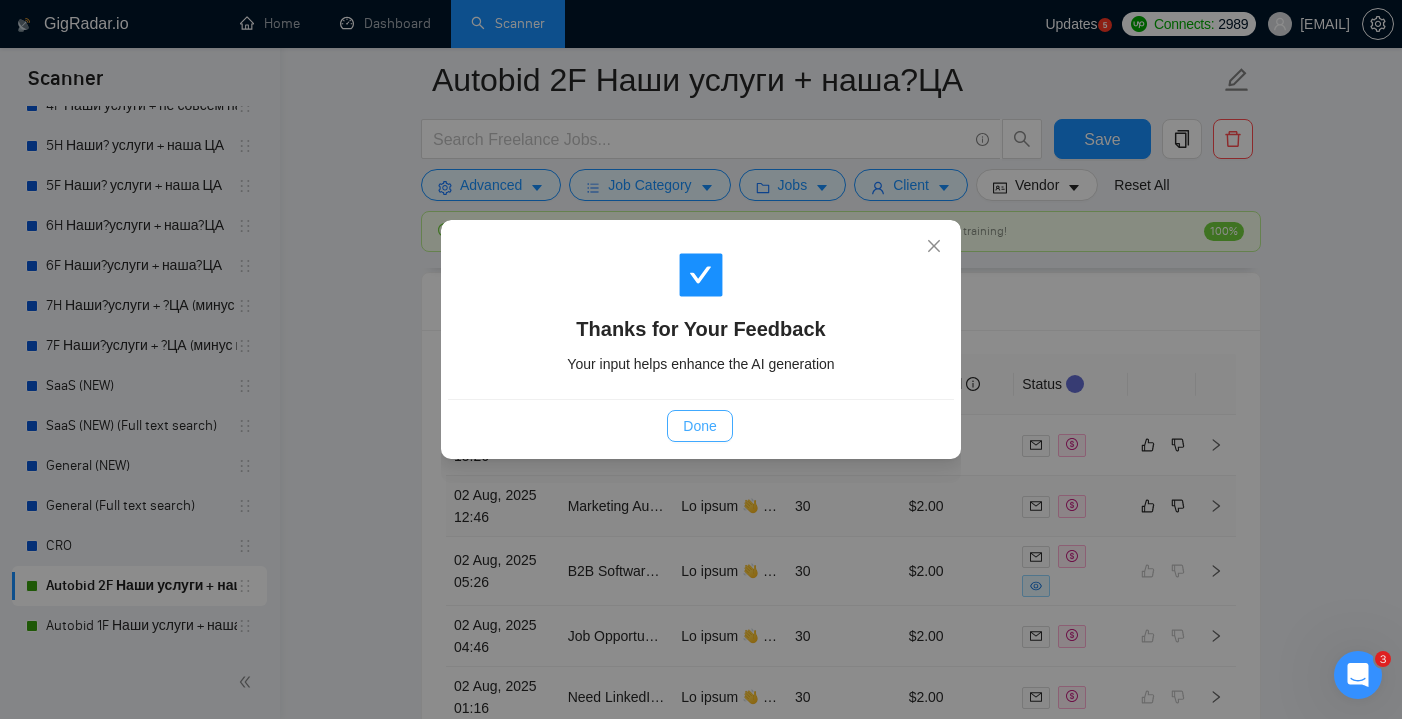 click on "Done" at bounding box center (699, 426) 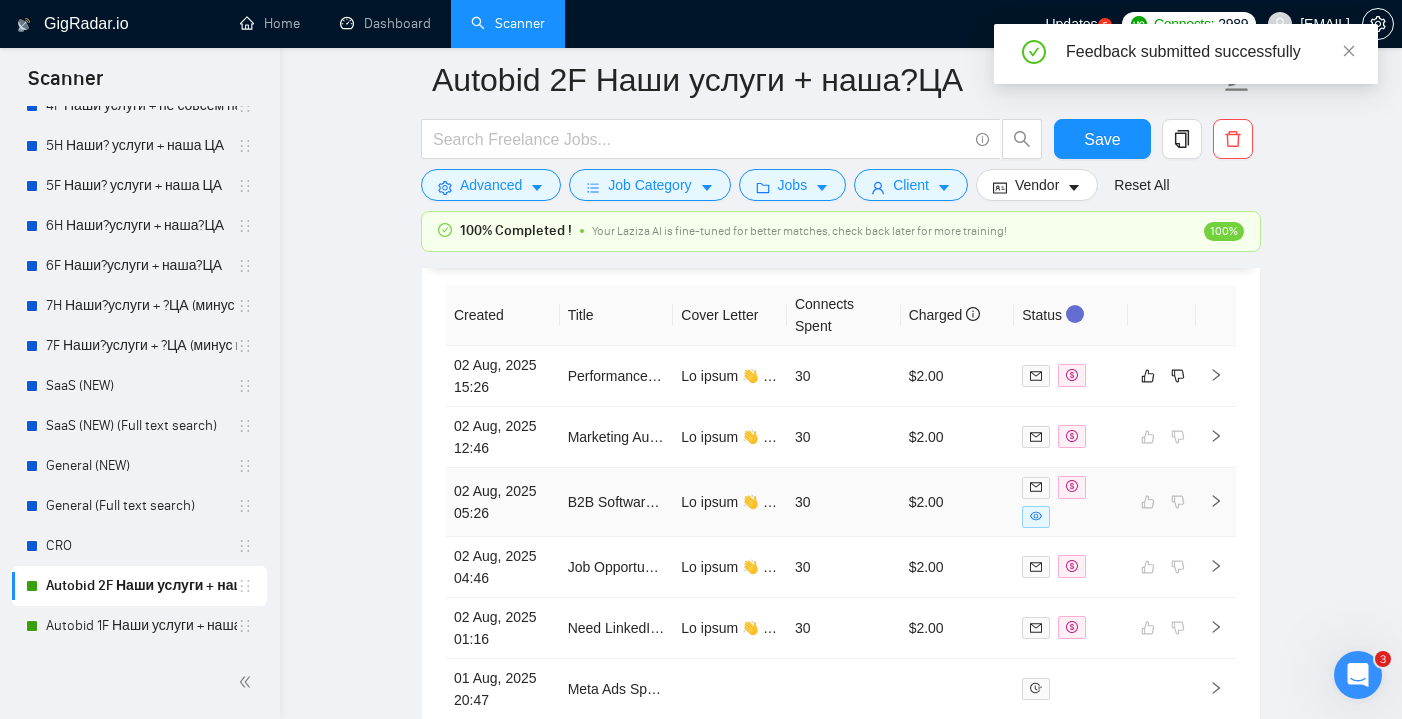 scroll, scrollTop: 5095, scrollLeft: 0, axis: vertical 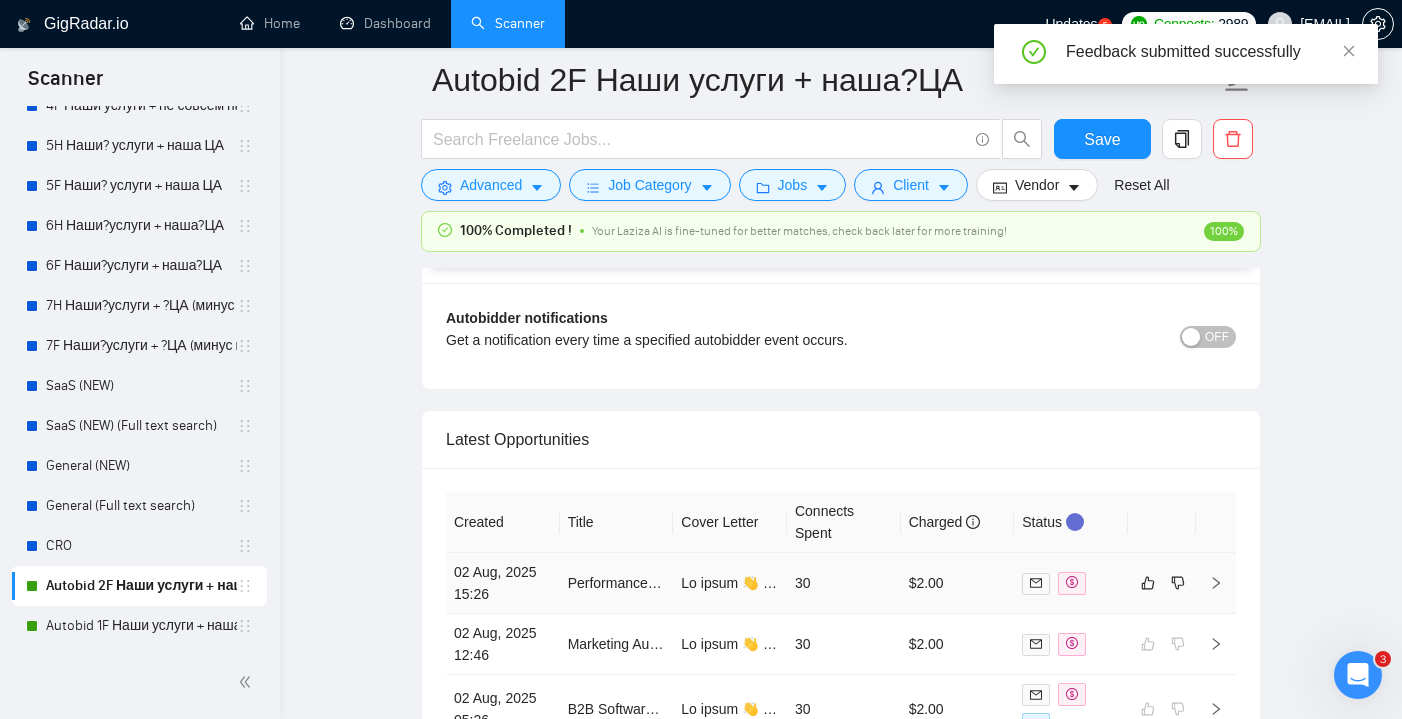 click at bounding box center (730, 583) 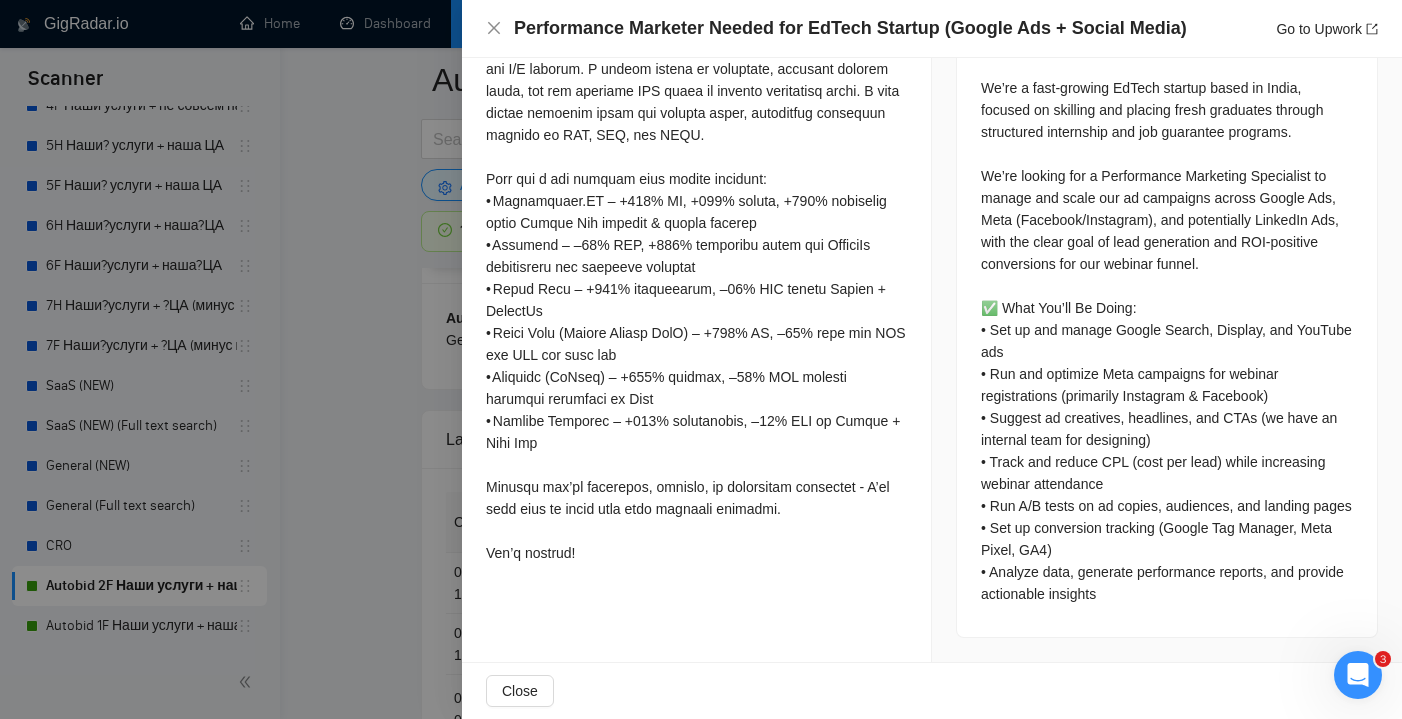 scroll, scrollTop: 950, scrollLeft: 0, axis: vertical 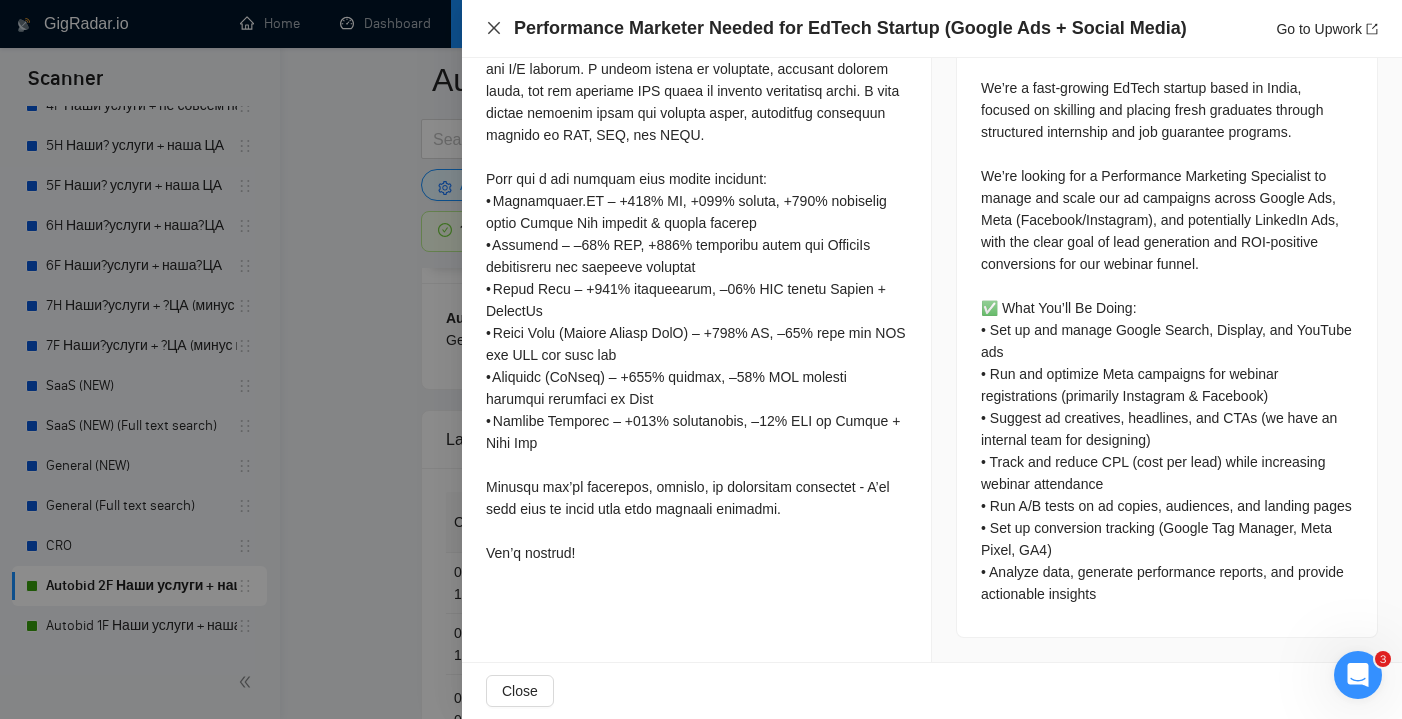 click 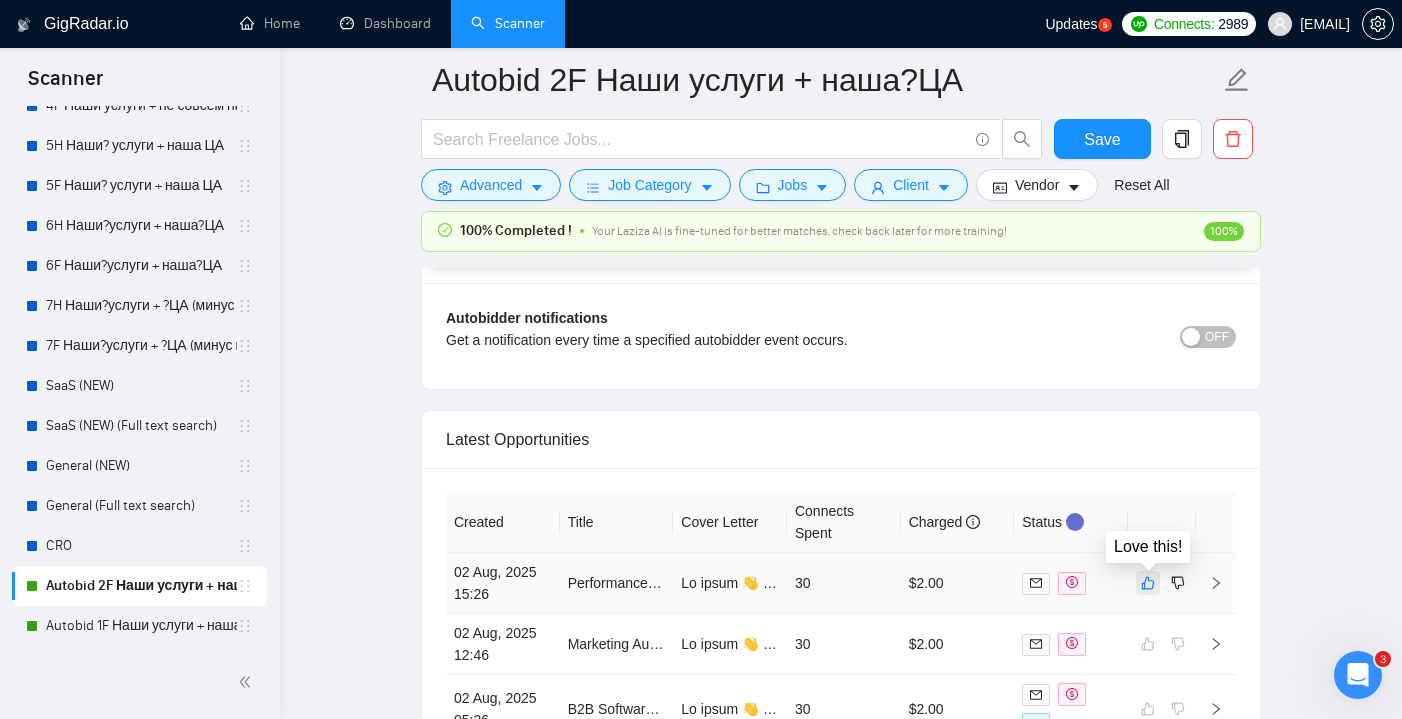 click 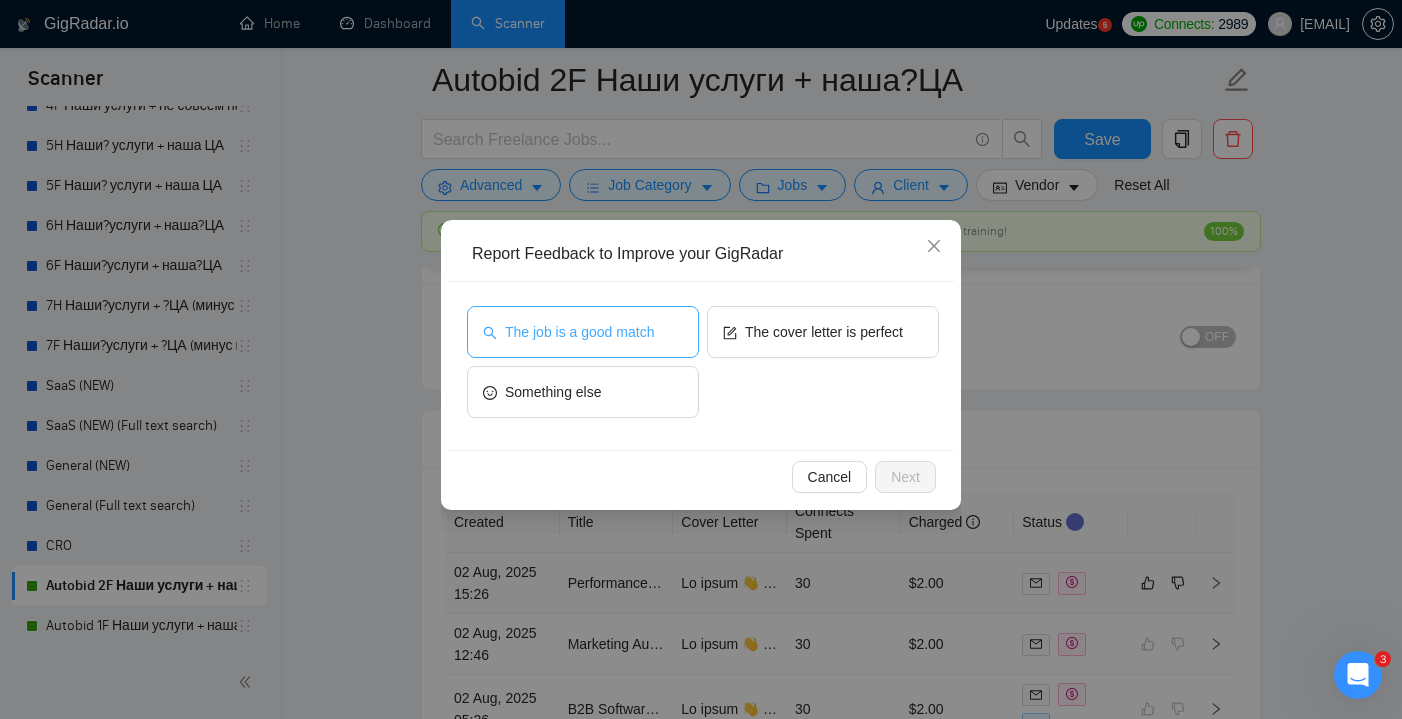 click on "The job is a good match" at bounding box center (583, 332) 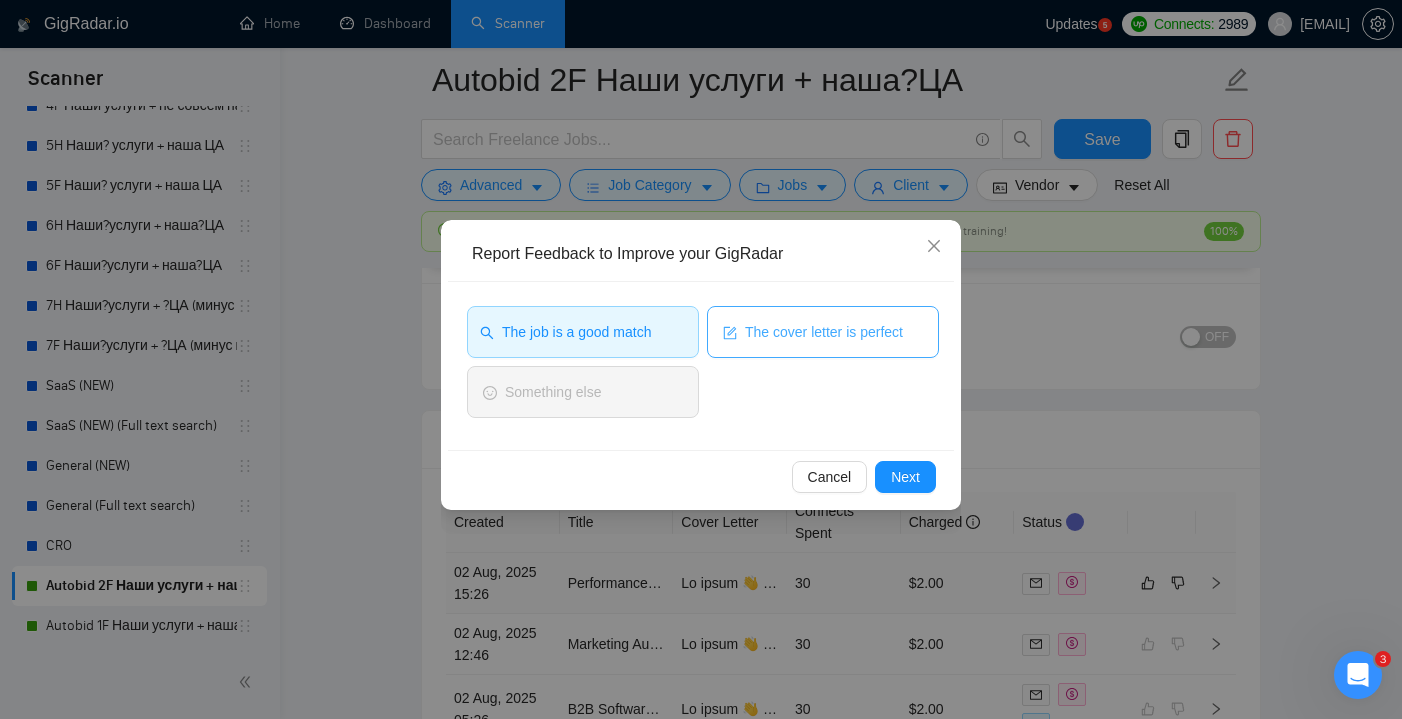 click on "The cover letter is perfect" at bounding box center (824, 332) 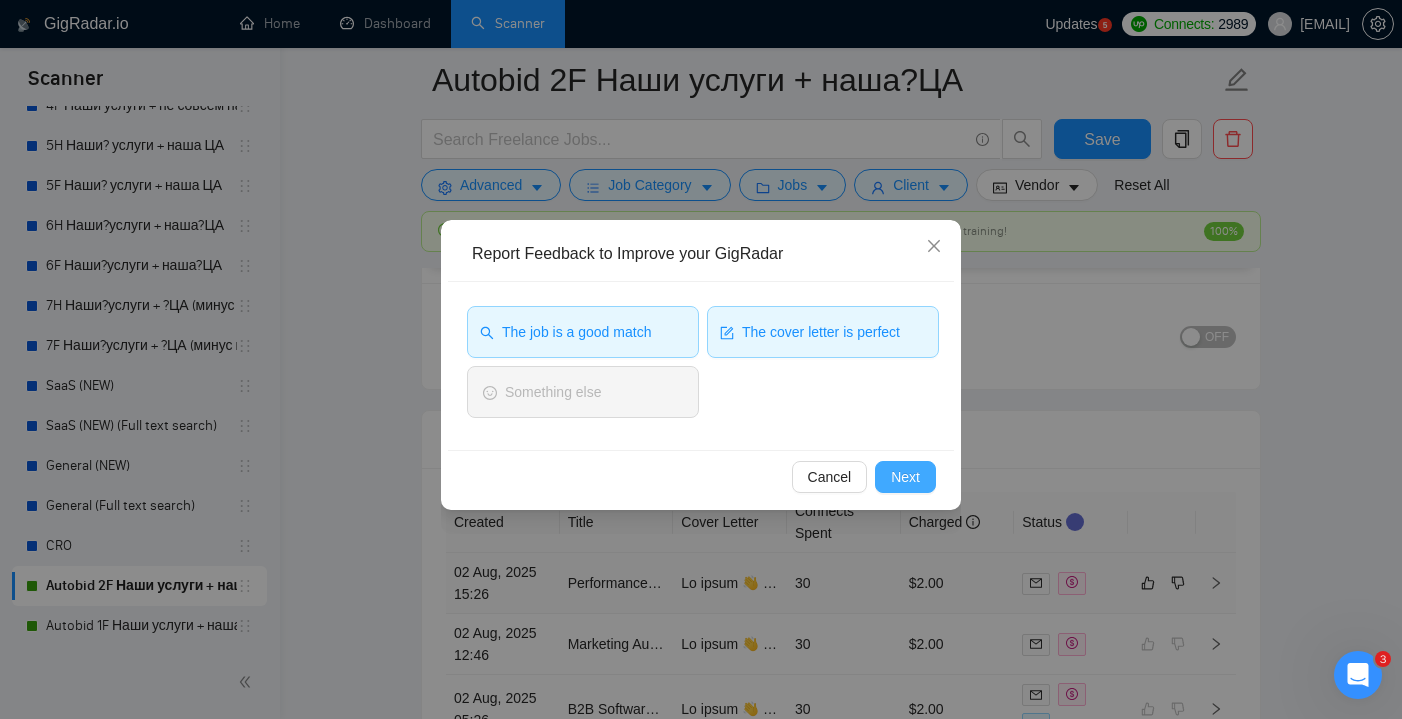 click on "Next" at bounding box center [905, 477] 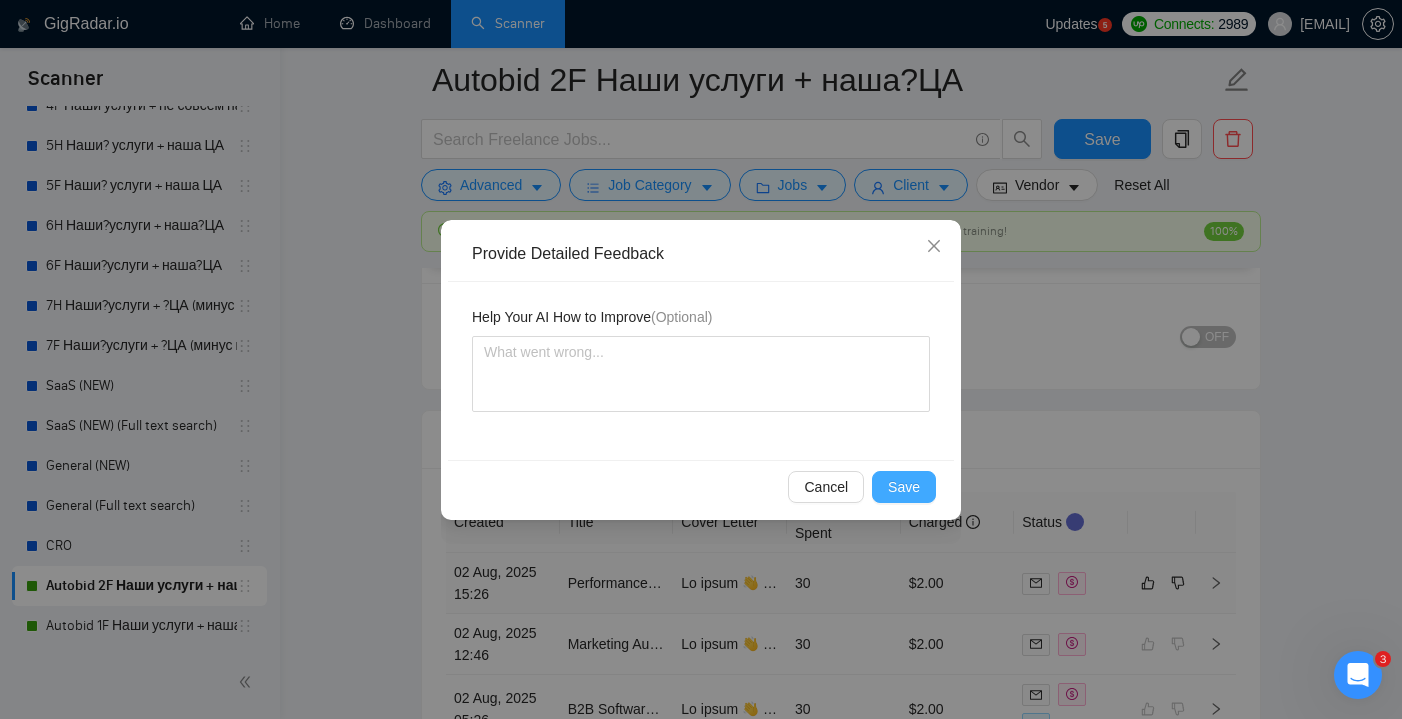 click on "Save" at bounding box center (904, 487) 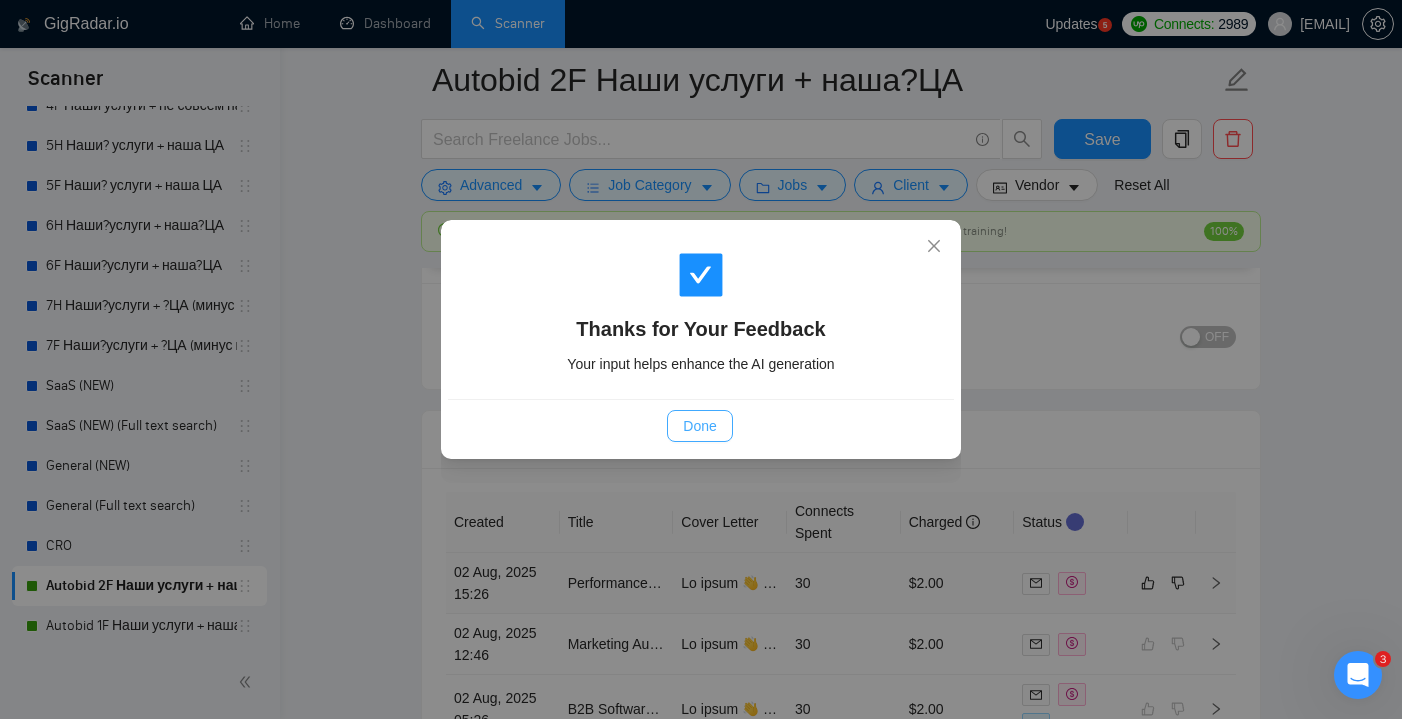click on "Done" at bounding box center (699, 426) 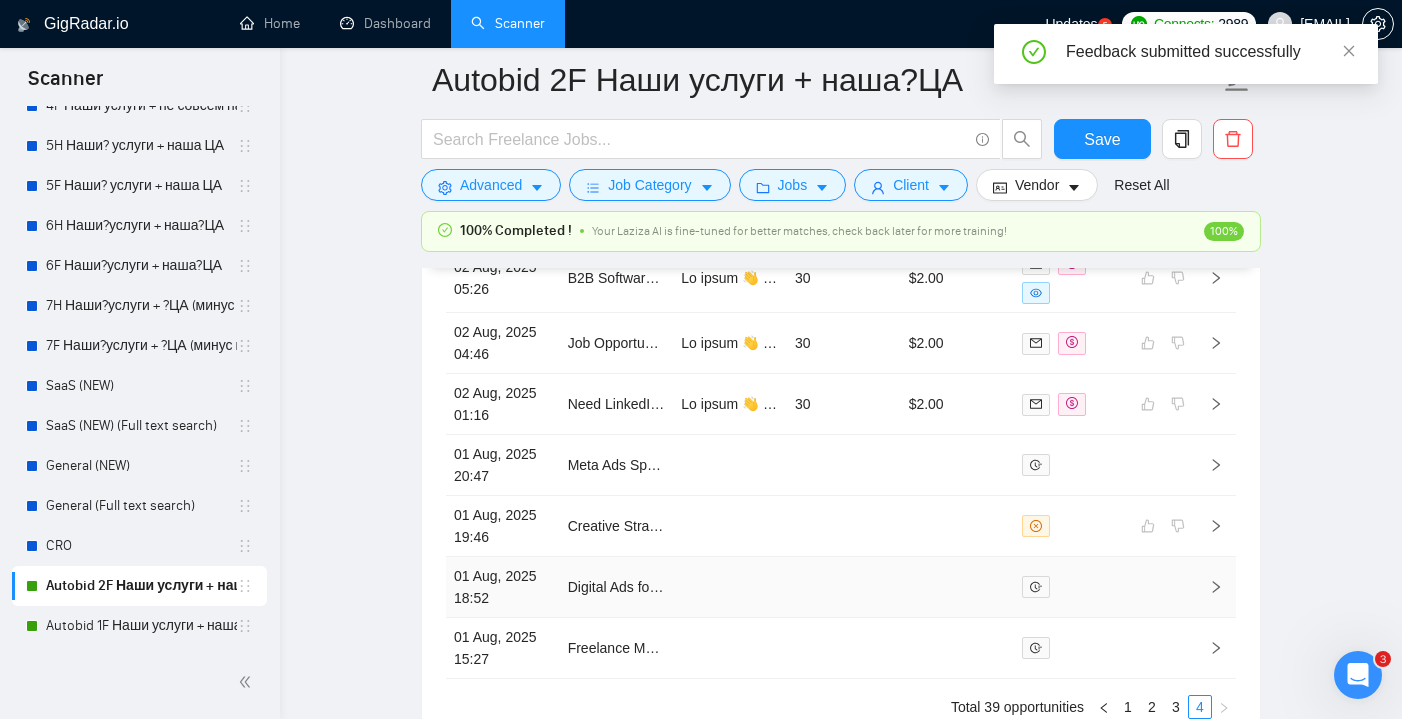 scroll, scrollTop: 5526, scrollLeft: 0, axis: vertical 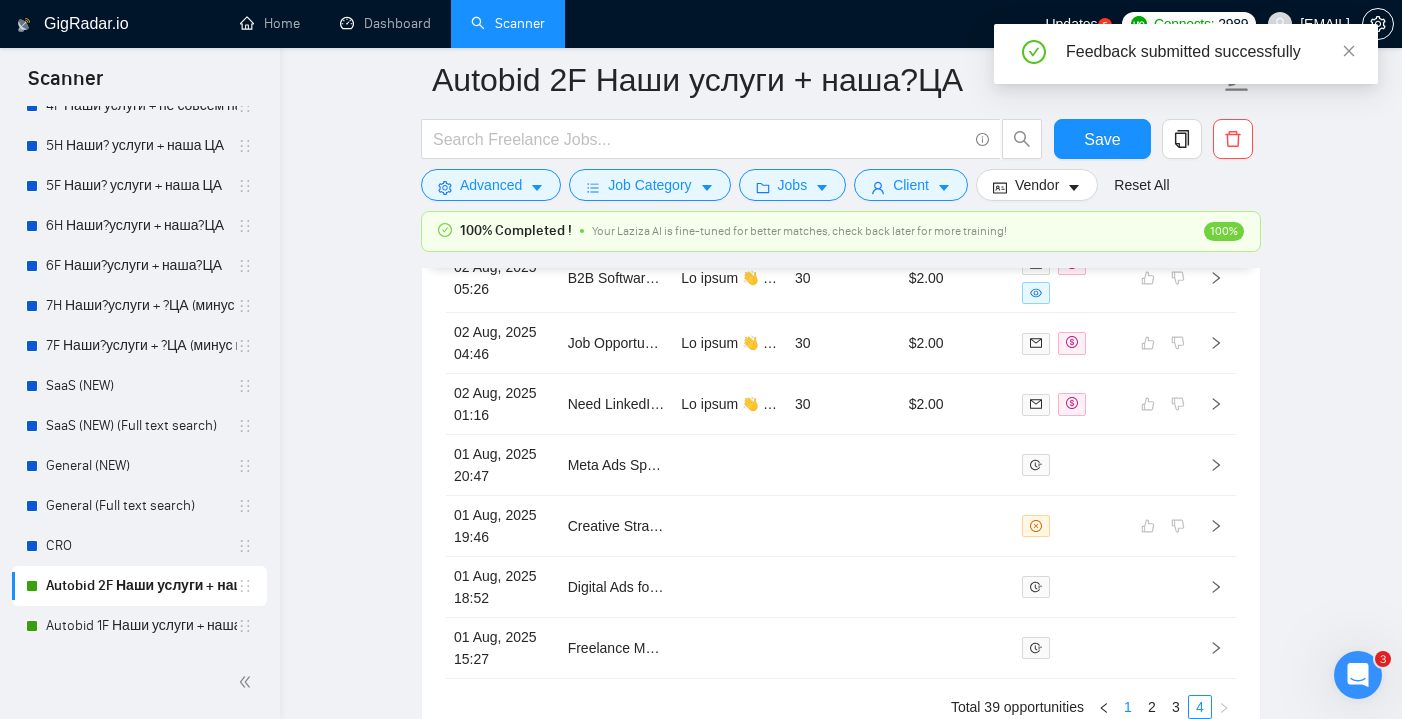 click on "1" at bounding box center (1128, 707) 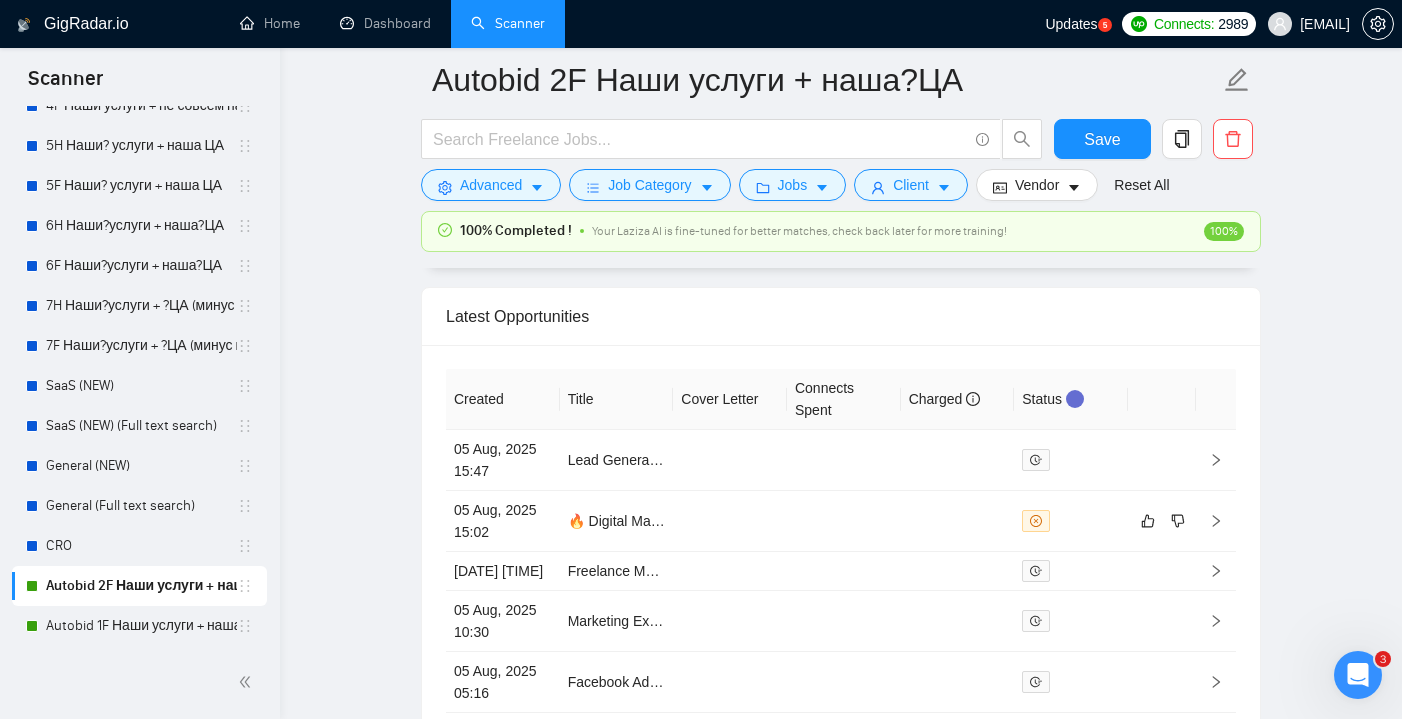 scroll, scrollTop: 5233, scrollLeft: 0, axis: vertical 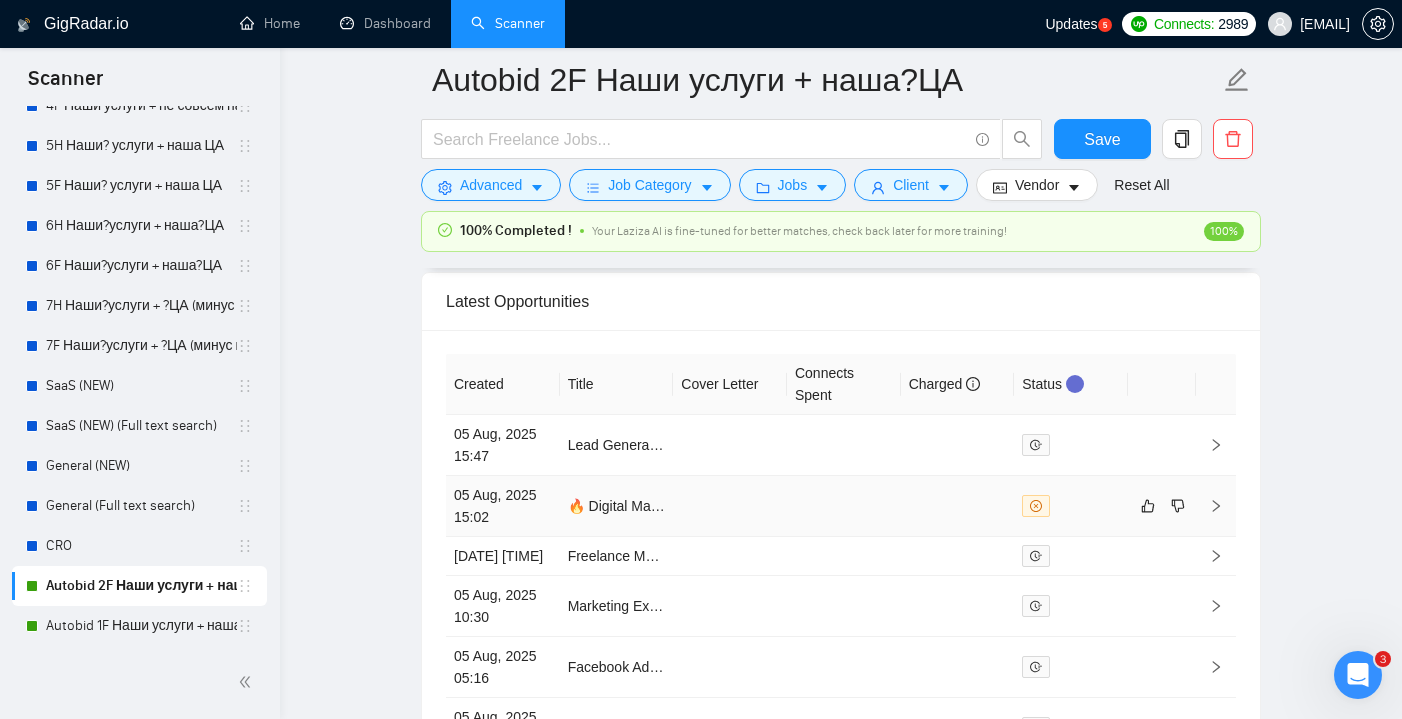 click at bounding box center (844, 506) 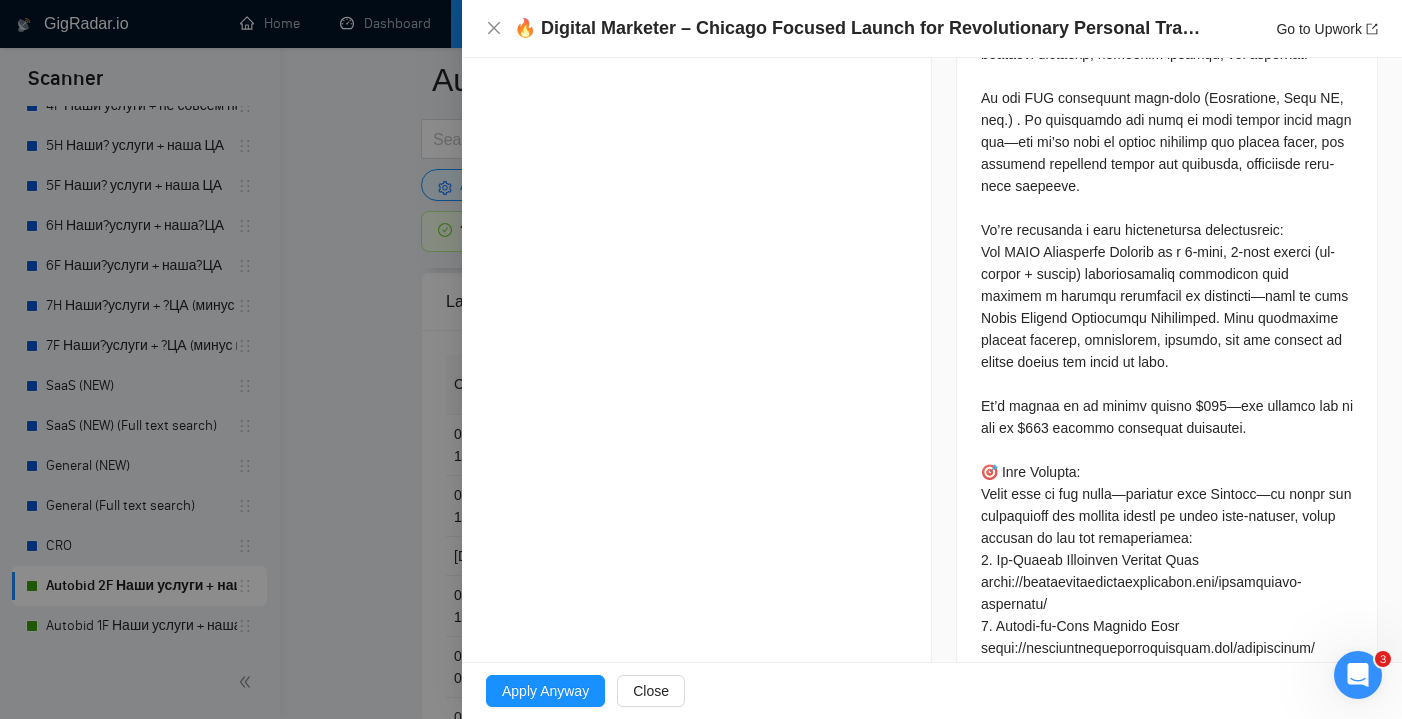 scroll, scrollTop: 1086, scrollLeft: 0, axis: vertical 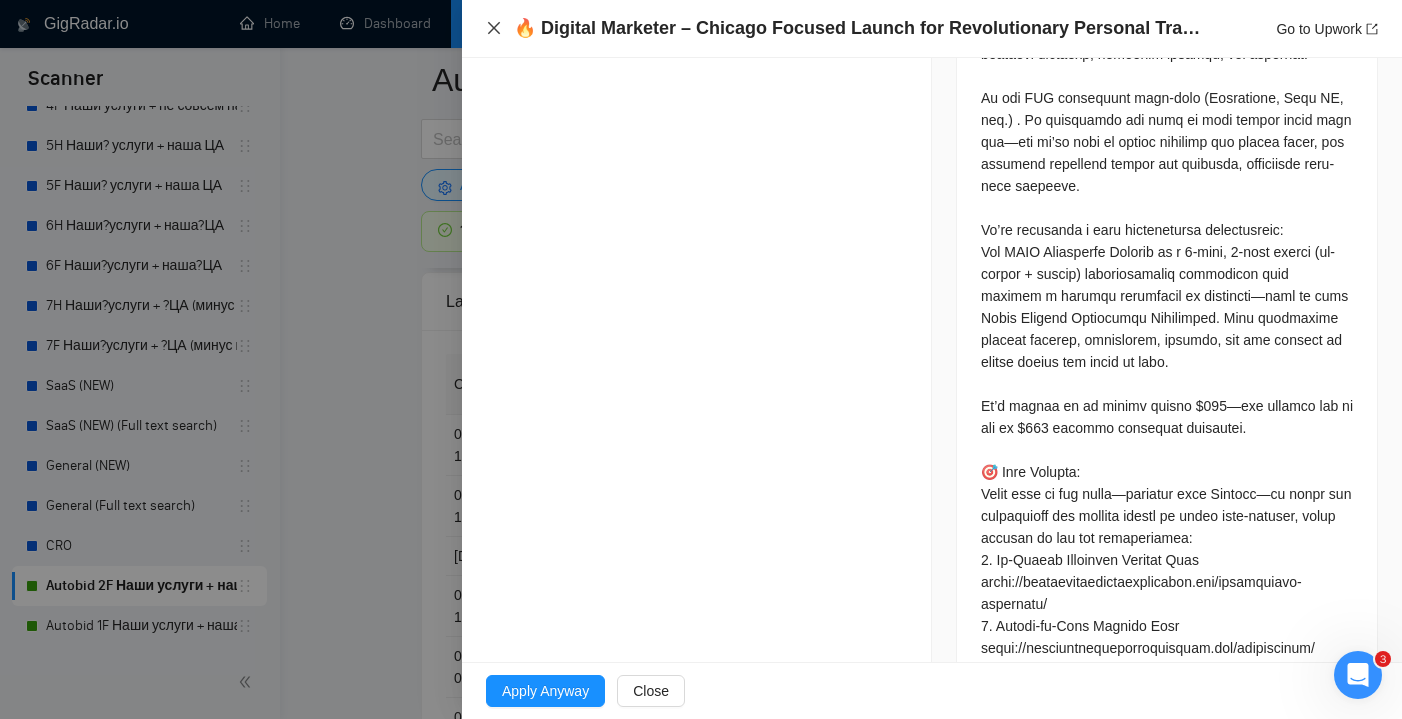 click 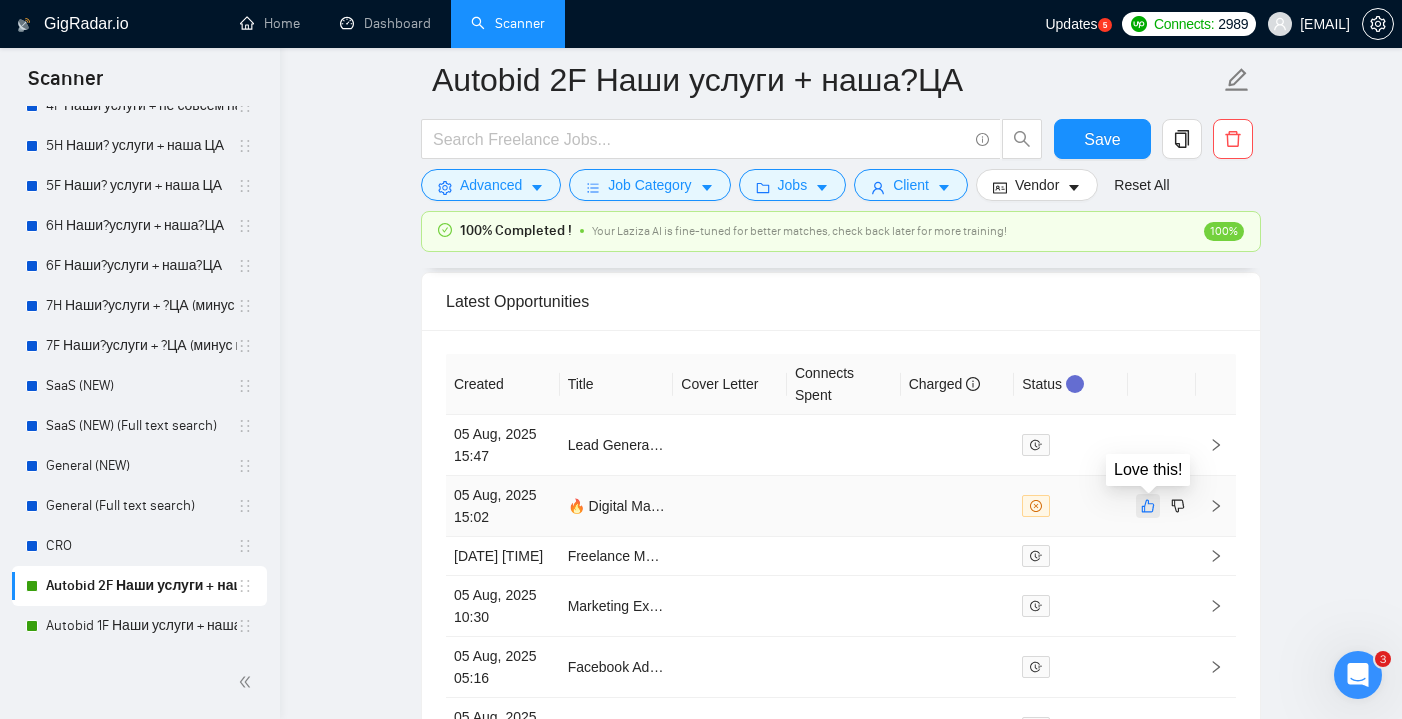 click 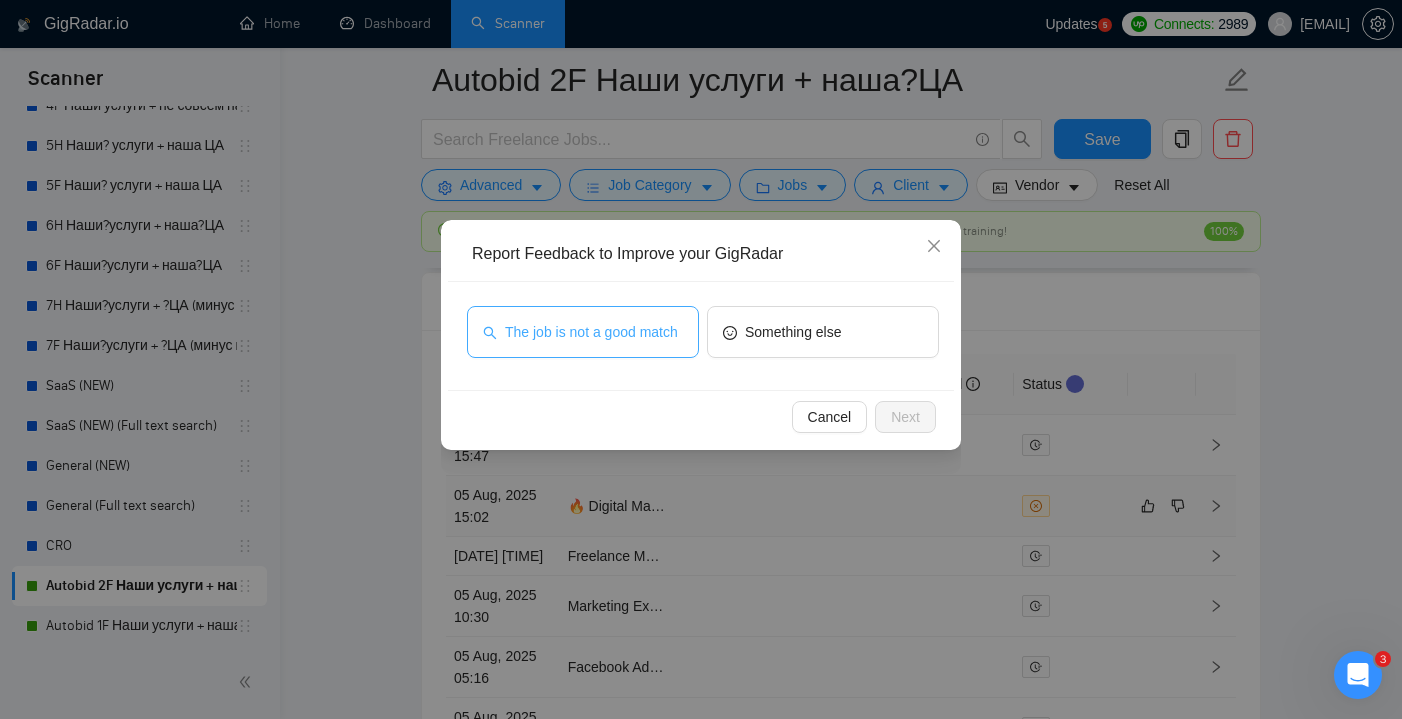 click on "The job is not a good match" at bounding box center [591, 332] 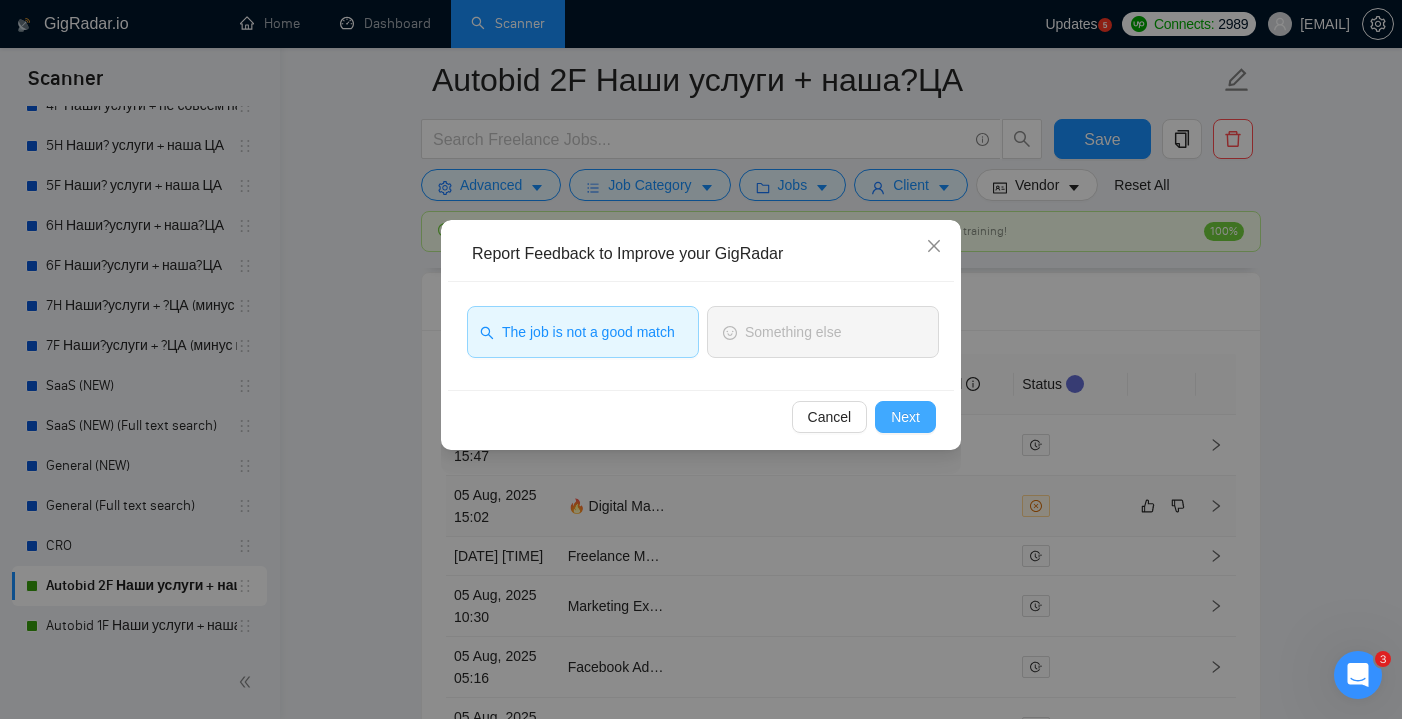 click on "Next" at bounding box center [905, 417] 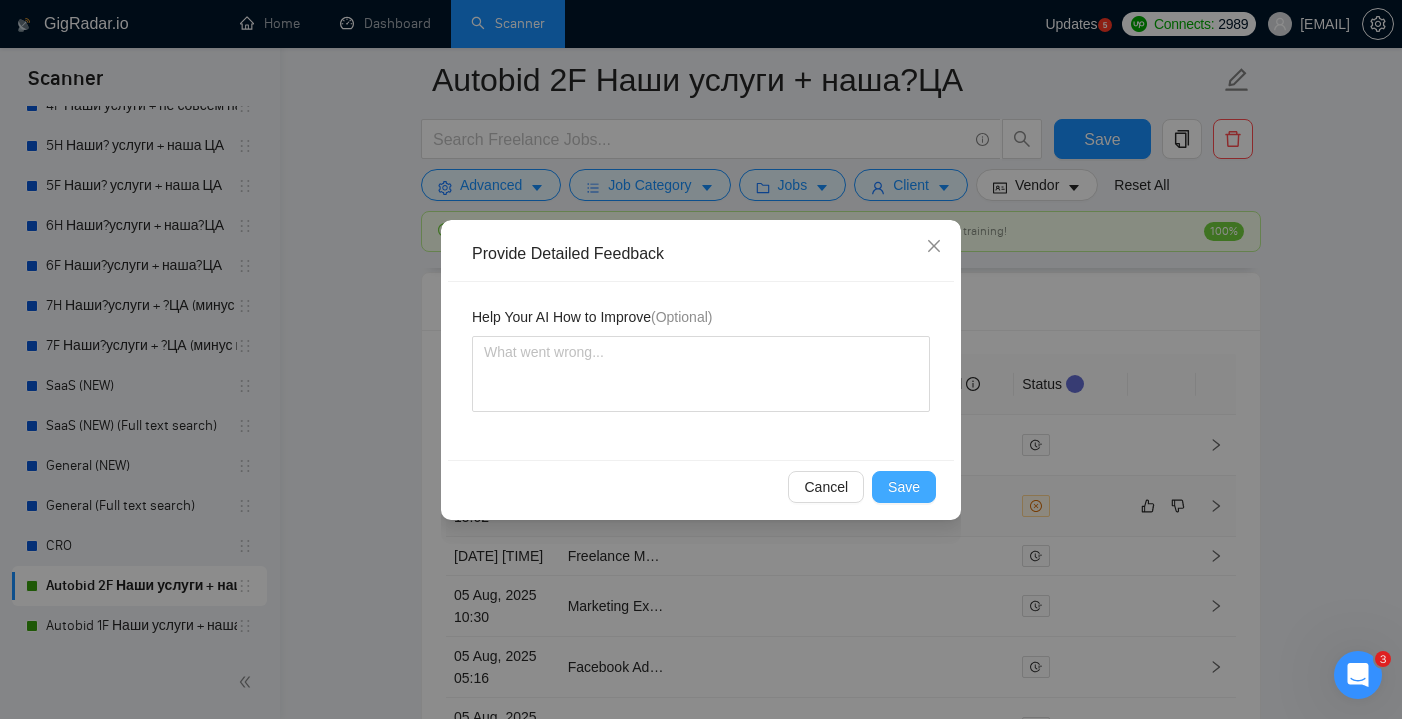 click on "Save" at bounding box center [904, 487] 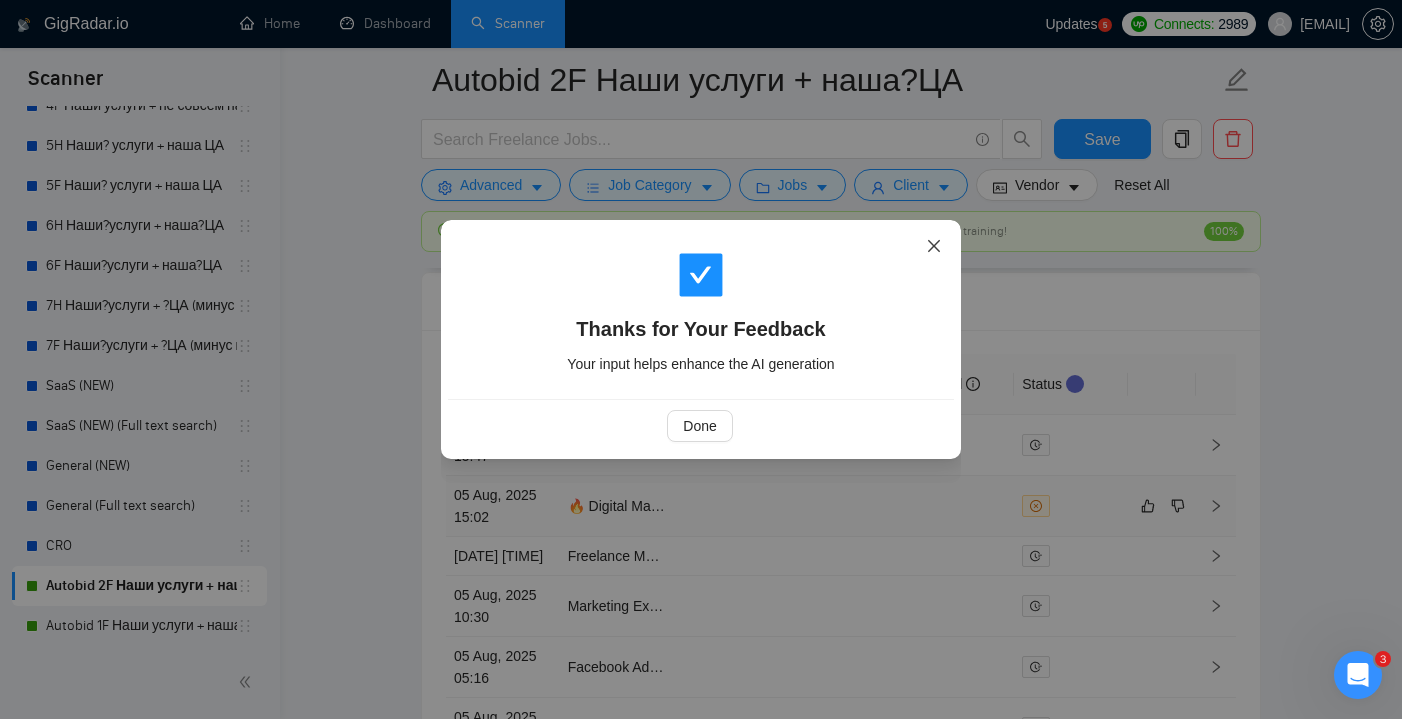 click 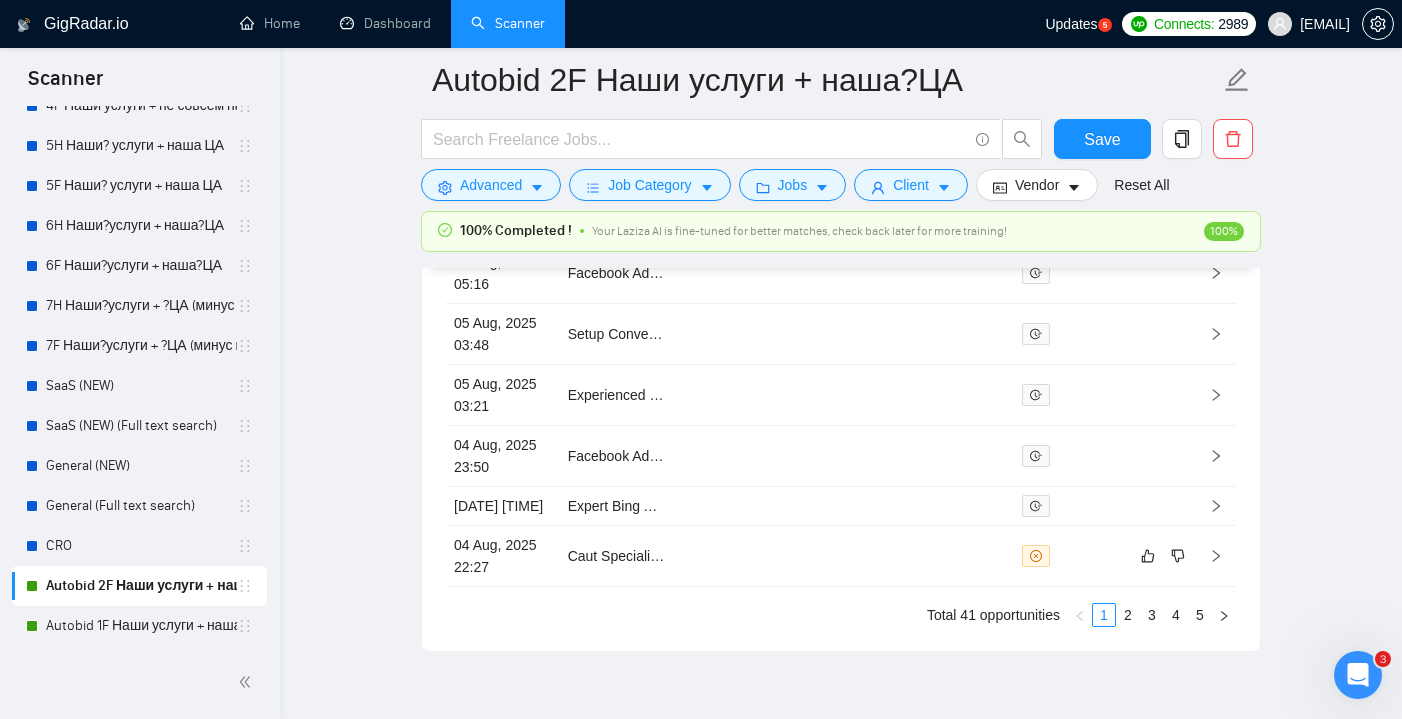 scroll, scrollTop: 5551, scrollLeft: 0, axis: vertical 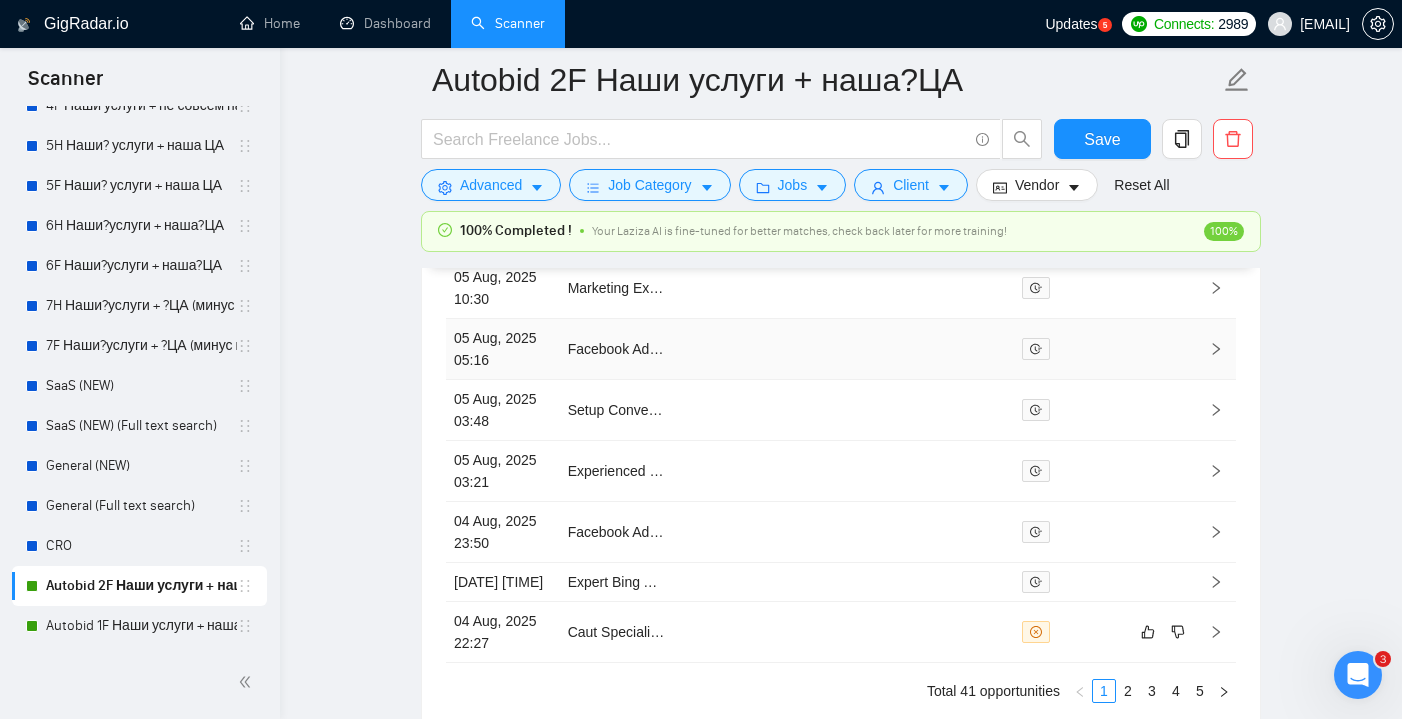 click at bounding box center [958, 349] 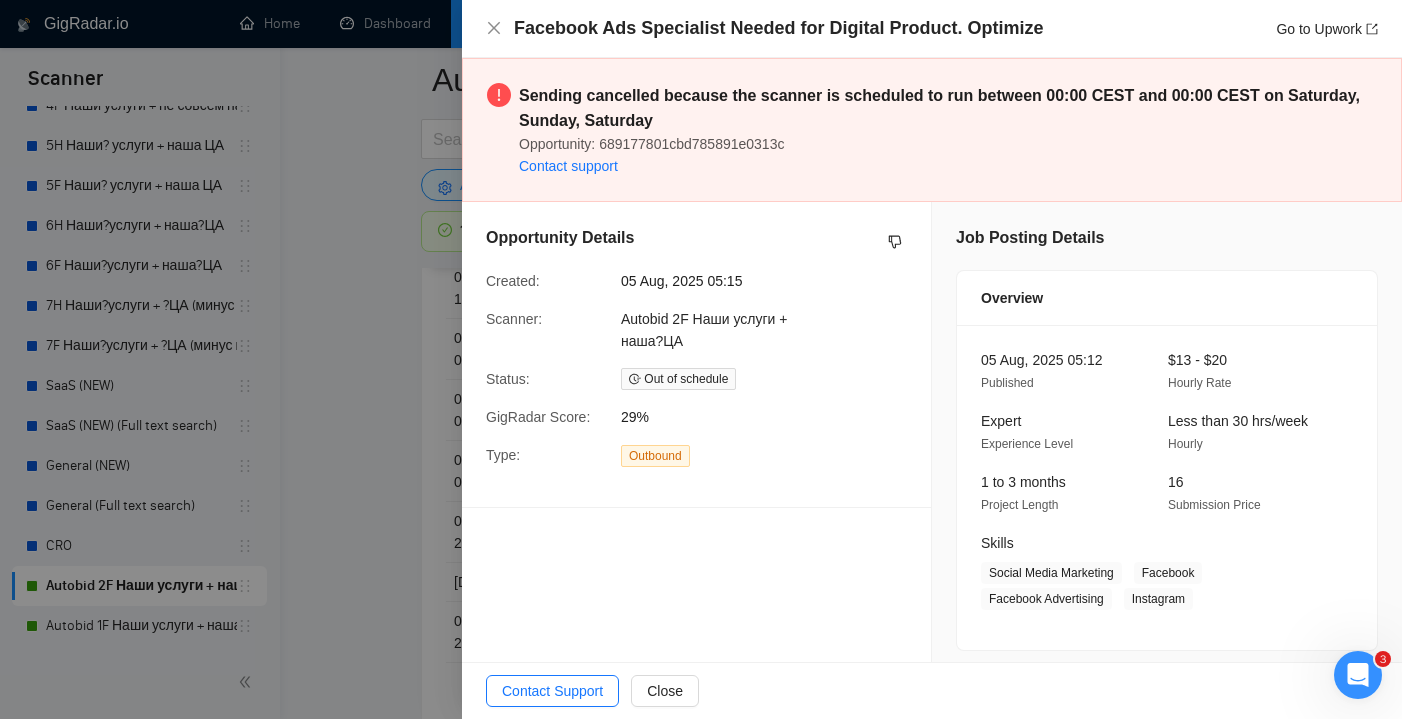 scroll, scrollTop: 1, scrollLeft: 0, axis: vertical 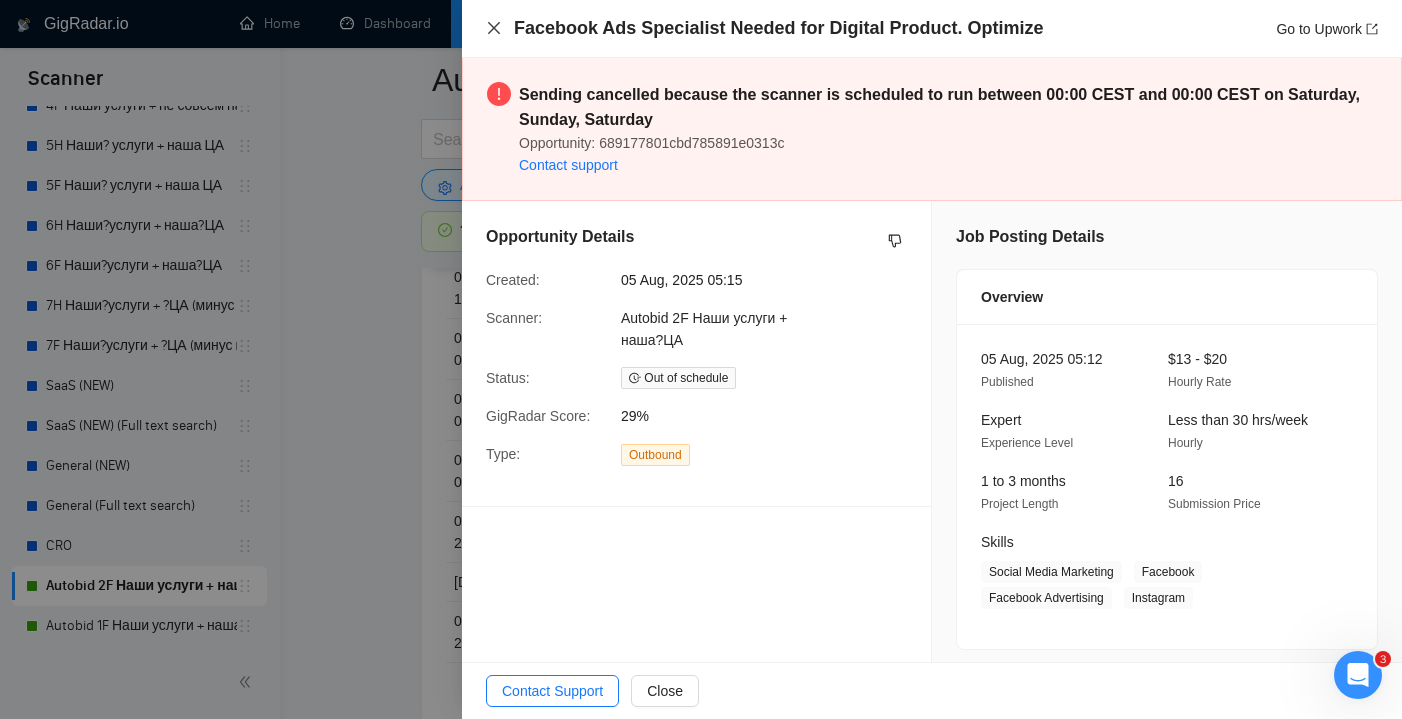 click 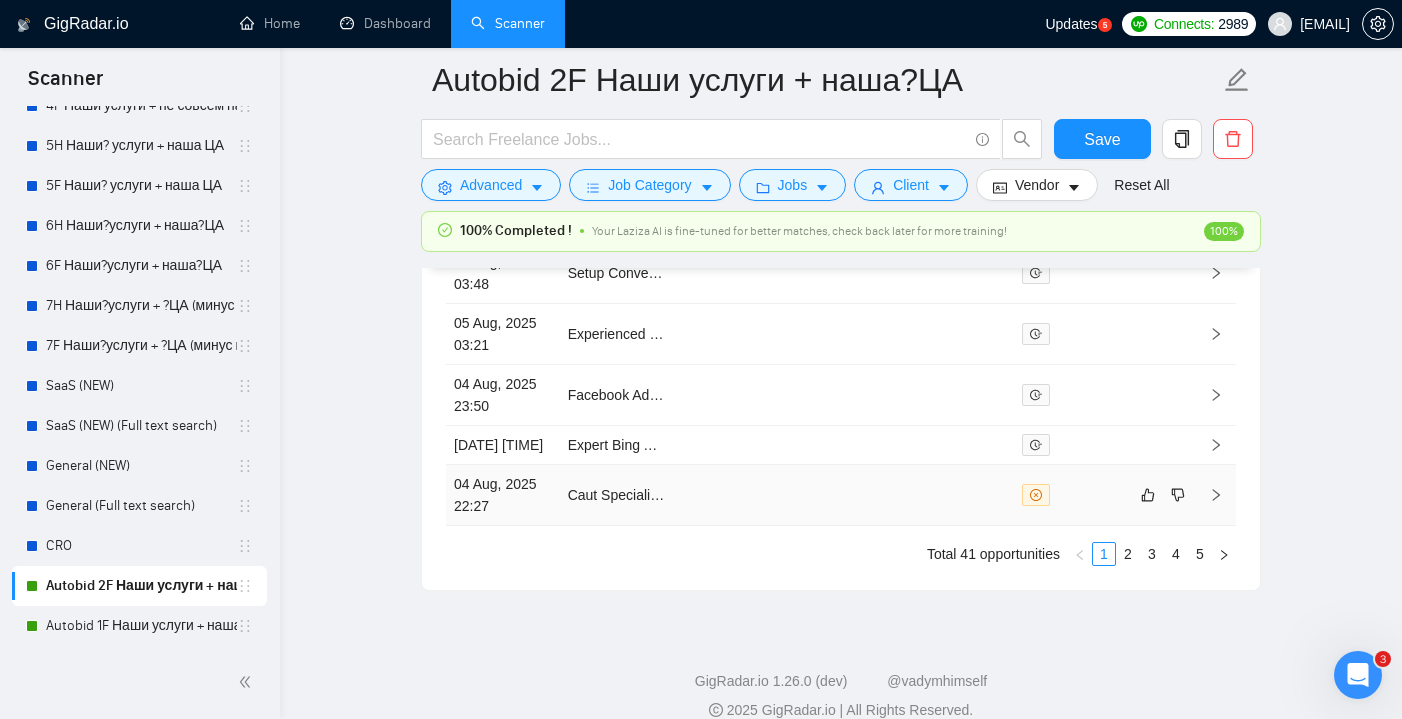 scroll, scrollTop: 5692, scrollLeft: 0, axis: vertical 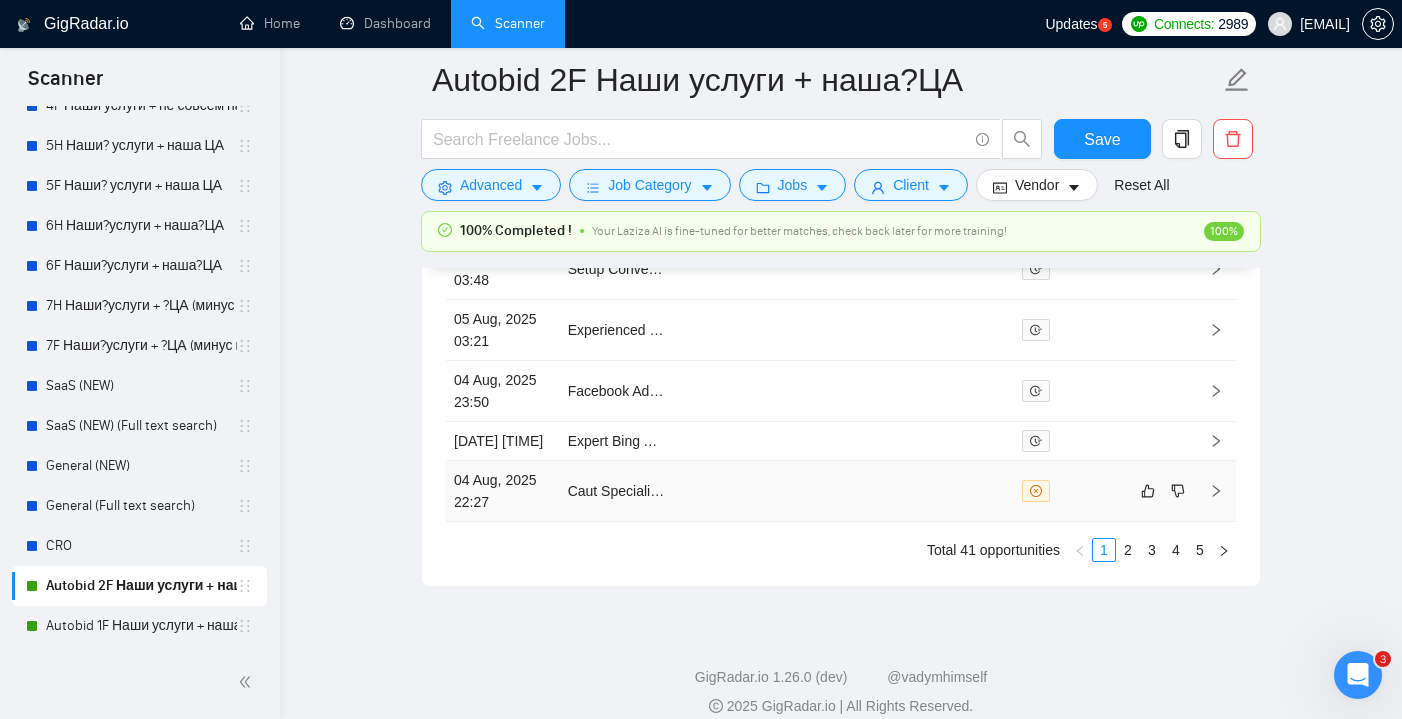 click at bounding box center (844, 491) 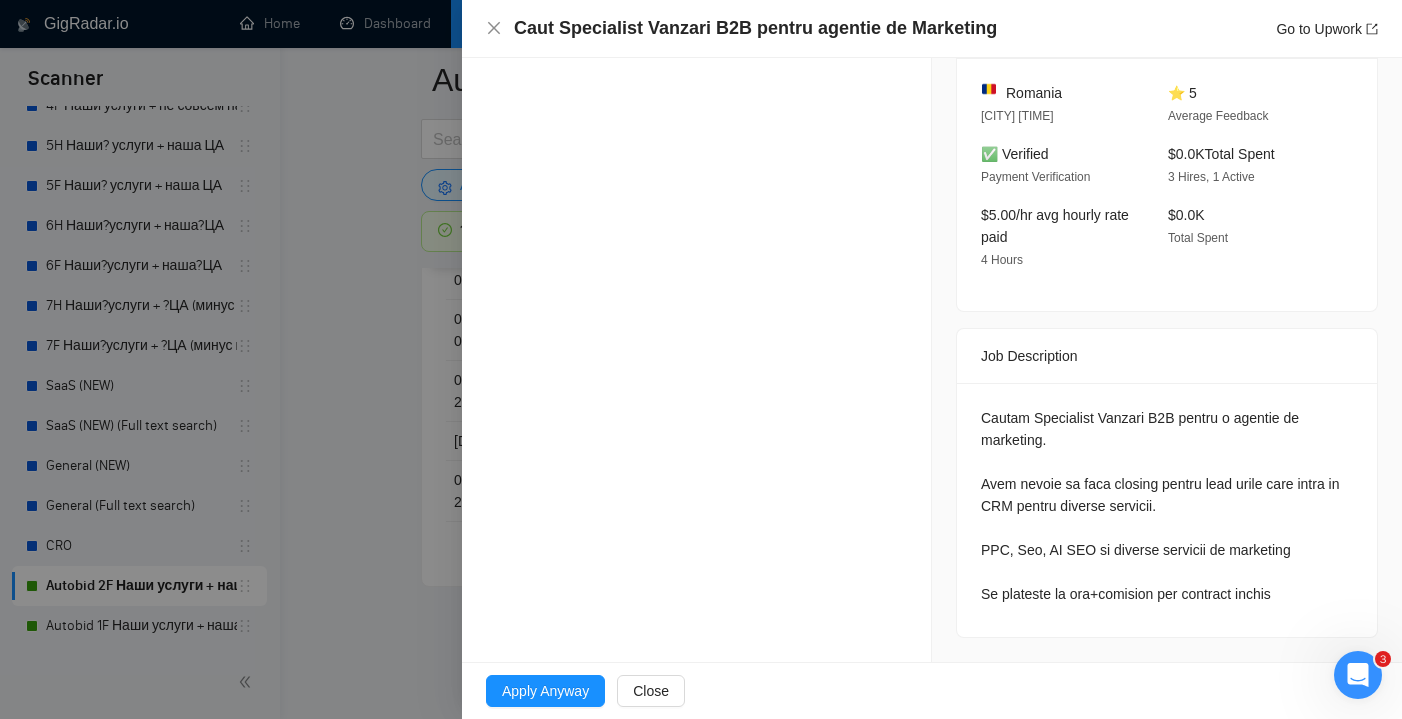 scroll, scrollTop: 572, scrollLeft: 0, axis: vertical 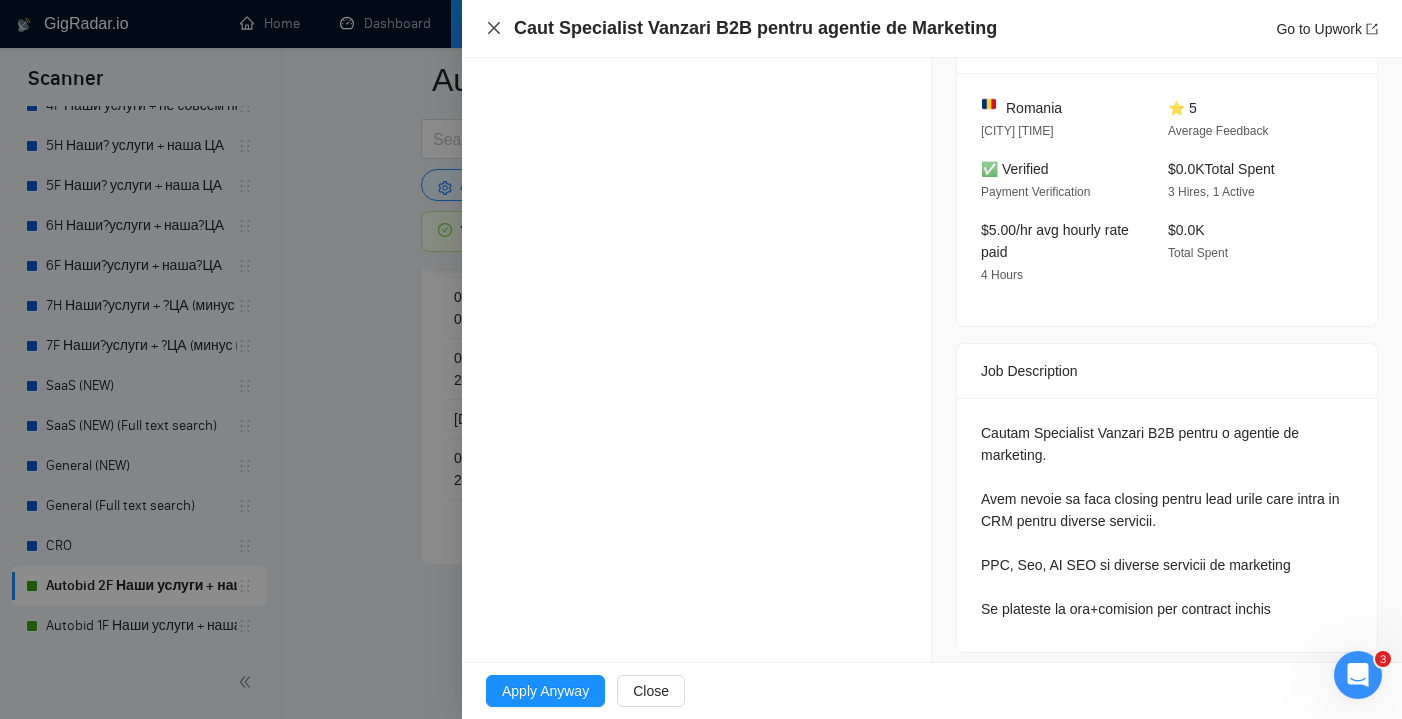 click 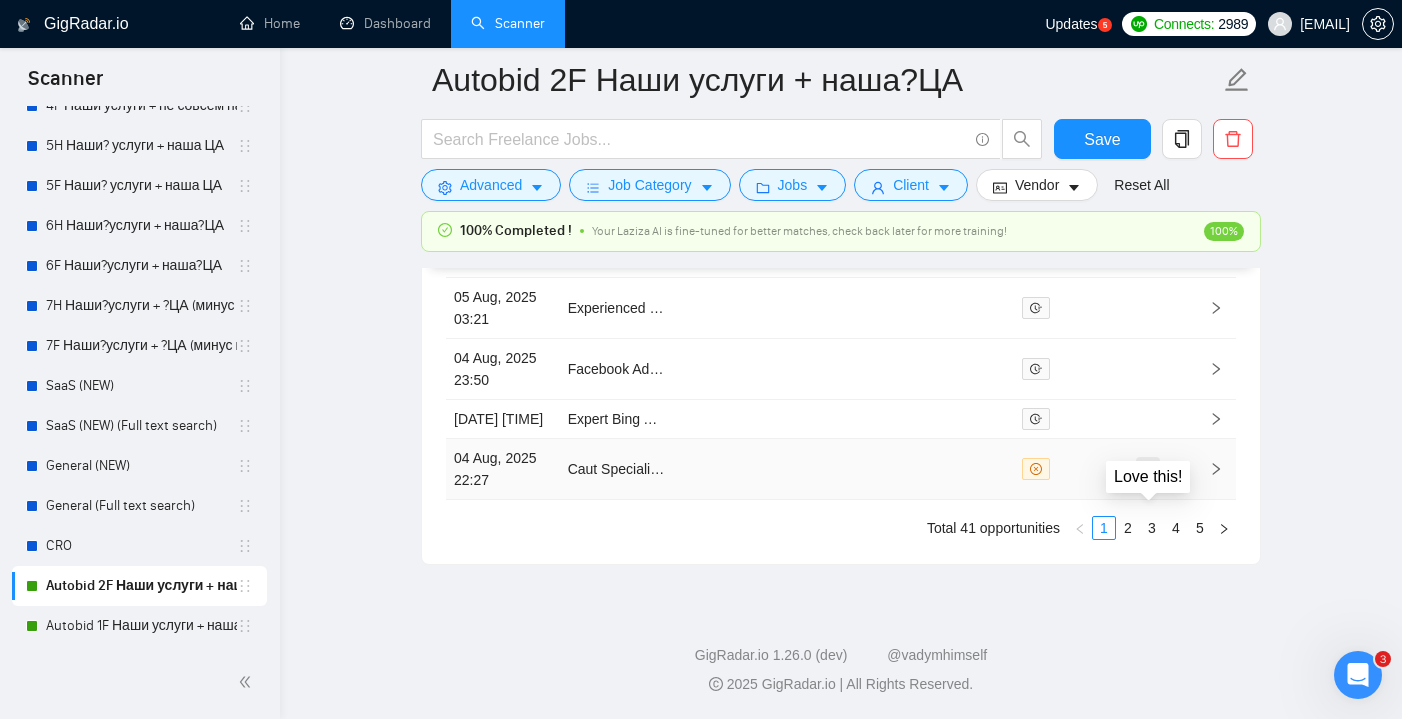 click 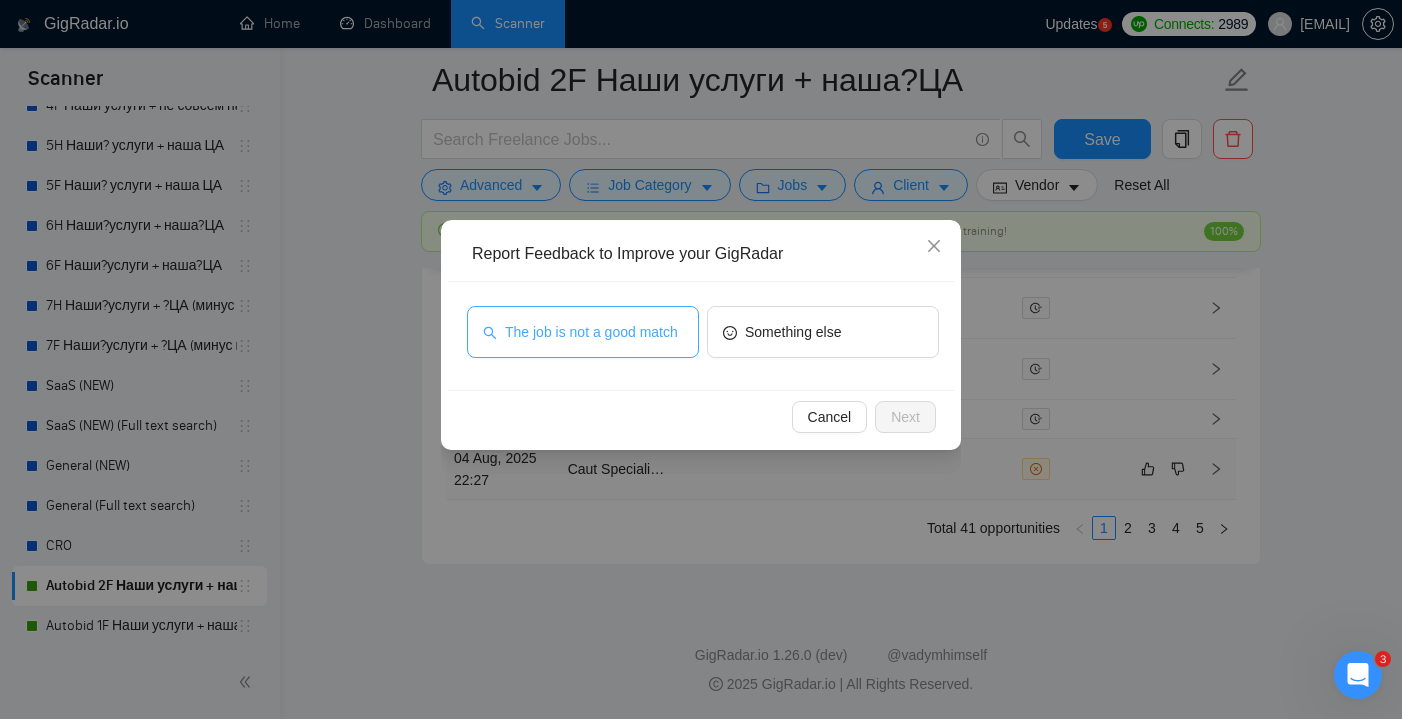 click on "The job is not a good match" at bounding box center [591, 332] 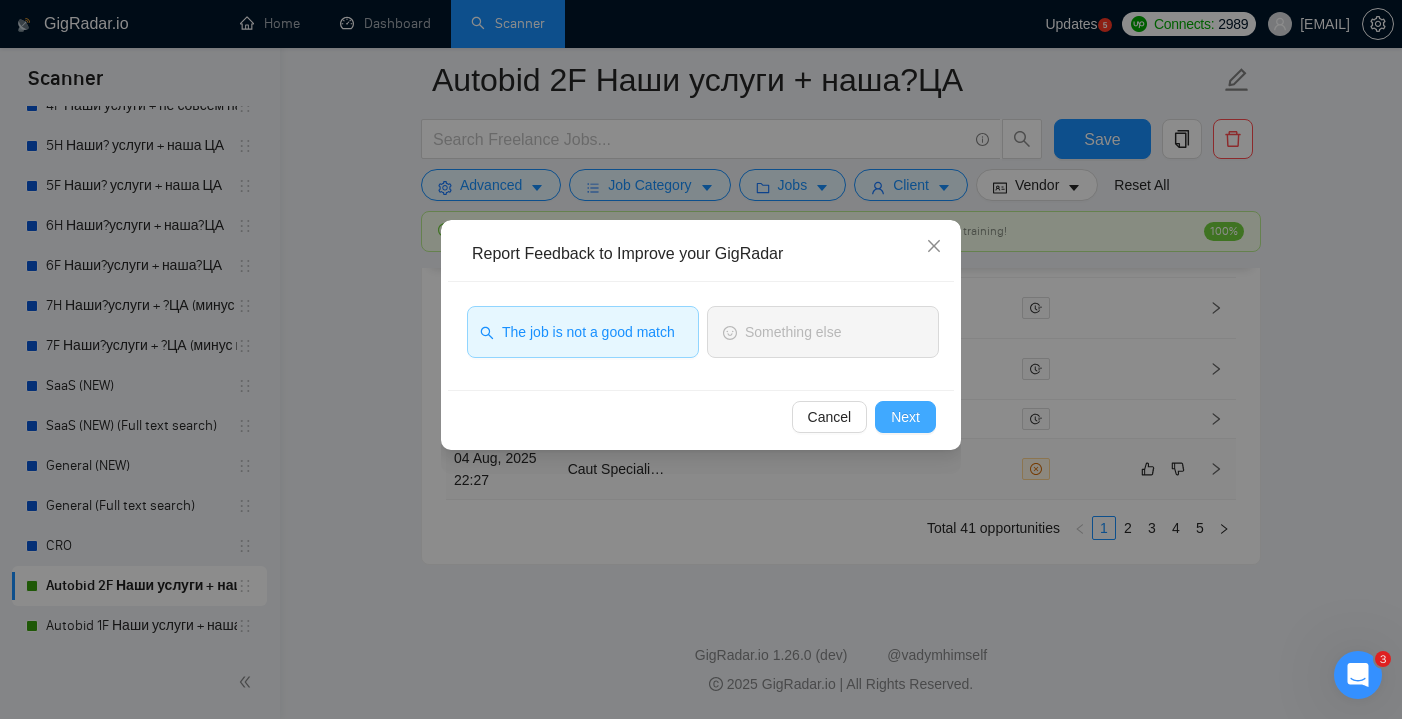 click on "Next" at bounding box center (905, 417) 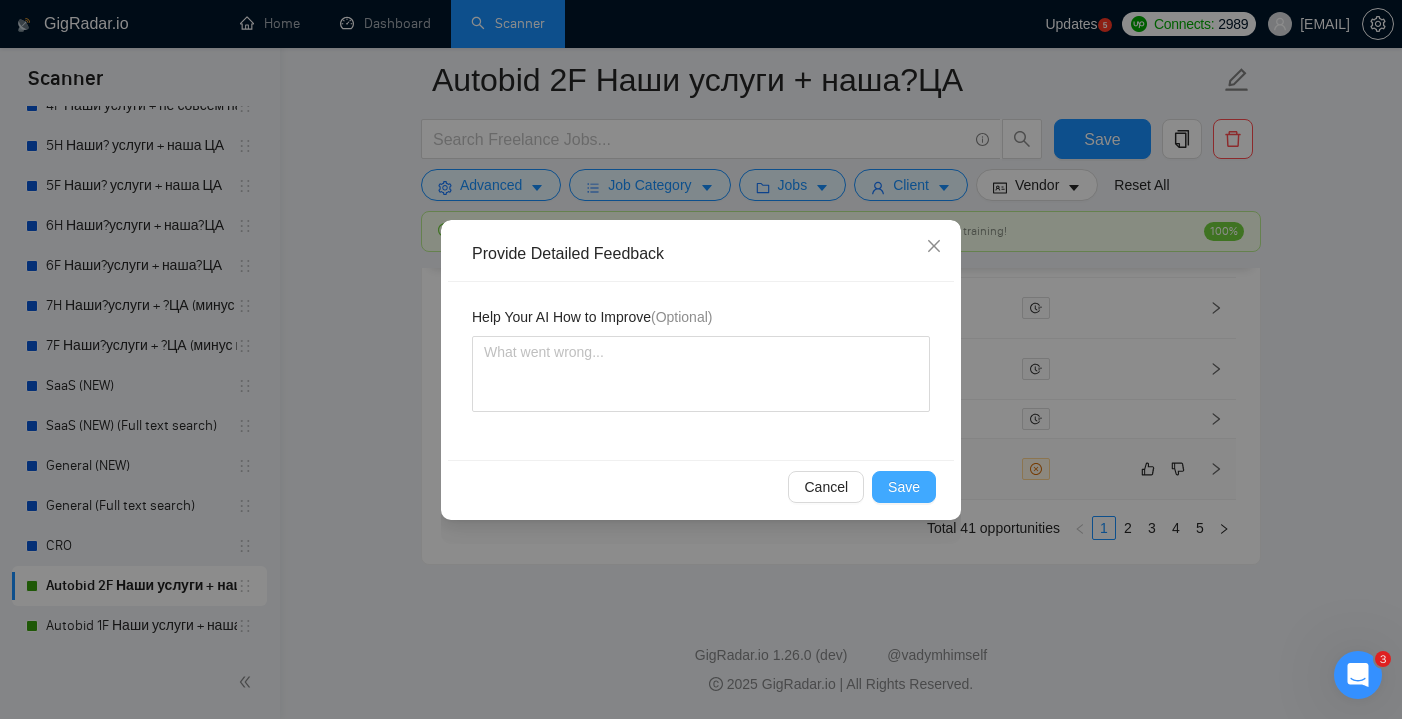 click on "Save" at bounding box center (904, 487) 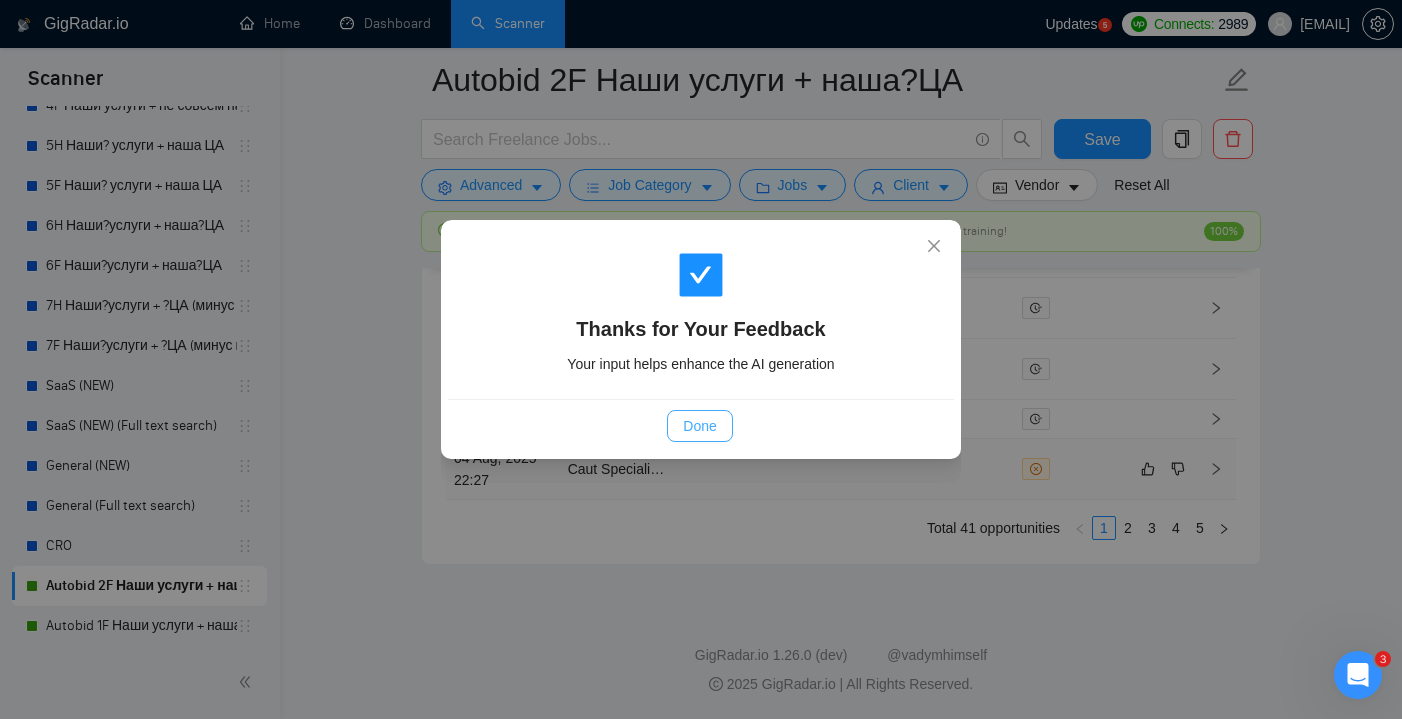 click on "Done" at bounding box center [699, 426] 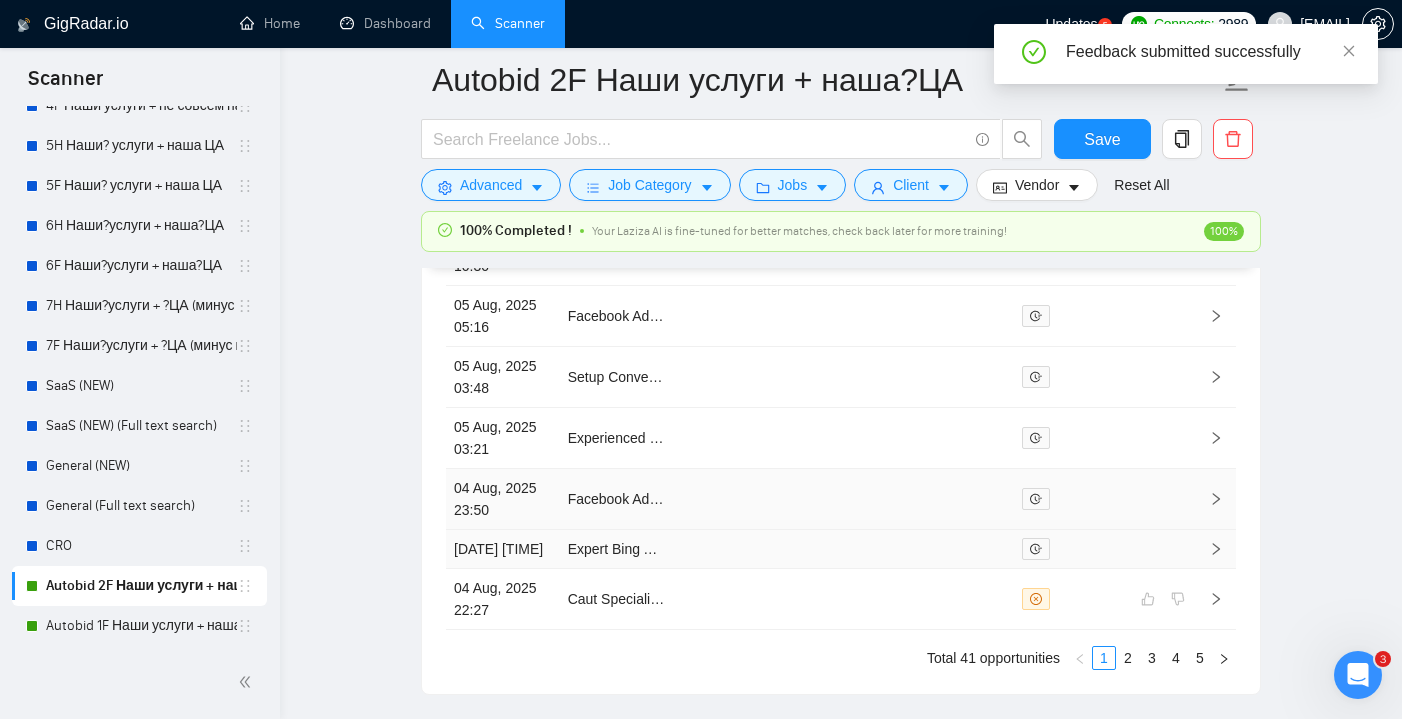 scroll, scrollTop: 5583, scrollLeft: 0, axis: vertical 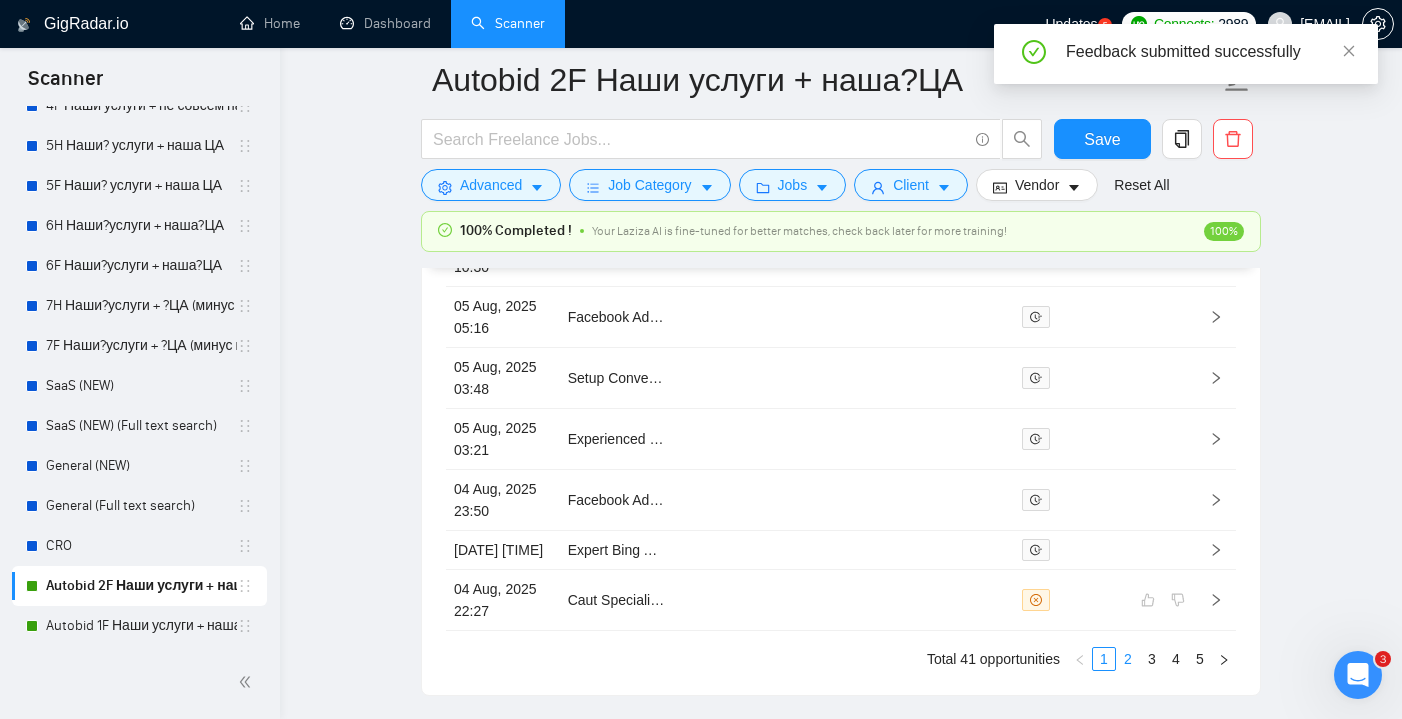 click on "2" at bounding box center (1128, 659) 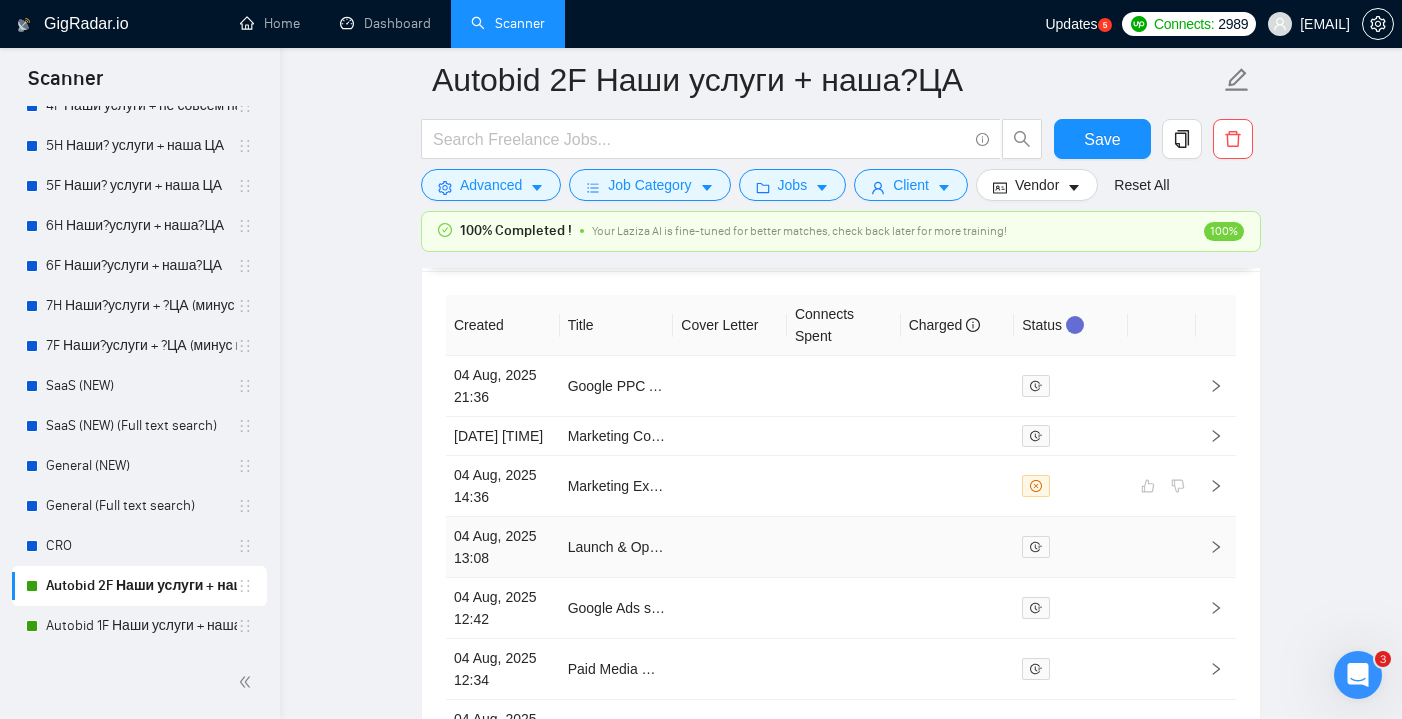 scroll, scrollTop: 5288, scrollLeft: 0, axis: vertical 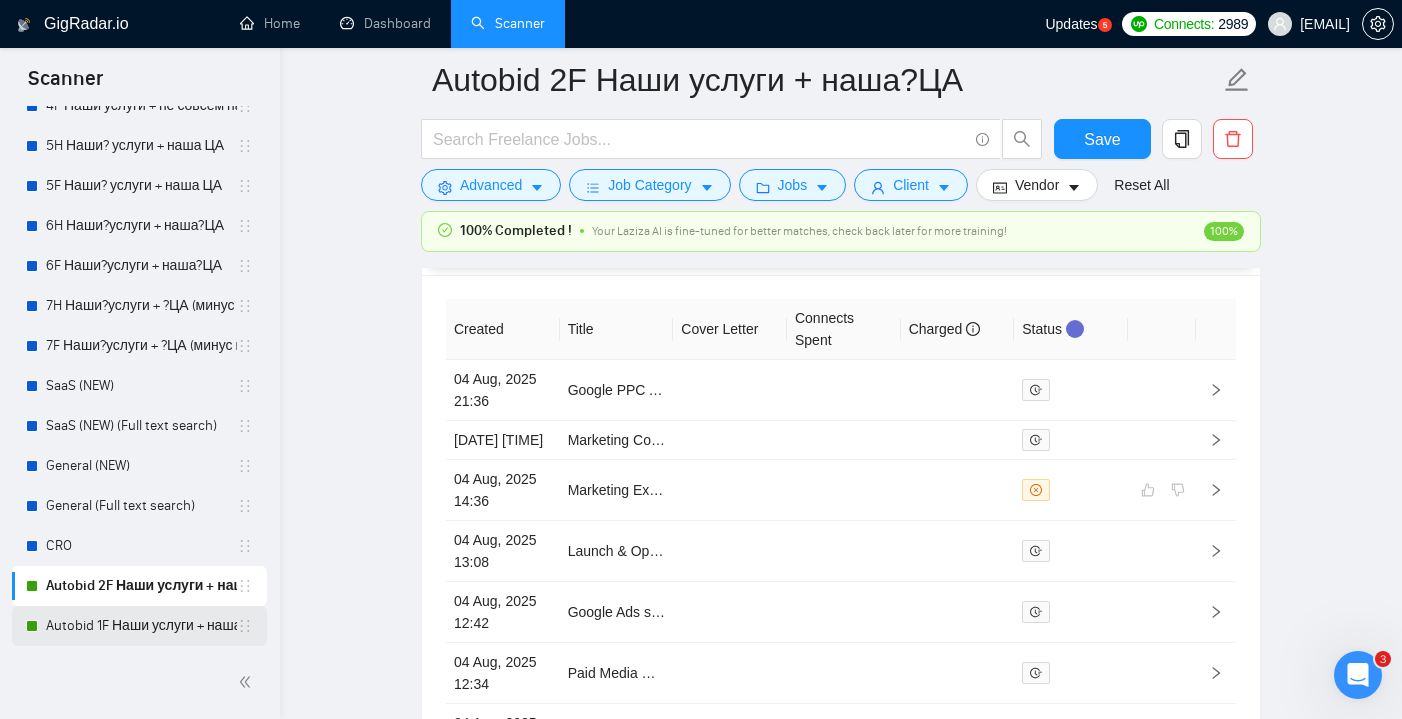 click on "Autobid 1F Наши услуги + наша ЦА" at bounding box center (141, 626) 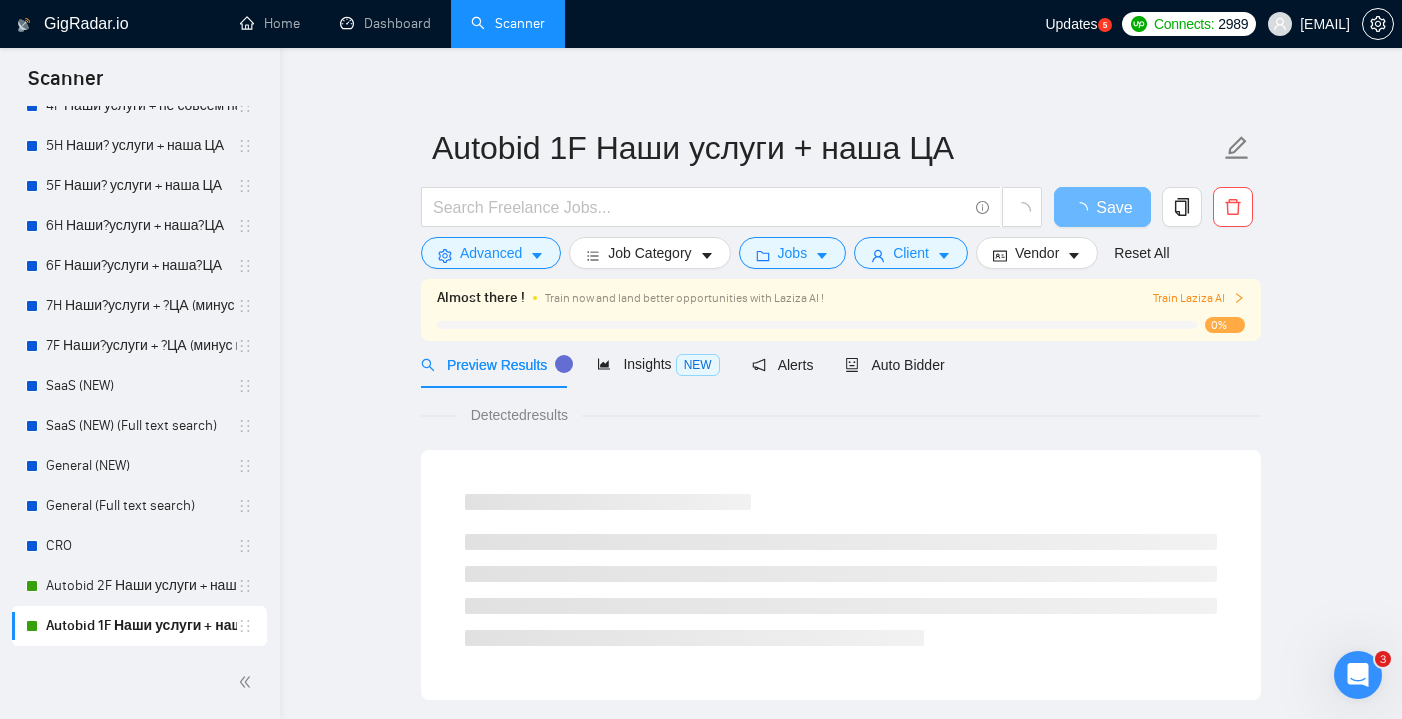 scroll, scrollTop: 0, scrollLeft: 0, axis: both 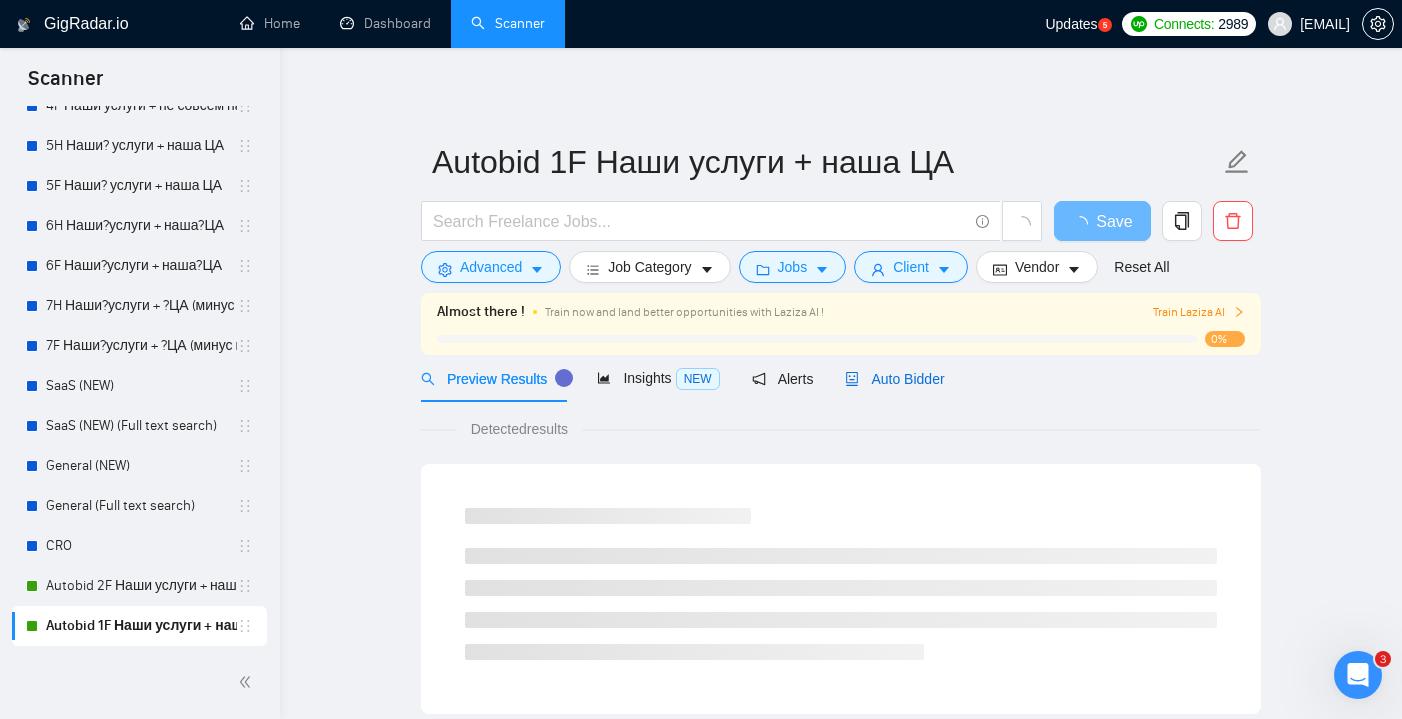 click on "Auto Bidder" at bounding box center [894, 379] 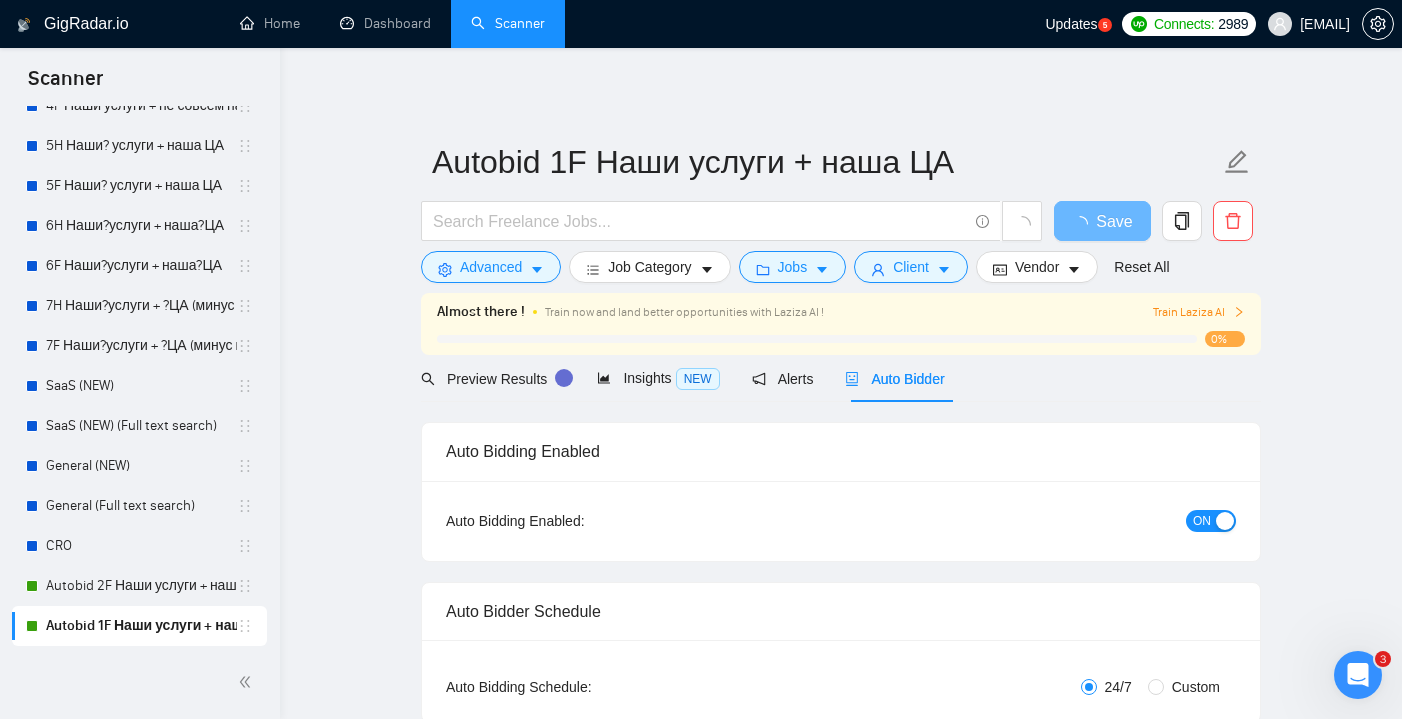 type 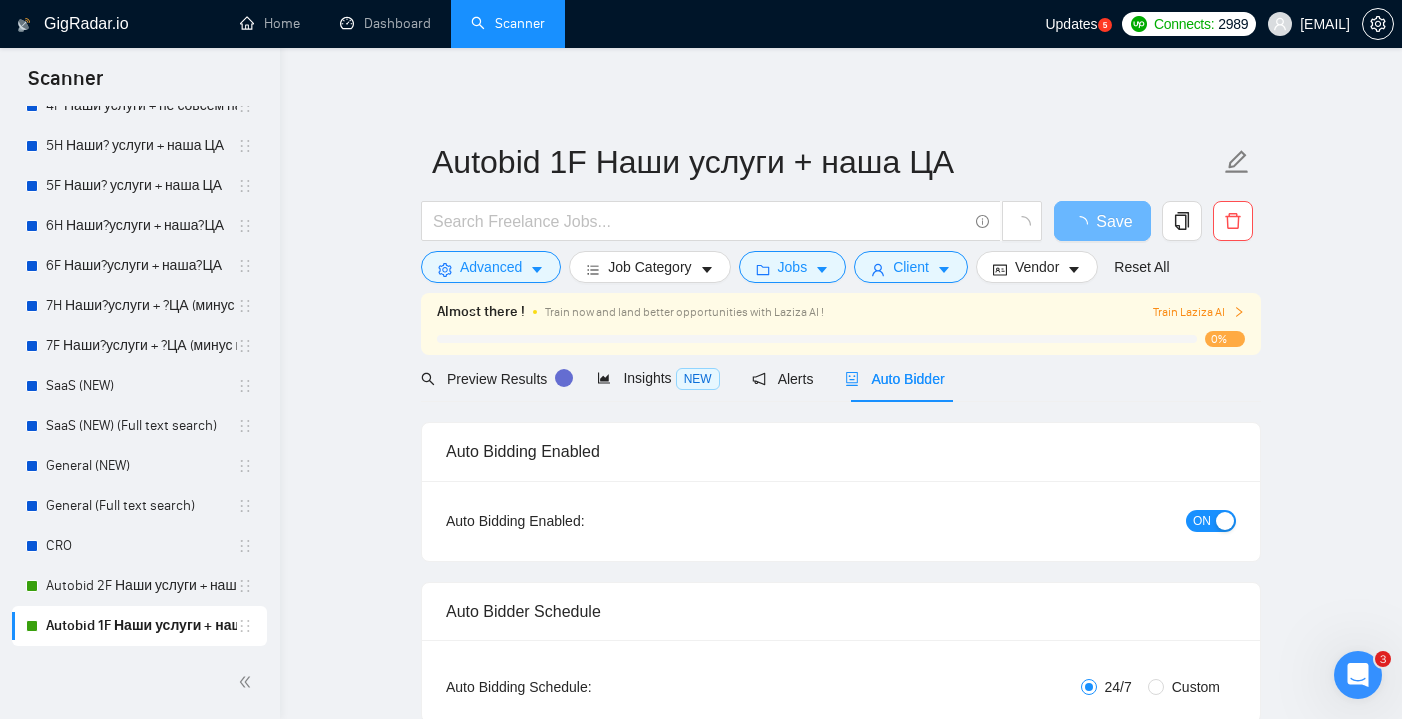 radio on "false" 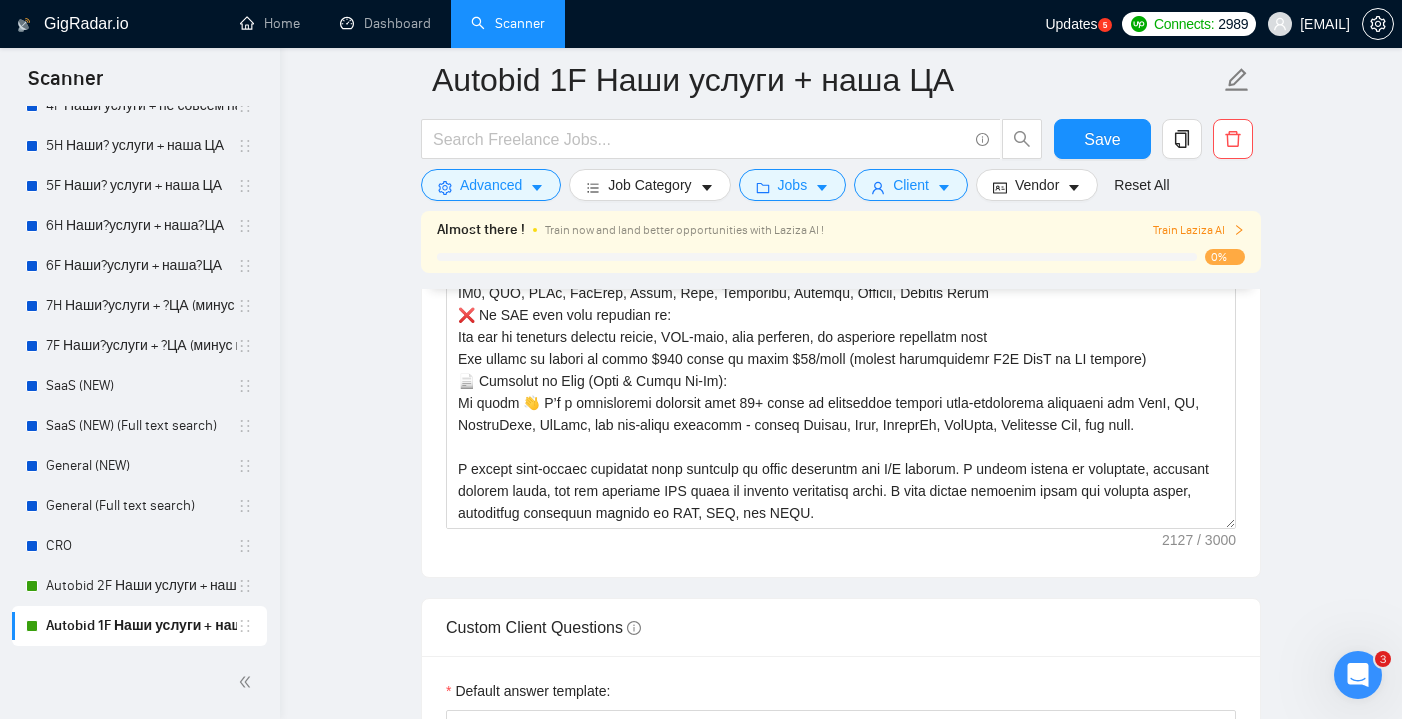 scroll, scrollTop: 2863, scrollLeft: 0, axis: vertical 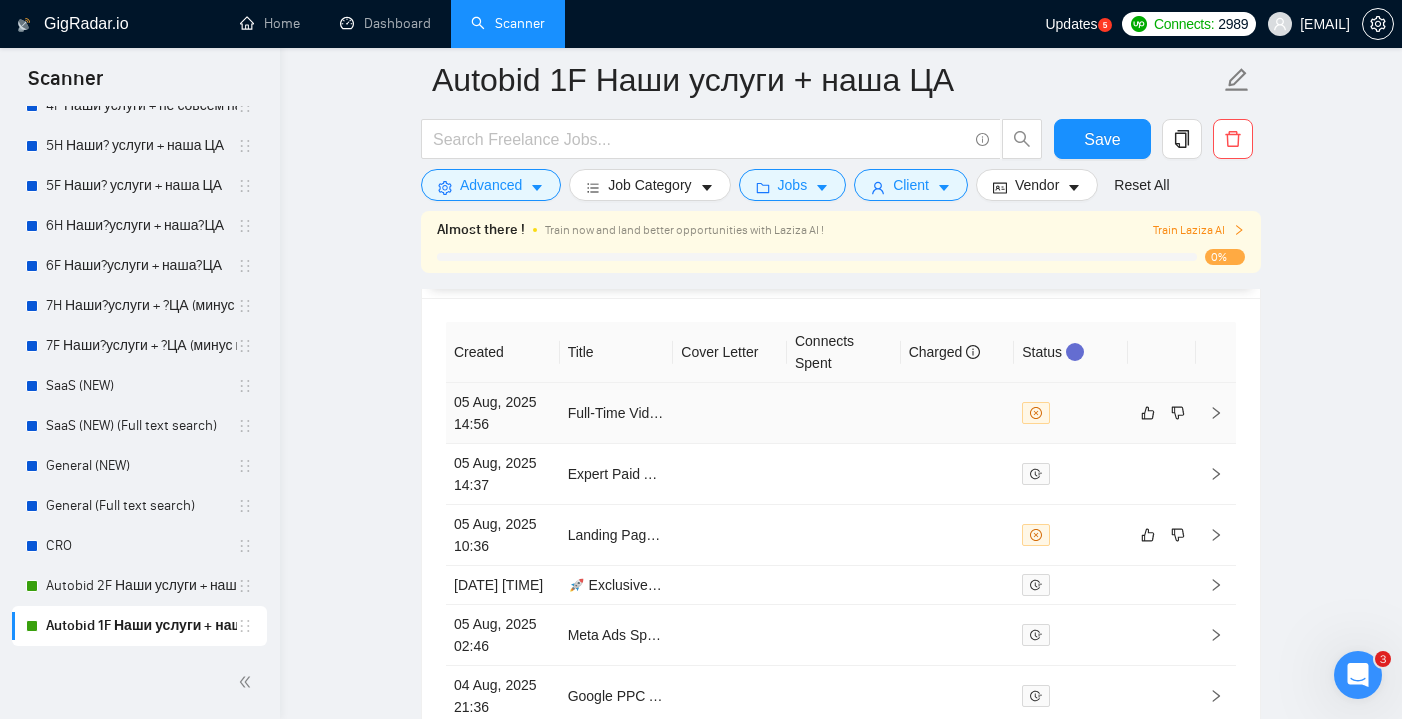 click at bounding box center (844, 413) 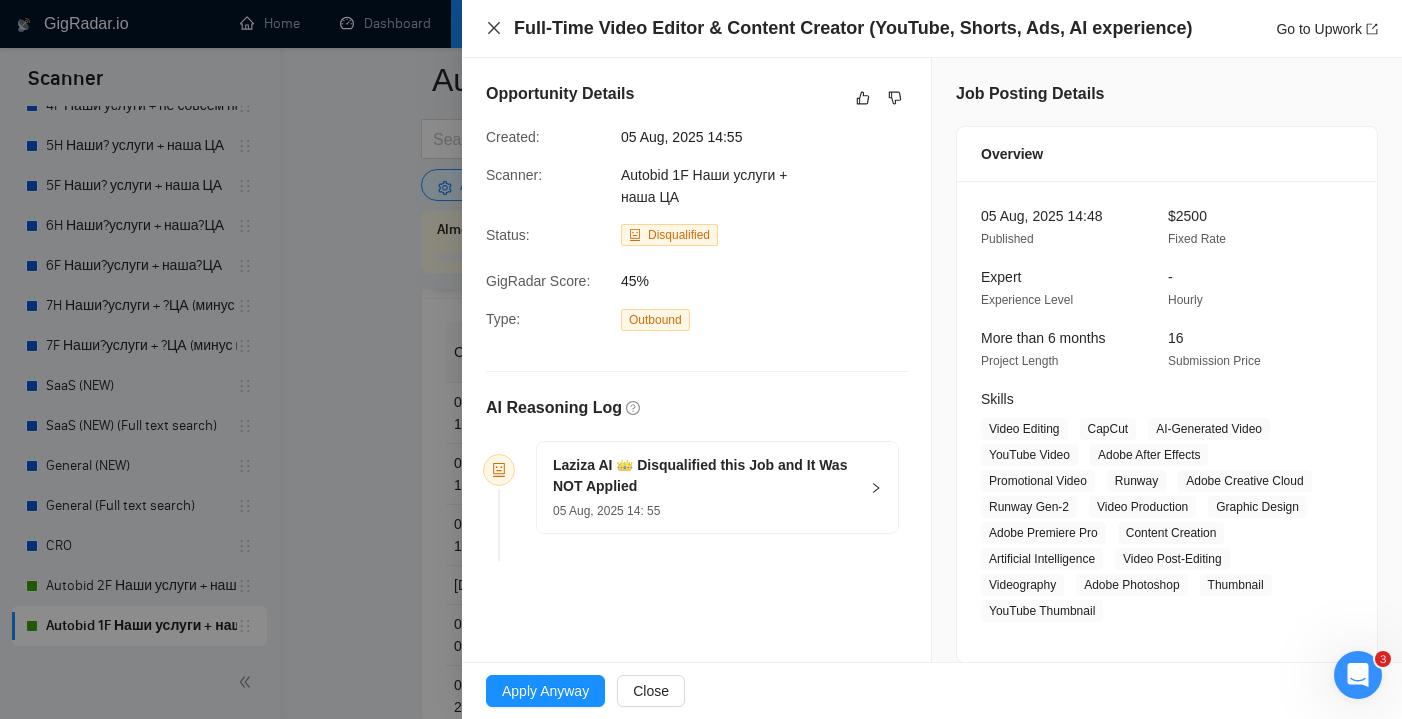 click 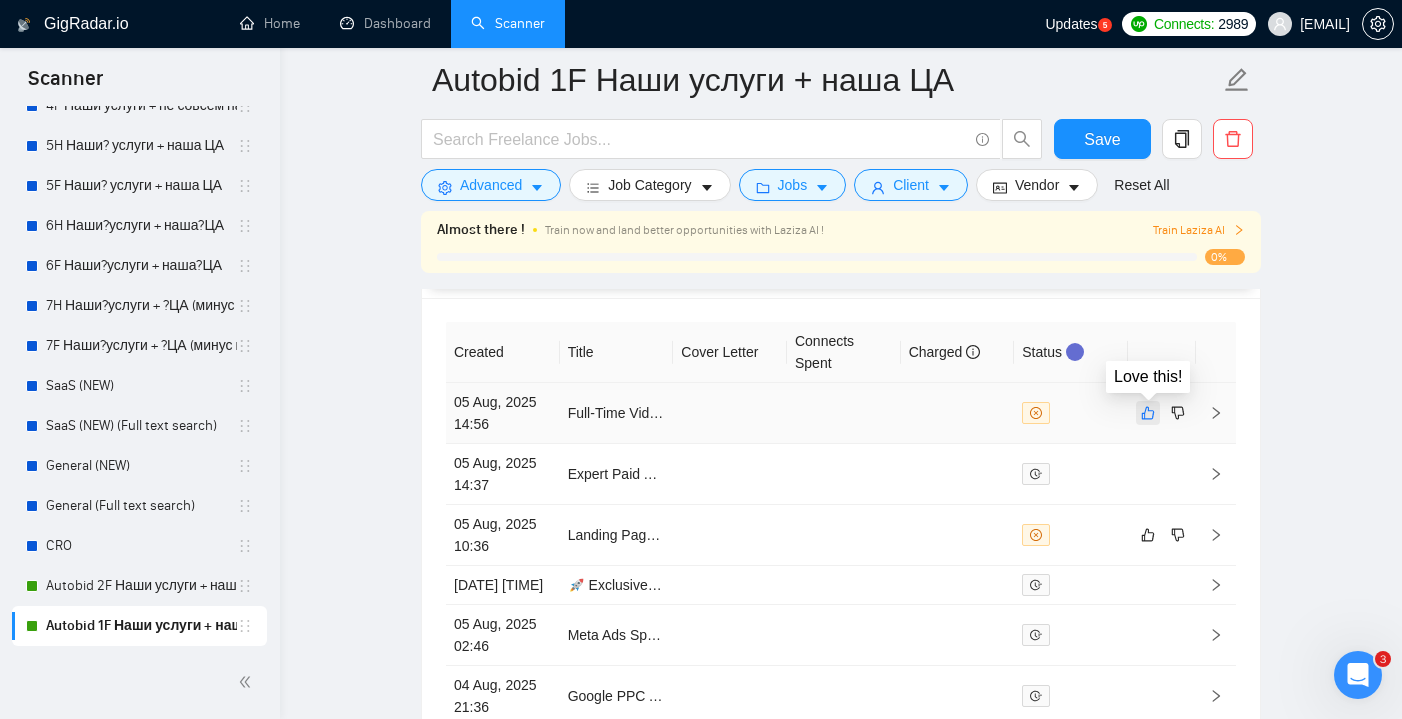 click 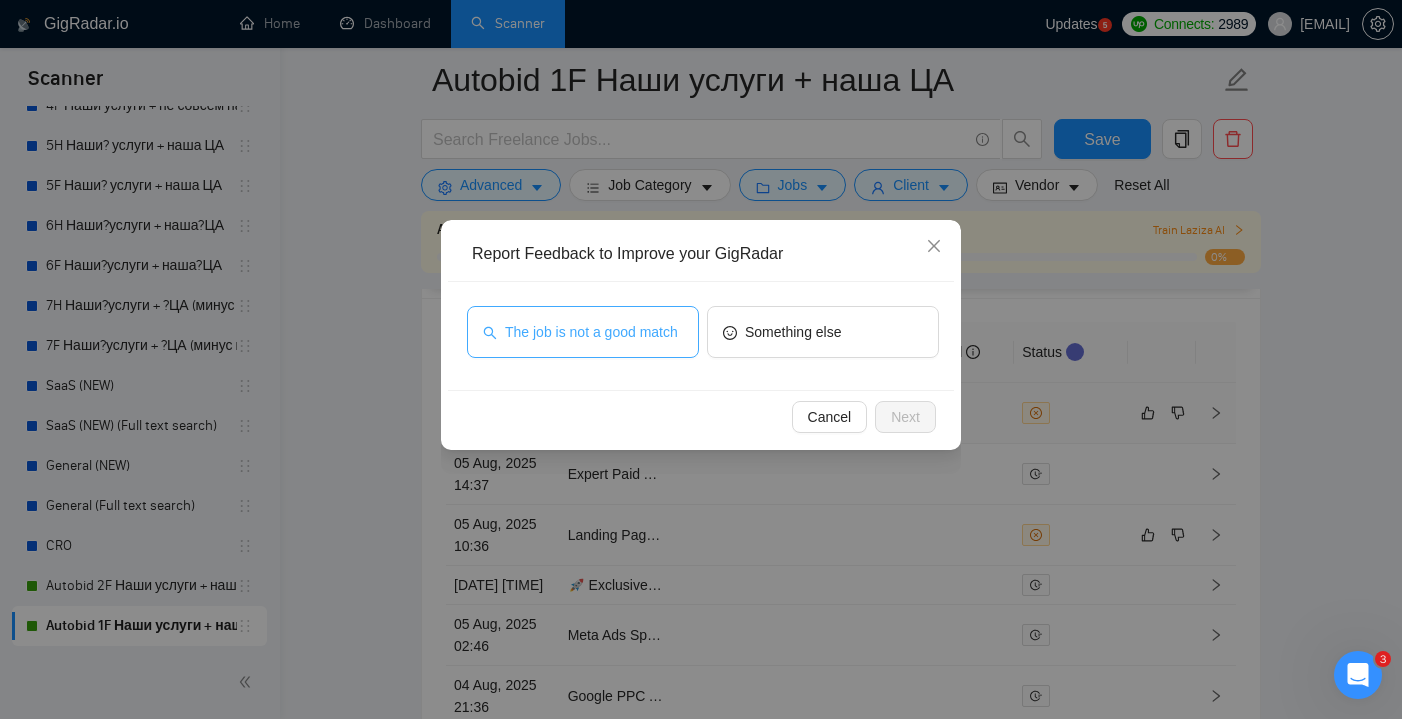 click on "The job is not a good match" at bounding box center [591, 332] 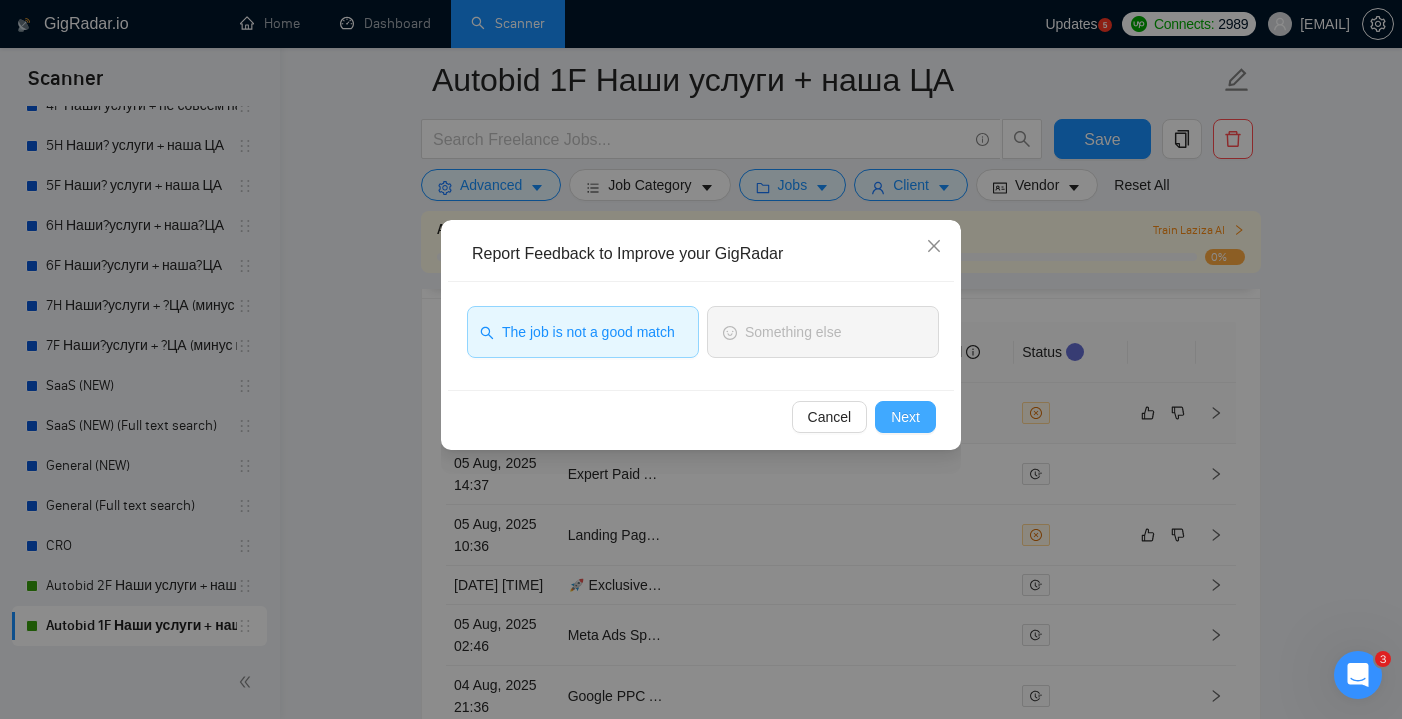 click on "Next" at bounding box center [905, 417] 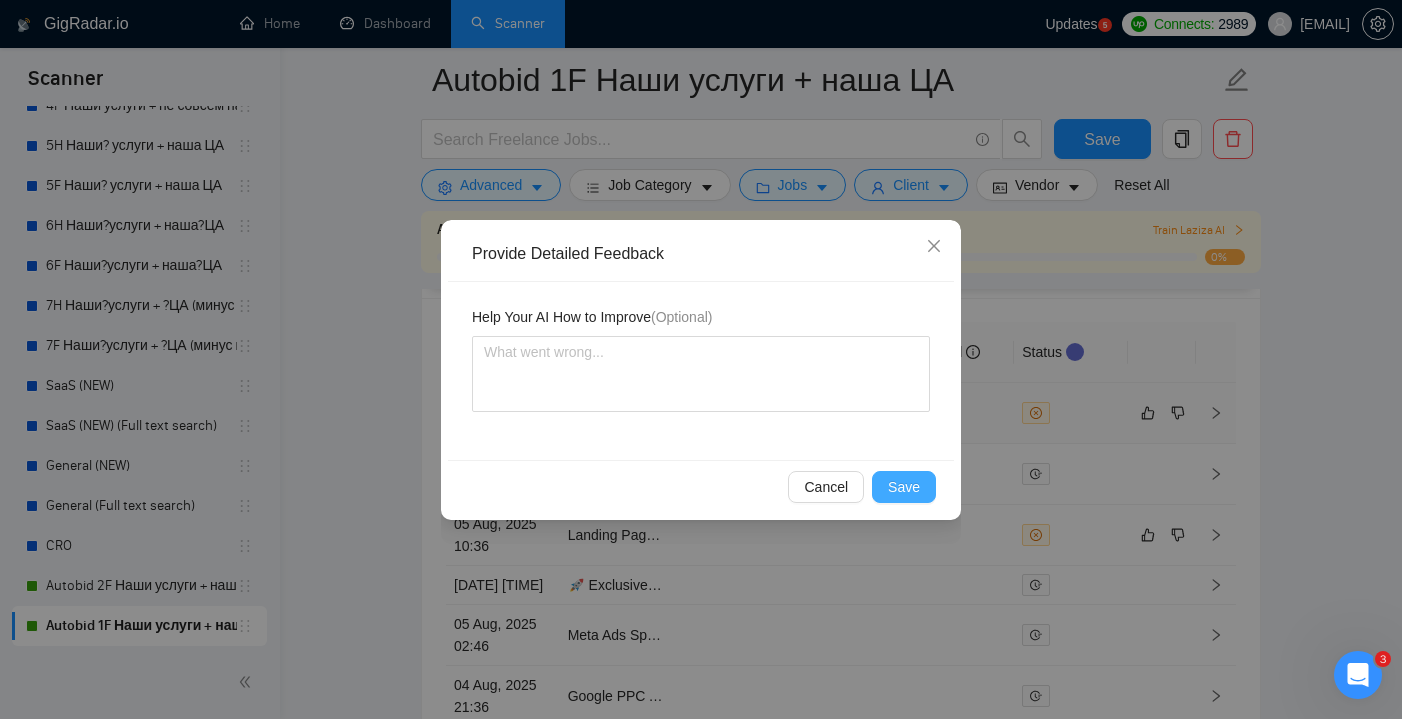 click on "Save" at bounding box center (904, 487) 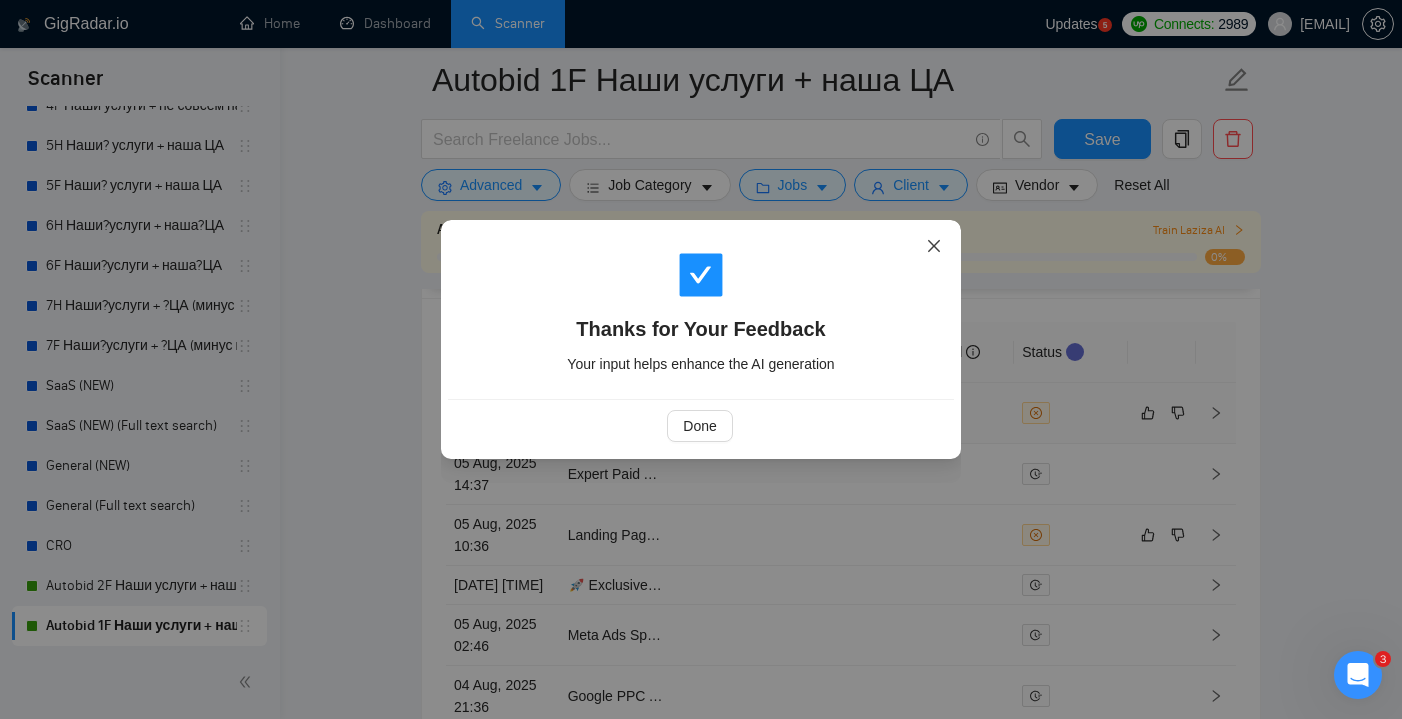 click 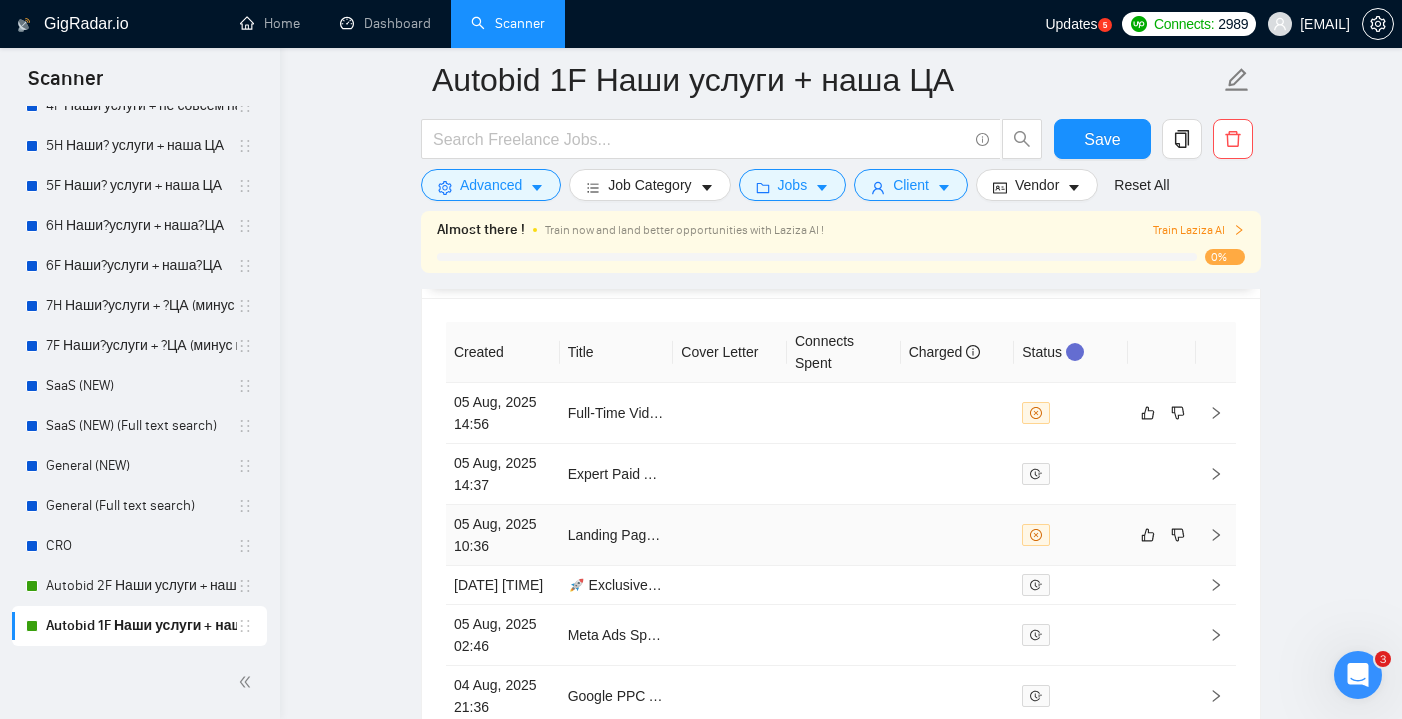 click at bounding box center [958, 535] 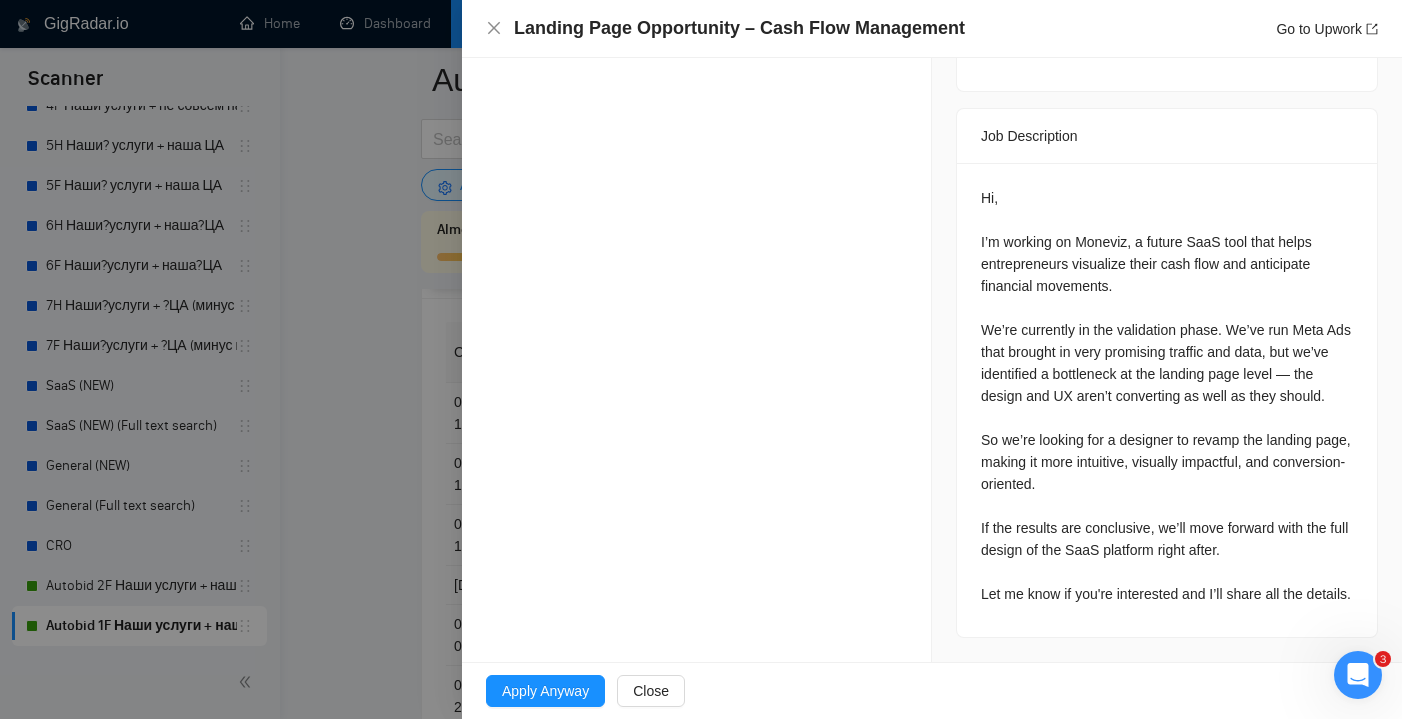 scroll, scrollTop: 914, scrollLeft: 0, axis: vertical 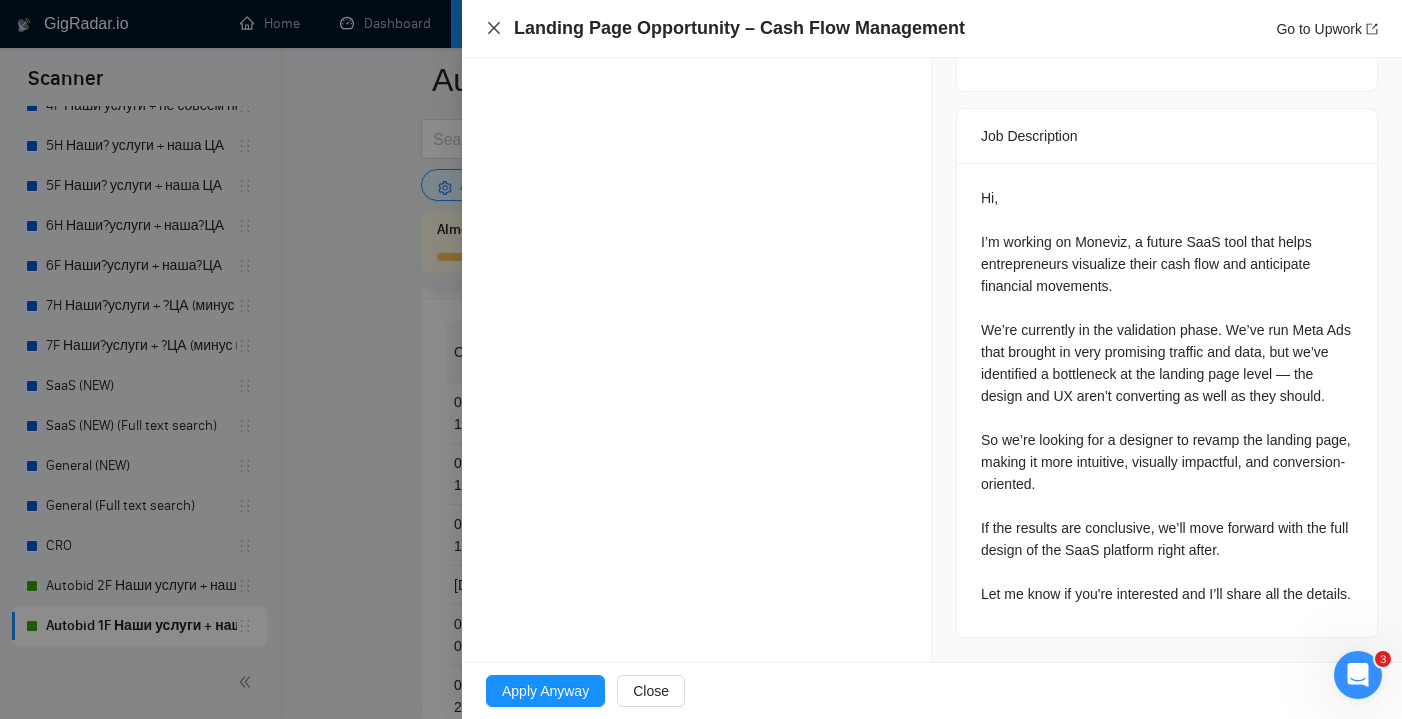 click 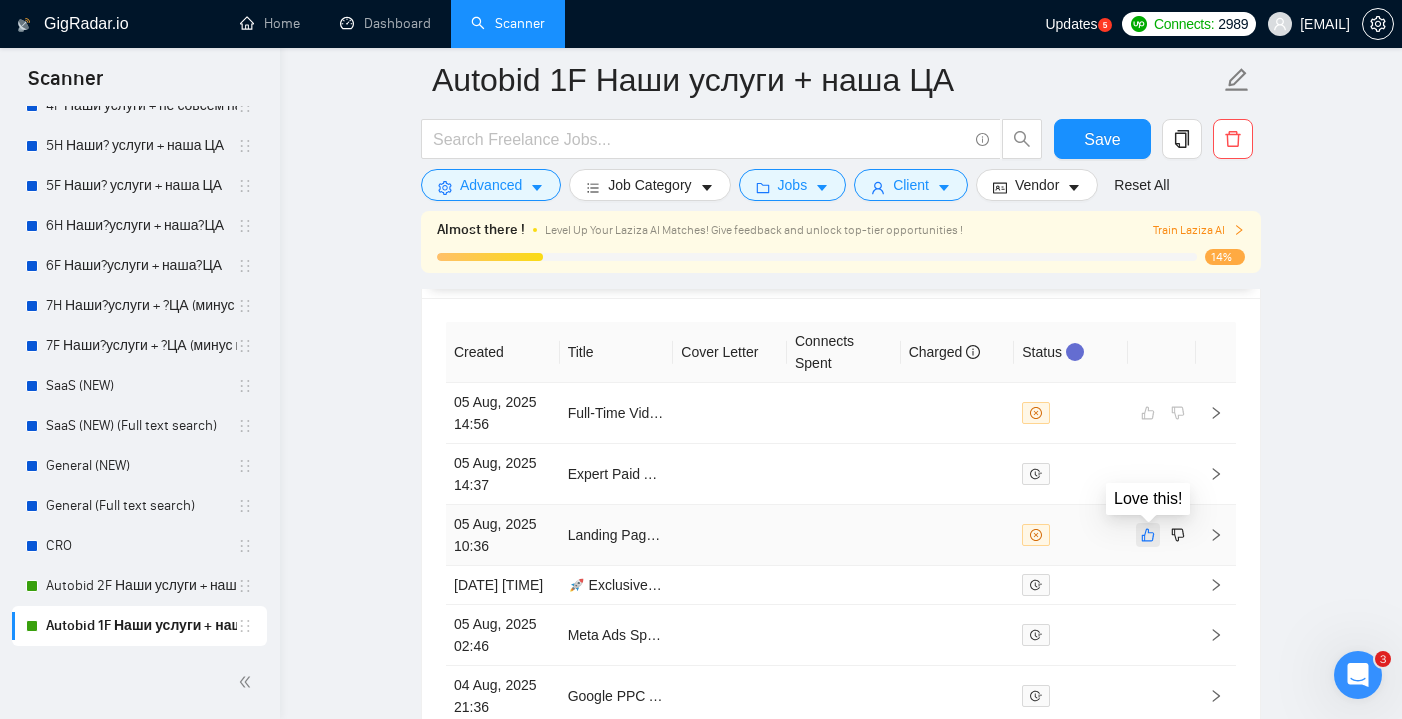 click 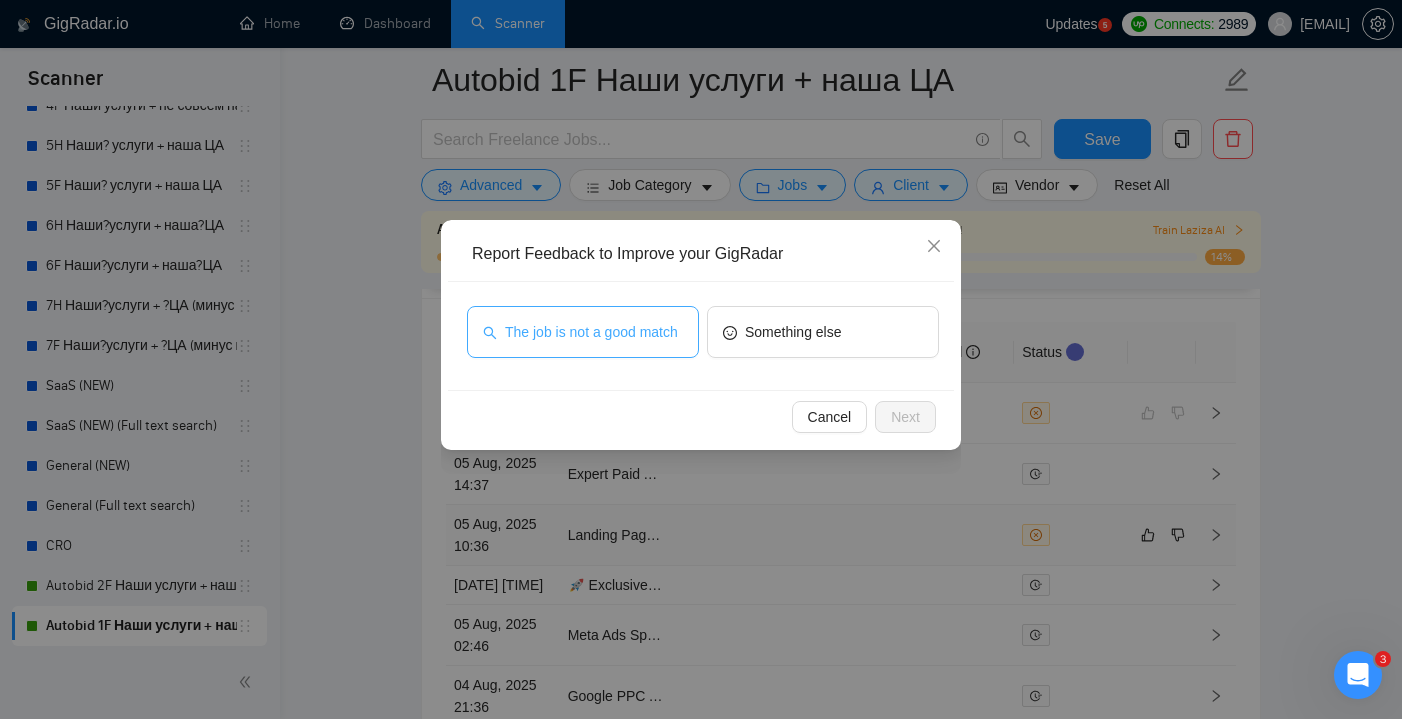 click on "The job is not a good match" at bounding box center [591, 332] 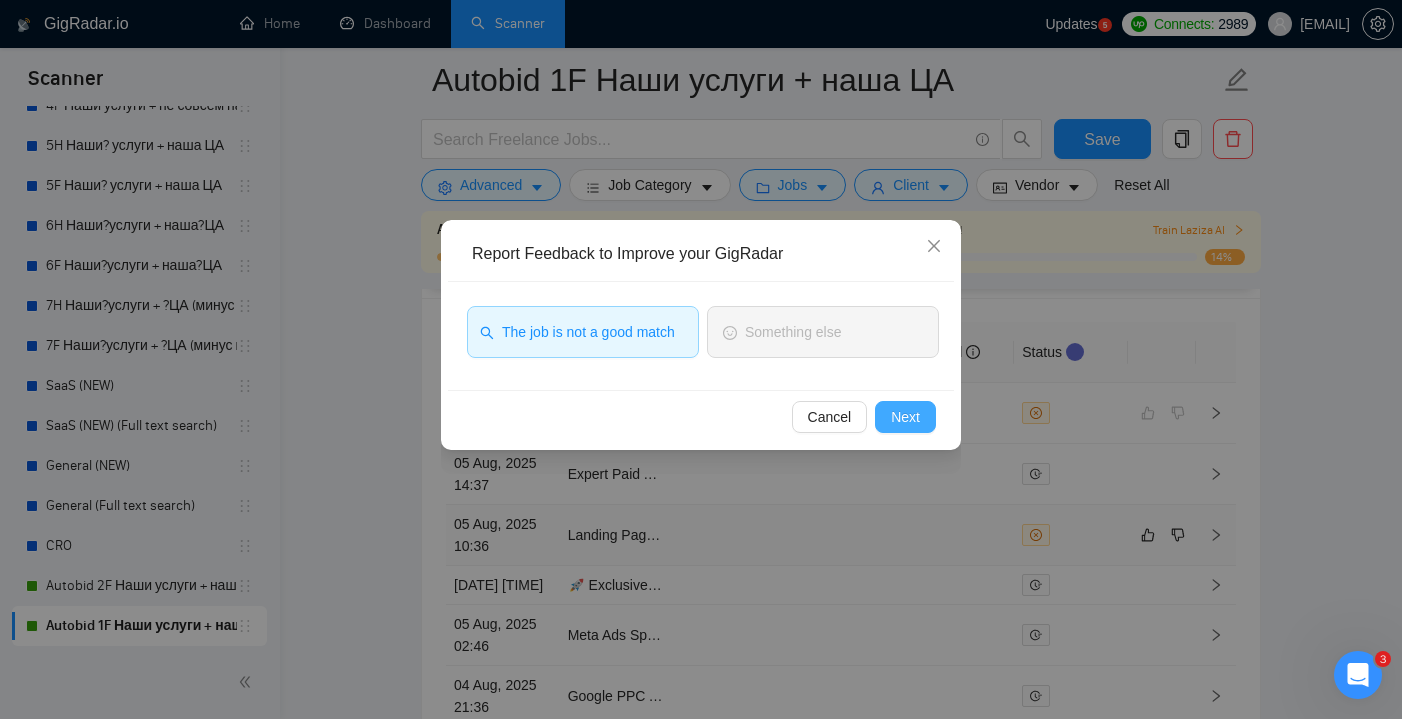 click on "Next" at bounding box center [905, 417] 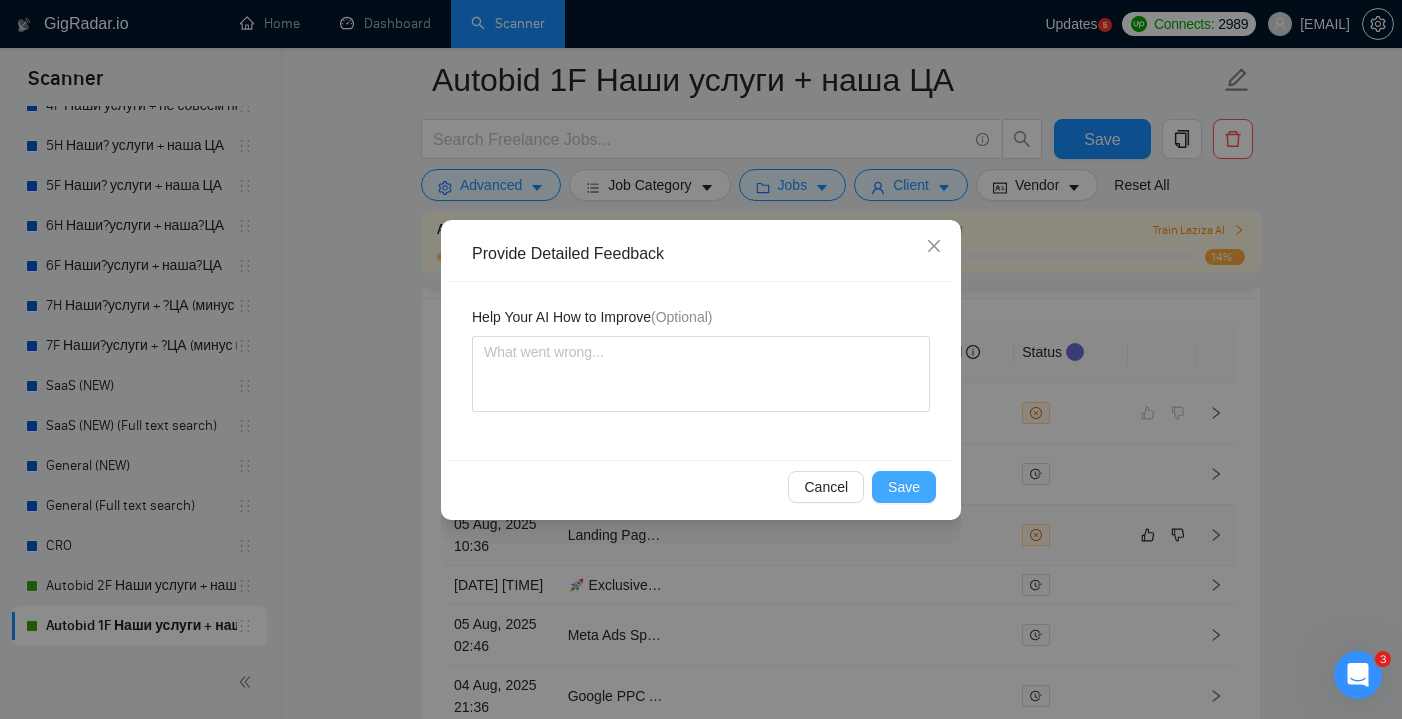 click on "Save" at bounding box center (904, 487) 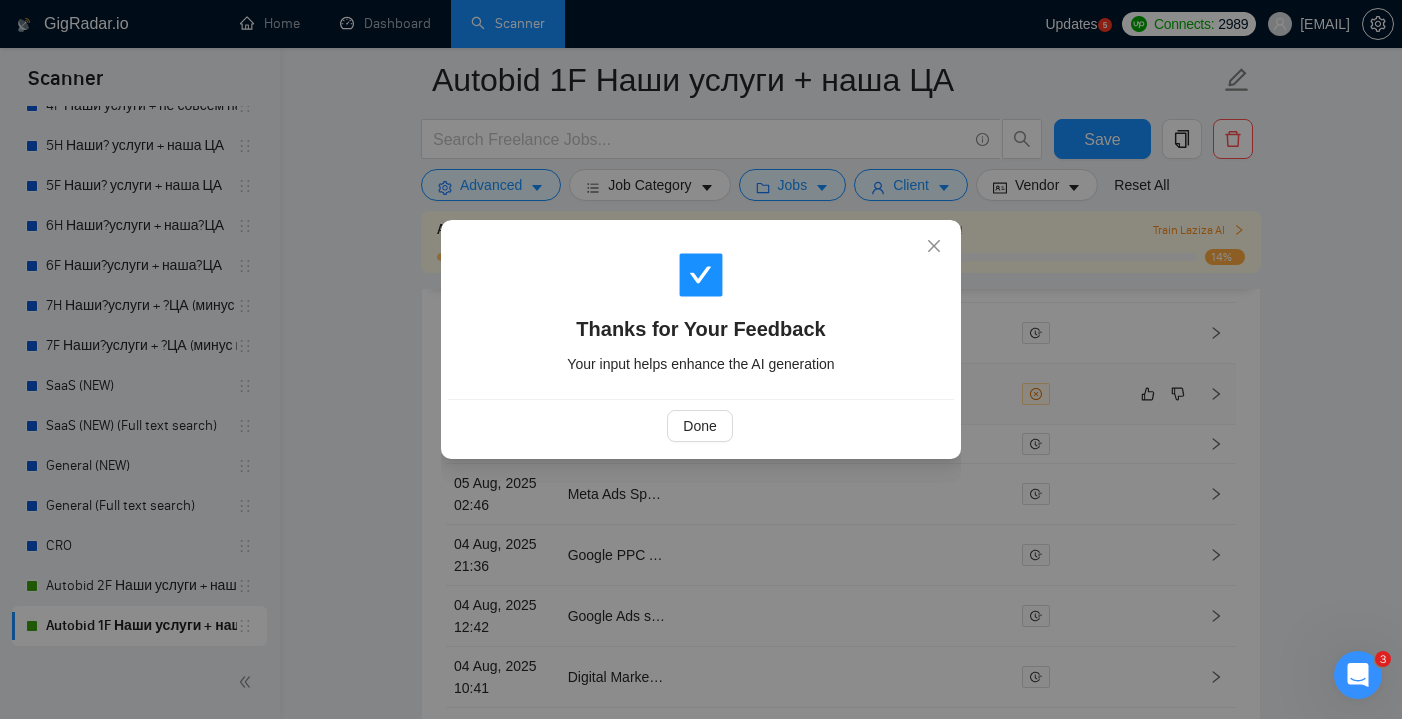 scroll, scrollTop: 5436, scrollLeft: 0, axis: vertical 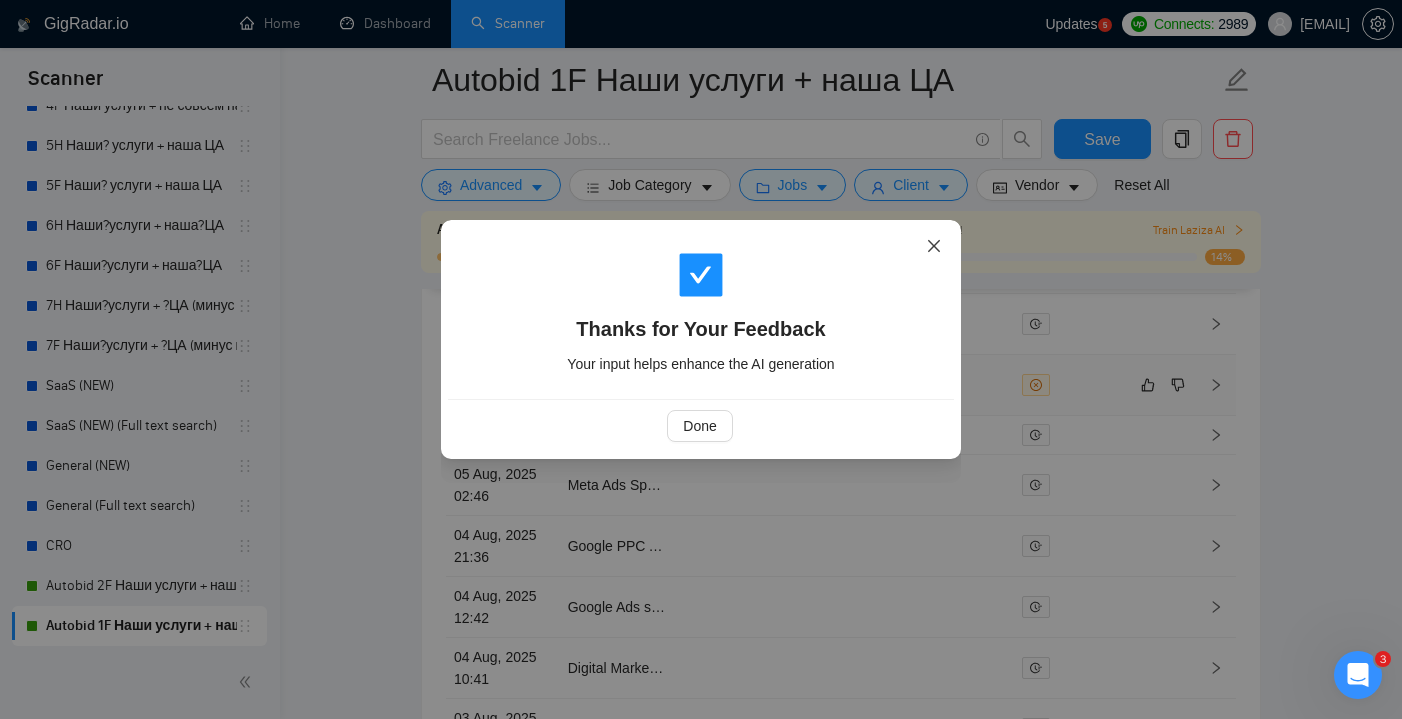 click 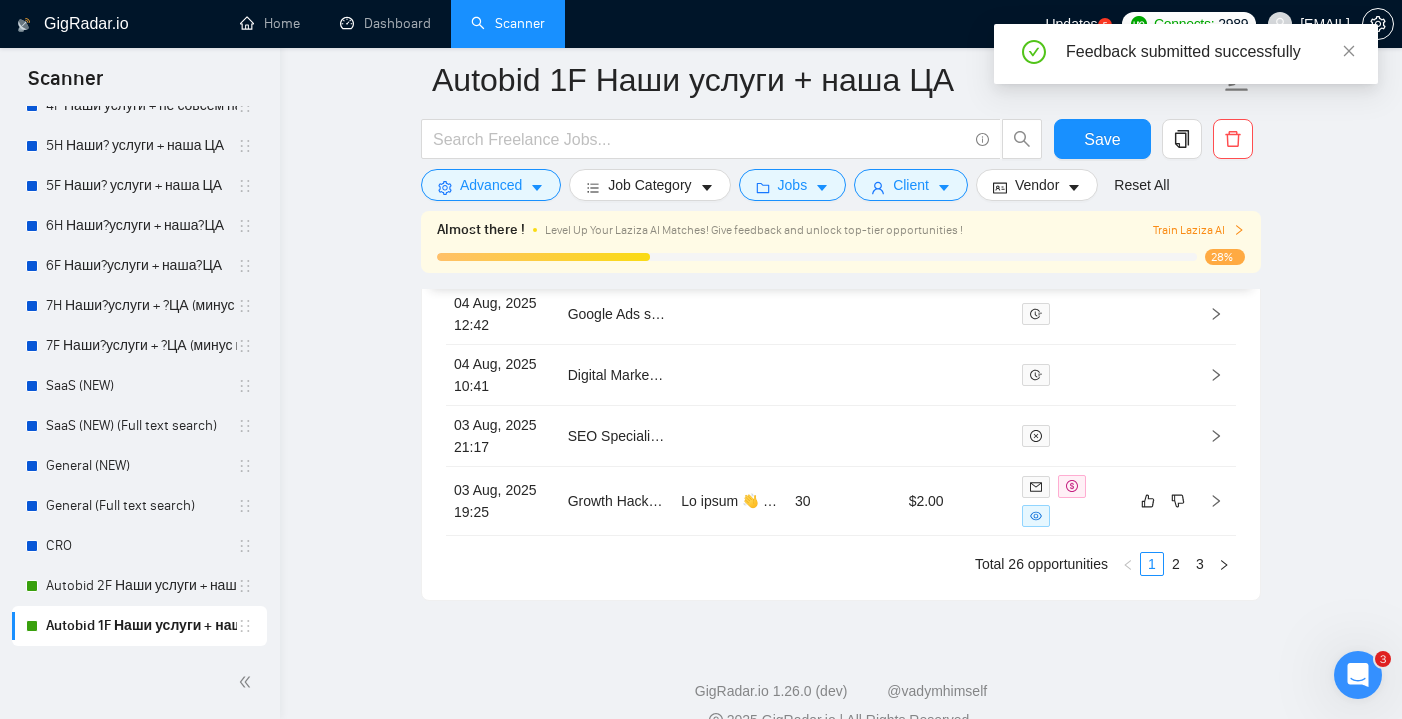 scroll, scrollTop: 5730, scrollLeft: 0, axis: vertical 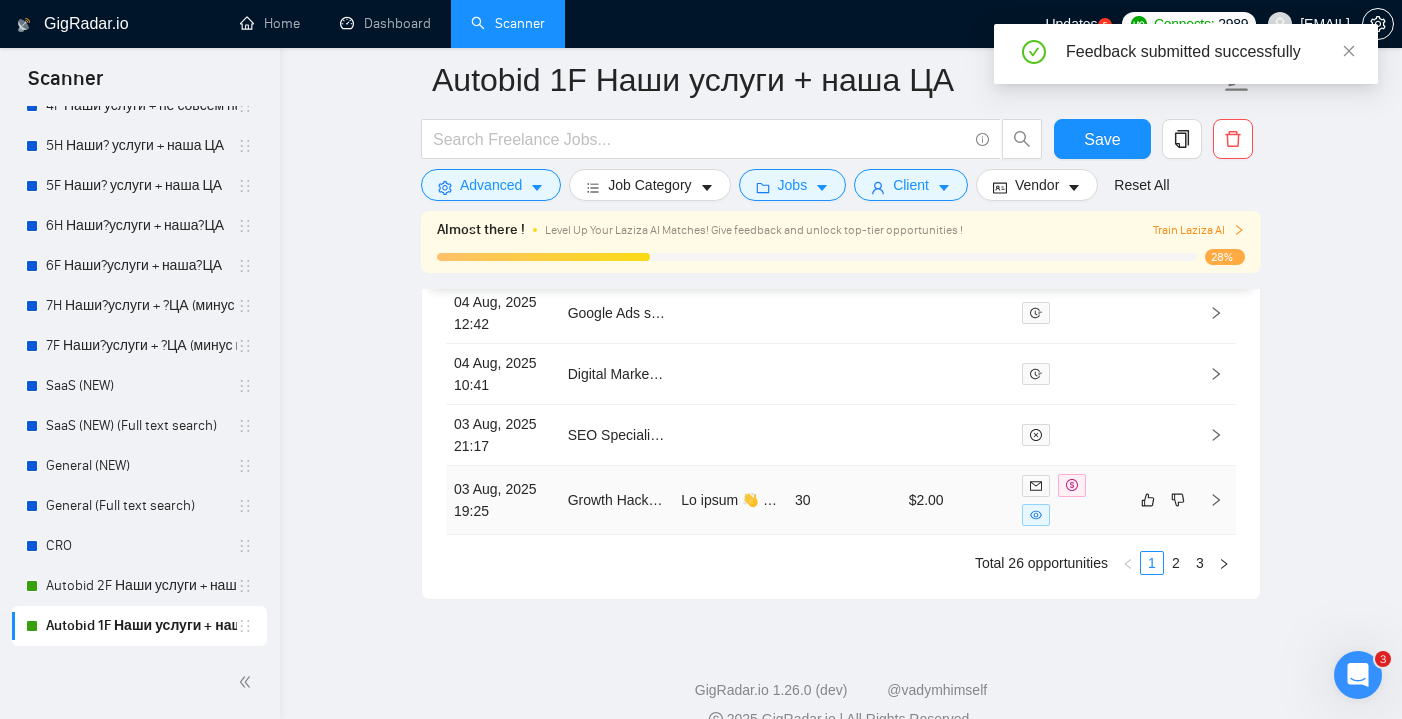 click on "30" at bounding box center [844, 500] 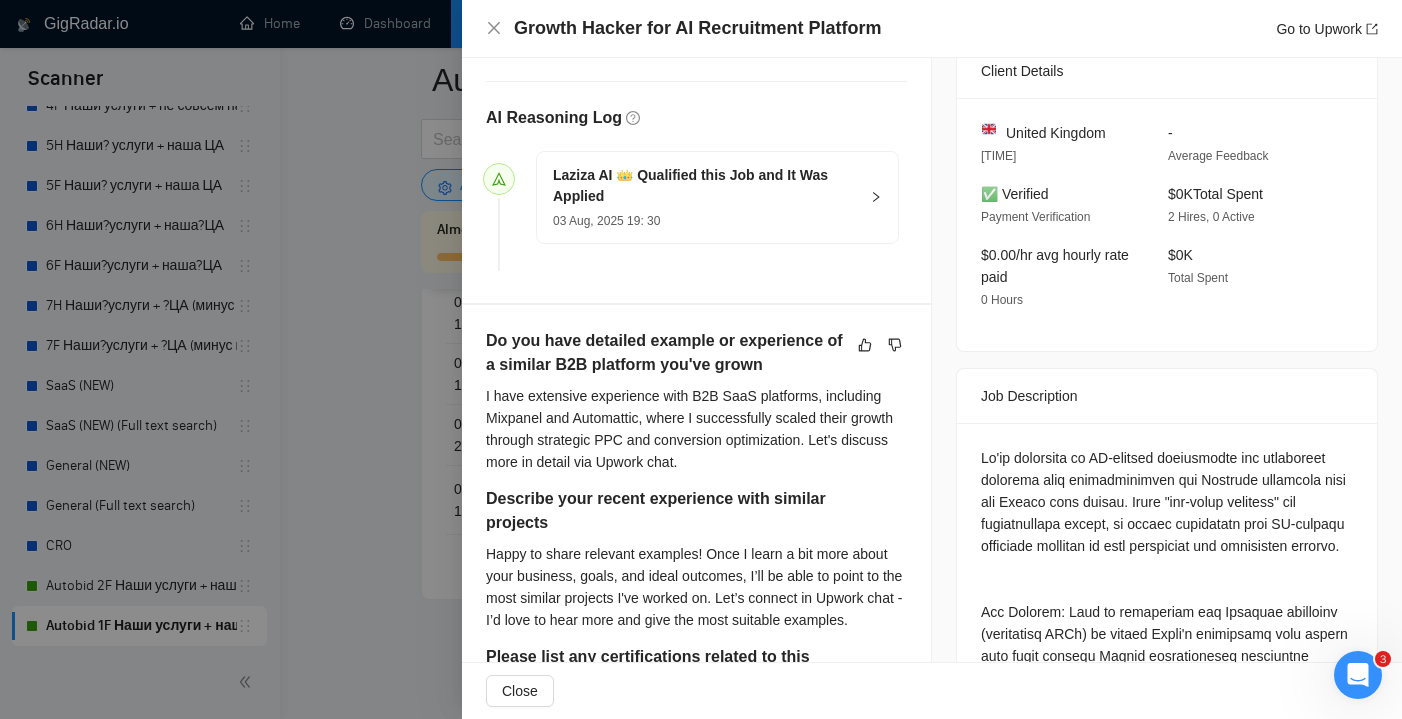 scroll, scrollTop: 506, scrollLeft: 0, axis: vertical 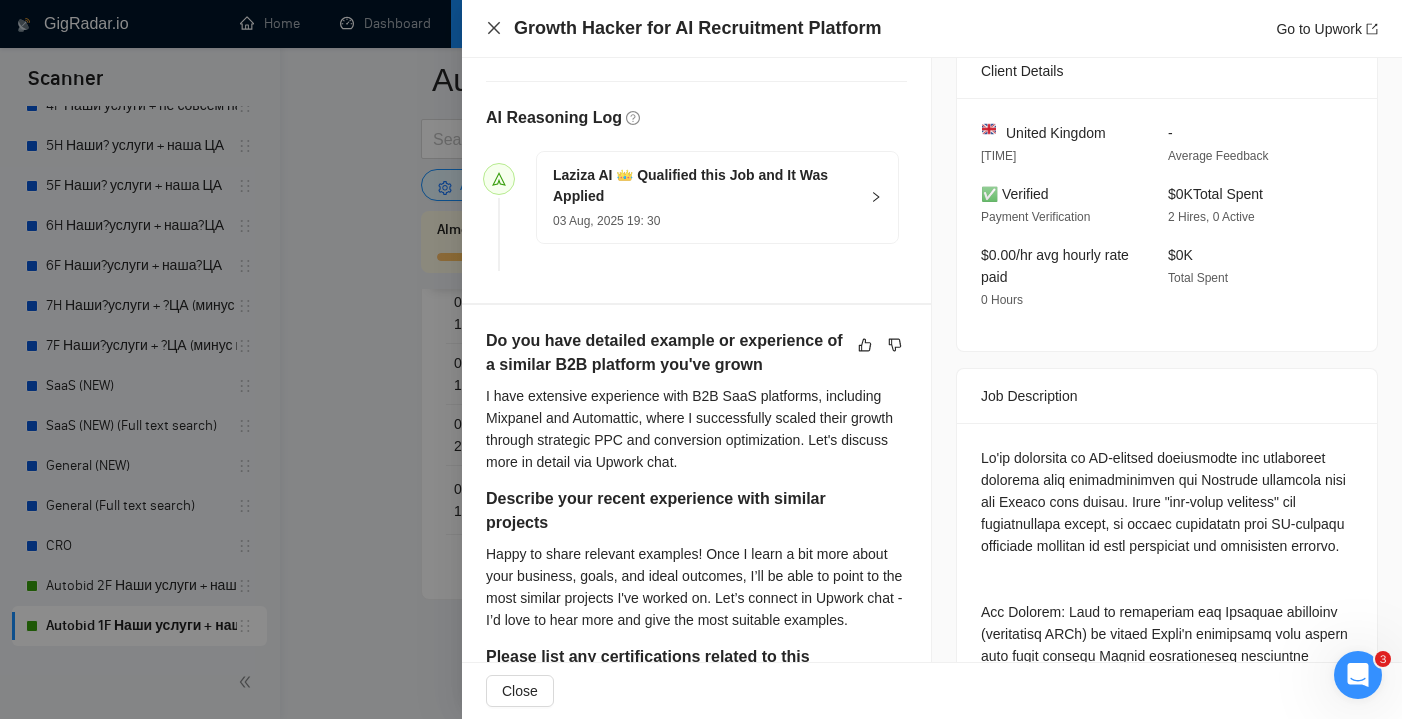 click 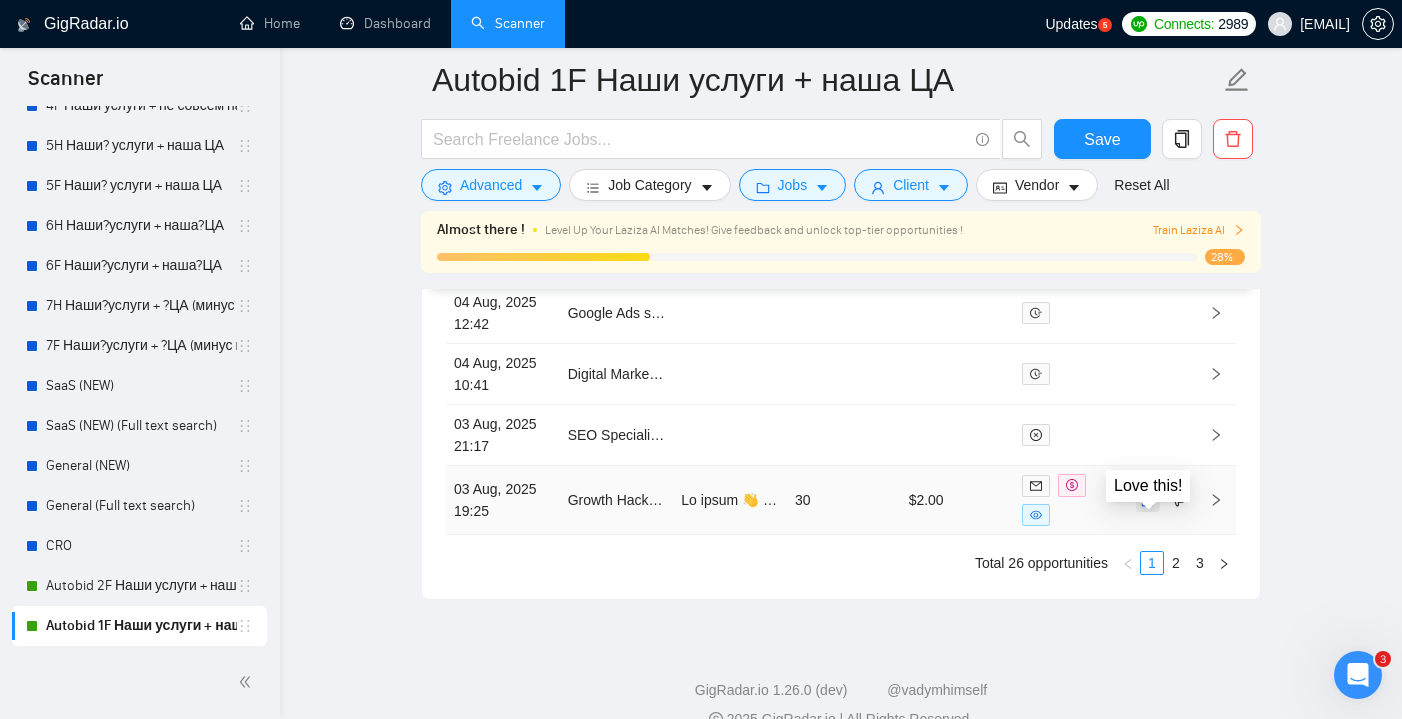 click 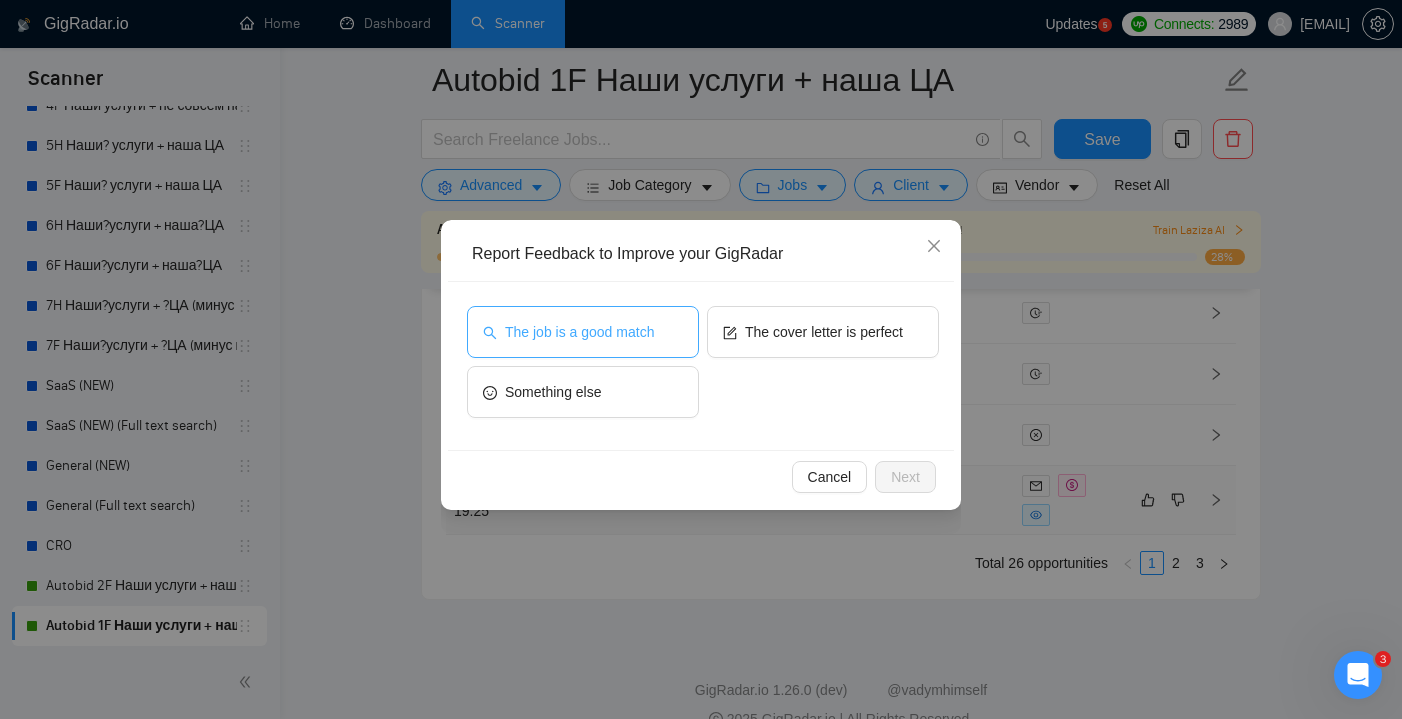 click on "The job is a good match" at bounding box center (583, 332) 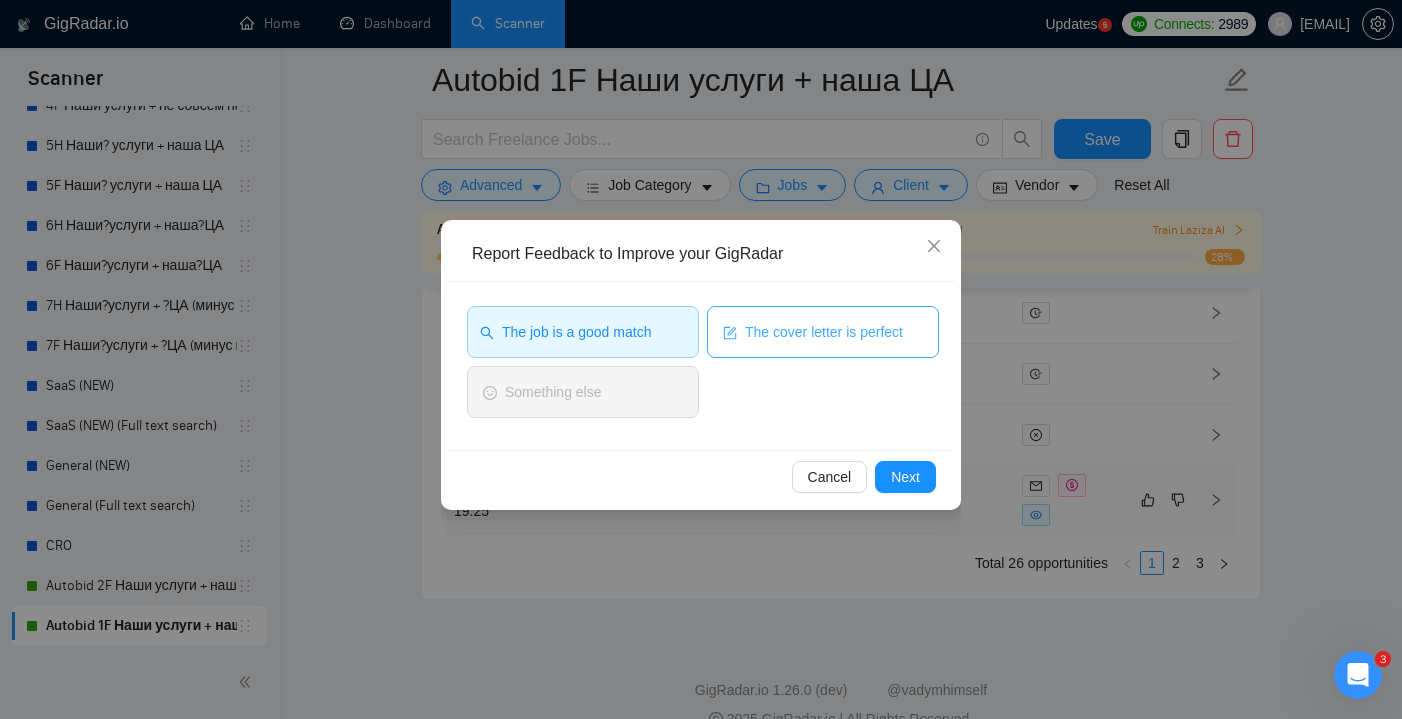 click on "The cover letter is perfect" at bounding box center [823, 332] 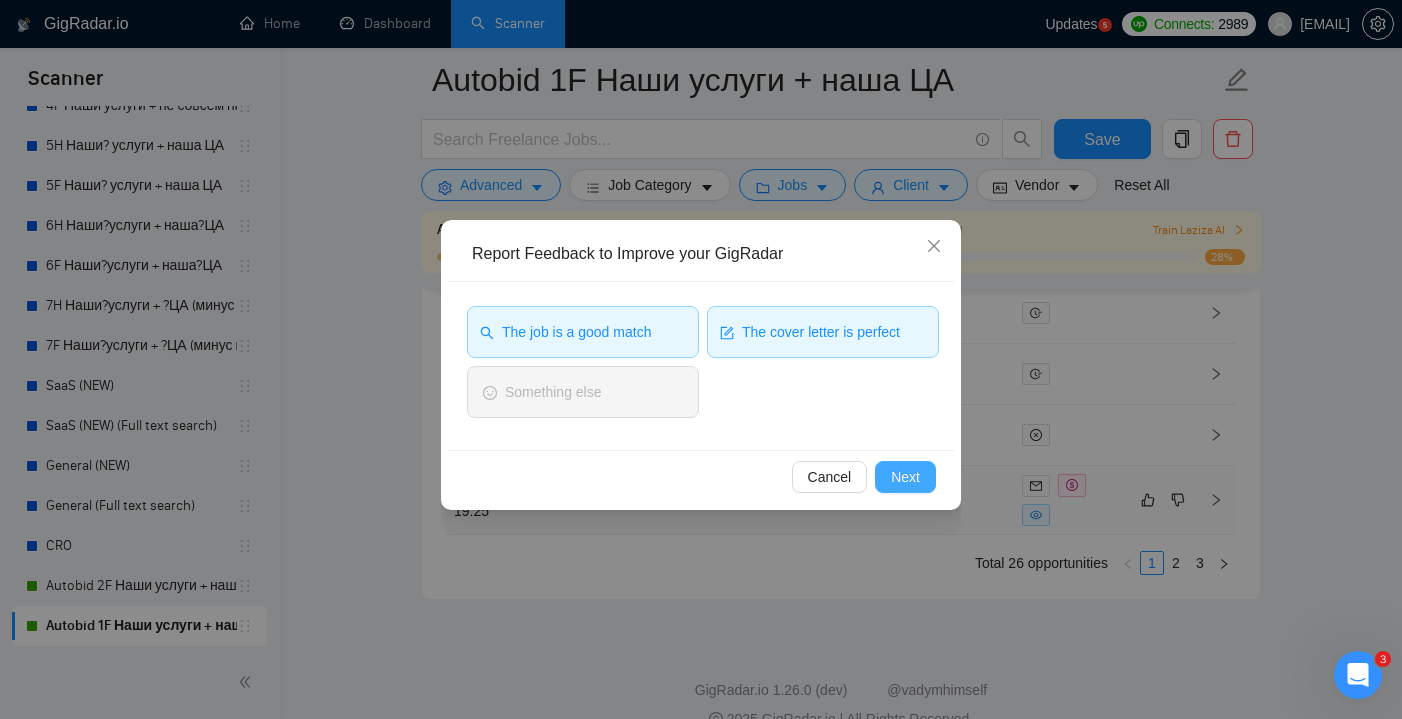 click on "Next" at bounding box center [905, 477] 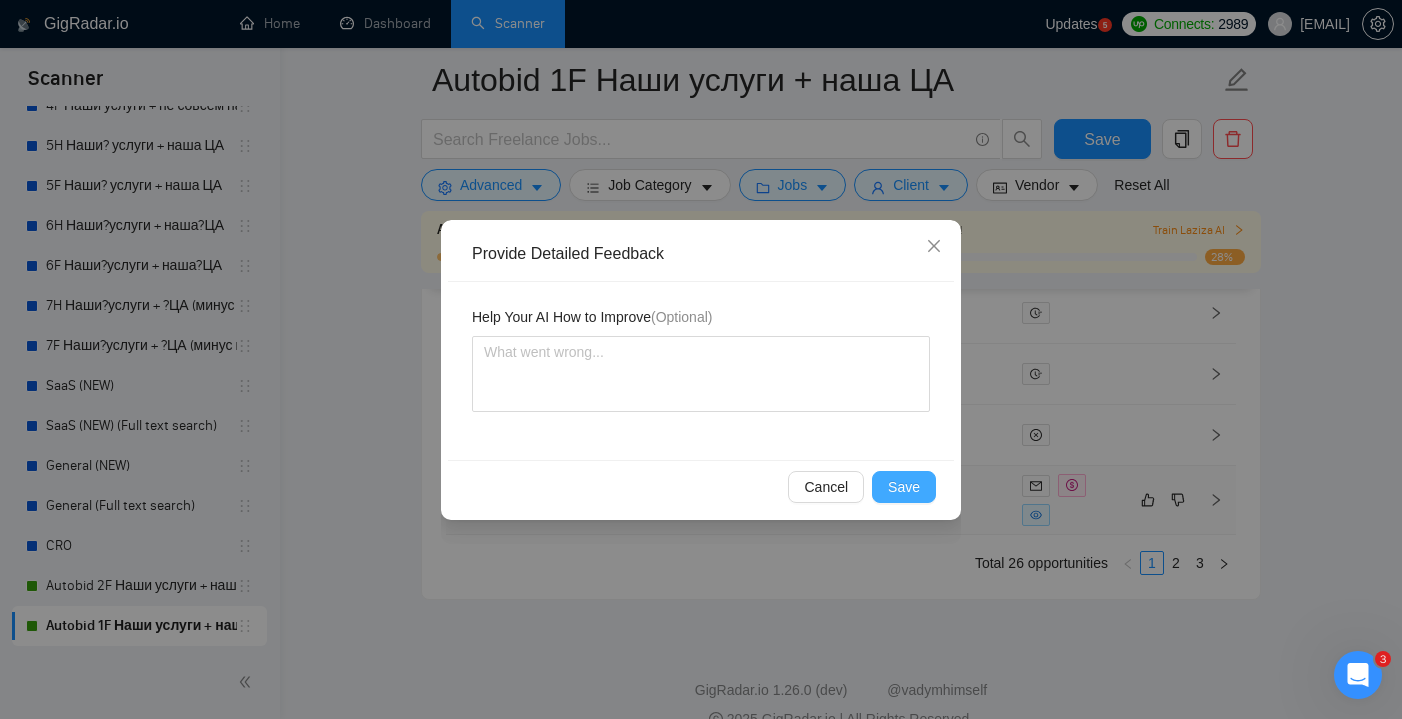 click on "Save" at bounding box center [904, 487] 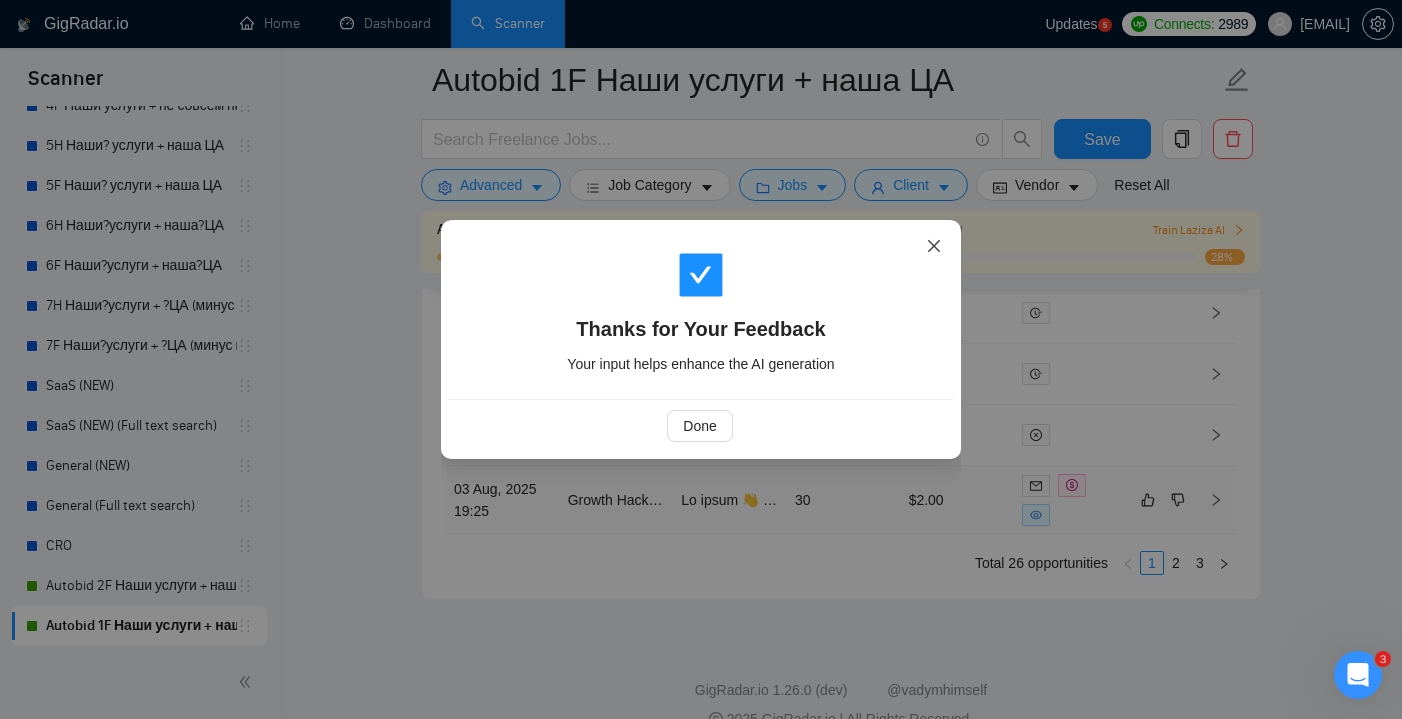 click 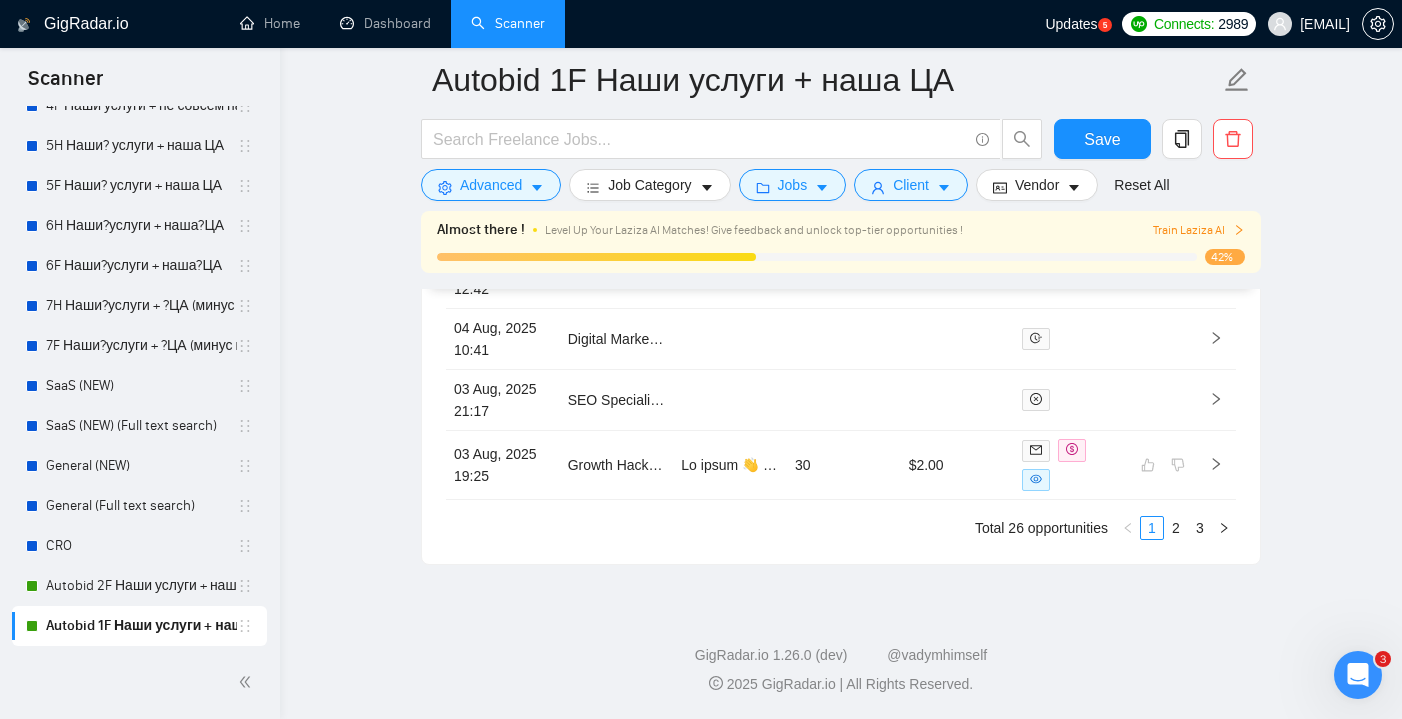 scroll, scrollTop: 5580, scrollLeft: 0, axis: vertical 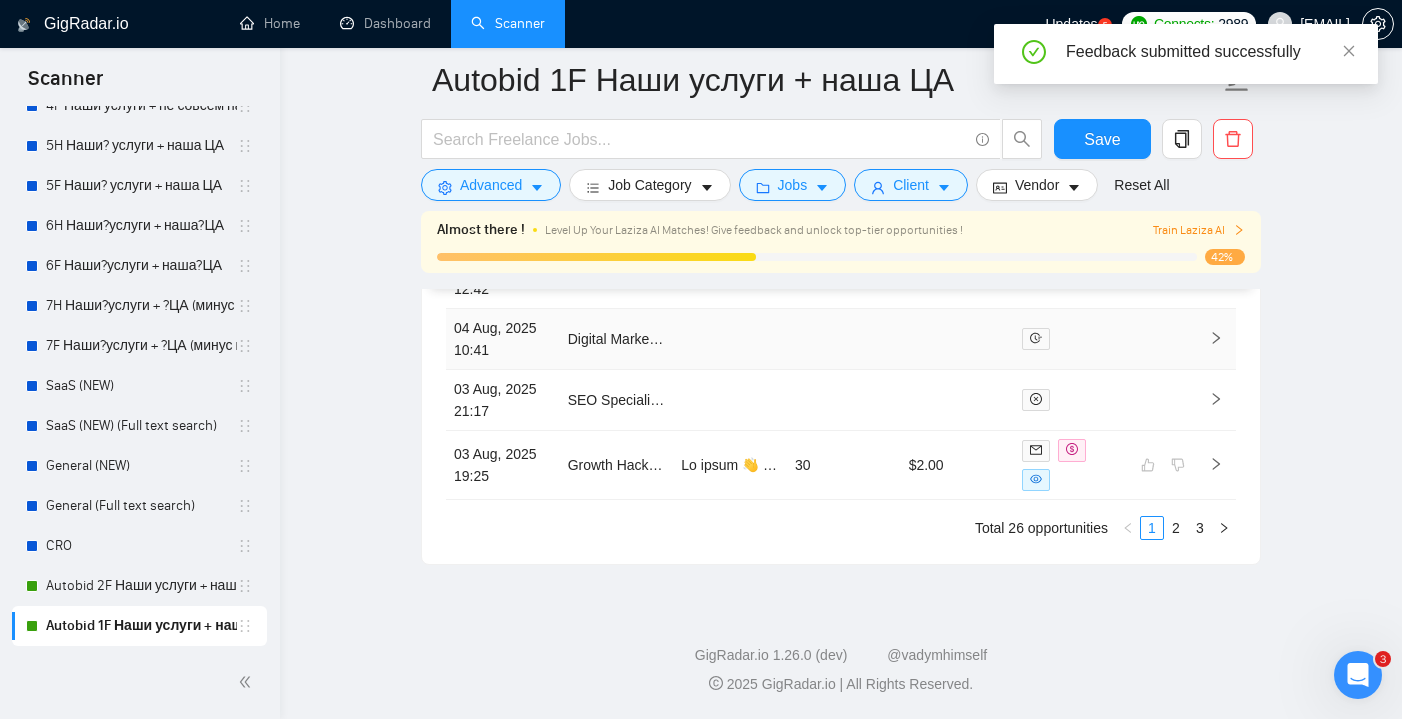 click on "Created Title Cover Letter Connects Spent Charged   Status                 [DATE] [TIME] Full-Time Video Editor & Content Creator (YouTube, Shorts, Ads, AI experience) [DATE] [TIME] Expert Paid Ads Expert (LinkedIn) | B2B SaaS Focus   [DATE] [TIME] Landing Page Opportunity – Cash Flow Management [DATE] [TIME] 🚀 Exclusive Partnership: Paid Ads Manager for High-Growth Marketing Agency (Client Potential for U)   [DATE] [TIME] Meta Ads Specialist for SaaS Agency (Home Remodeling Niche)   [DATE] [TIME] Google PPC Ads, Campaign & Keyword Bids Manager – Full Time   [DATE] [TIME] Google Ads specialist needed for sustainability product   [DATE] [TIME] Digital Marketing/Campaign Expert   [DATE] [TIME] SEO Specialist Needed for Competitive Keyword Research & Strategy   [DATE] [TIME] Growth Hacker for AI Recruitment Platform 30 $2.00 Total 26 opportunities 1 2 3" at bounding box center [841, 191] 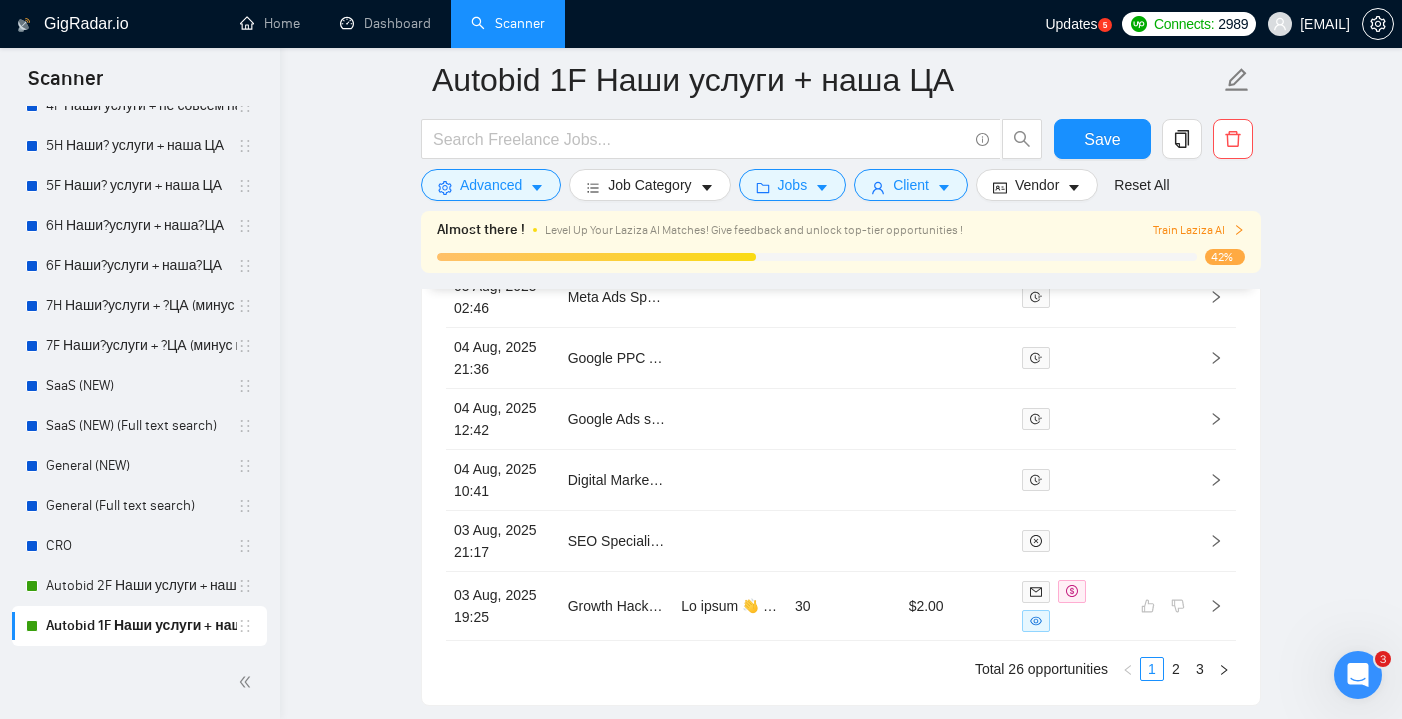 scroll, scrollTop: 5661, scrollLeft: 0, axis: vertical 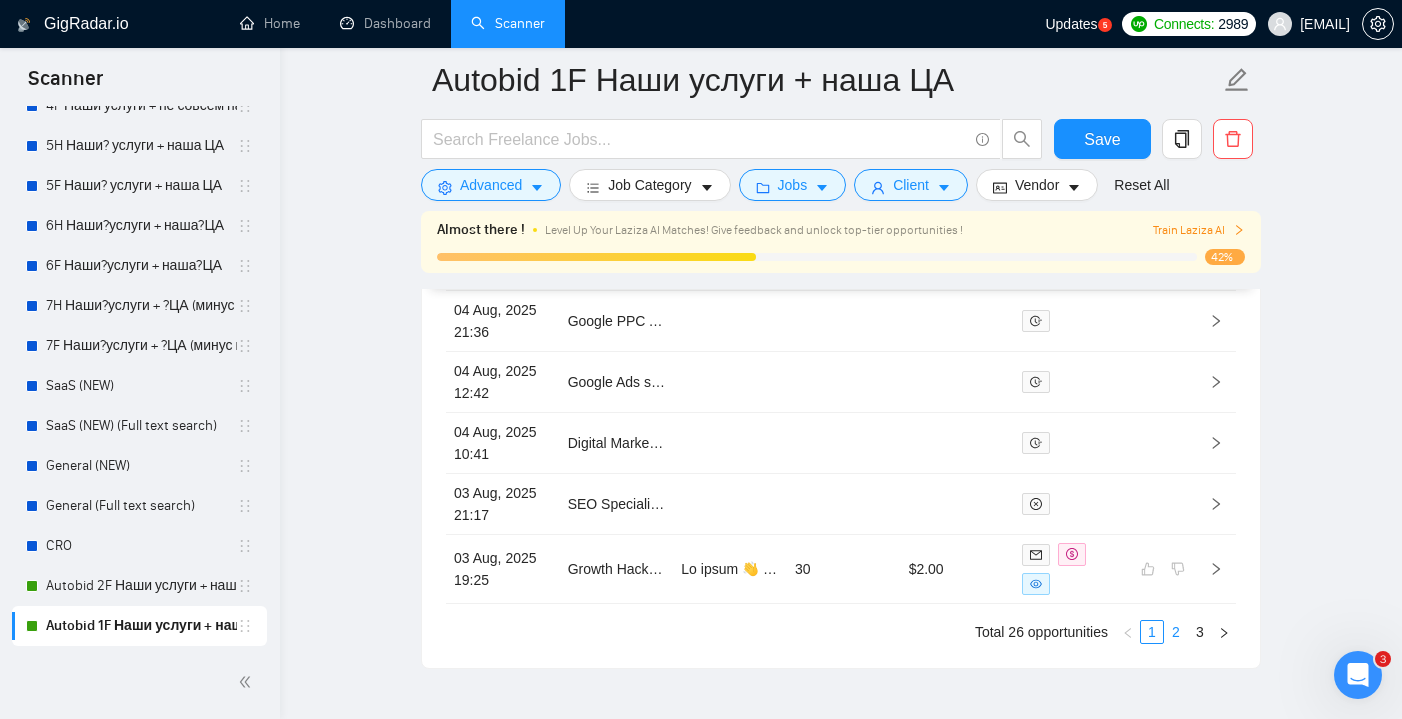 click on "2" at bounding box center (1176, 632) 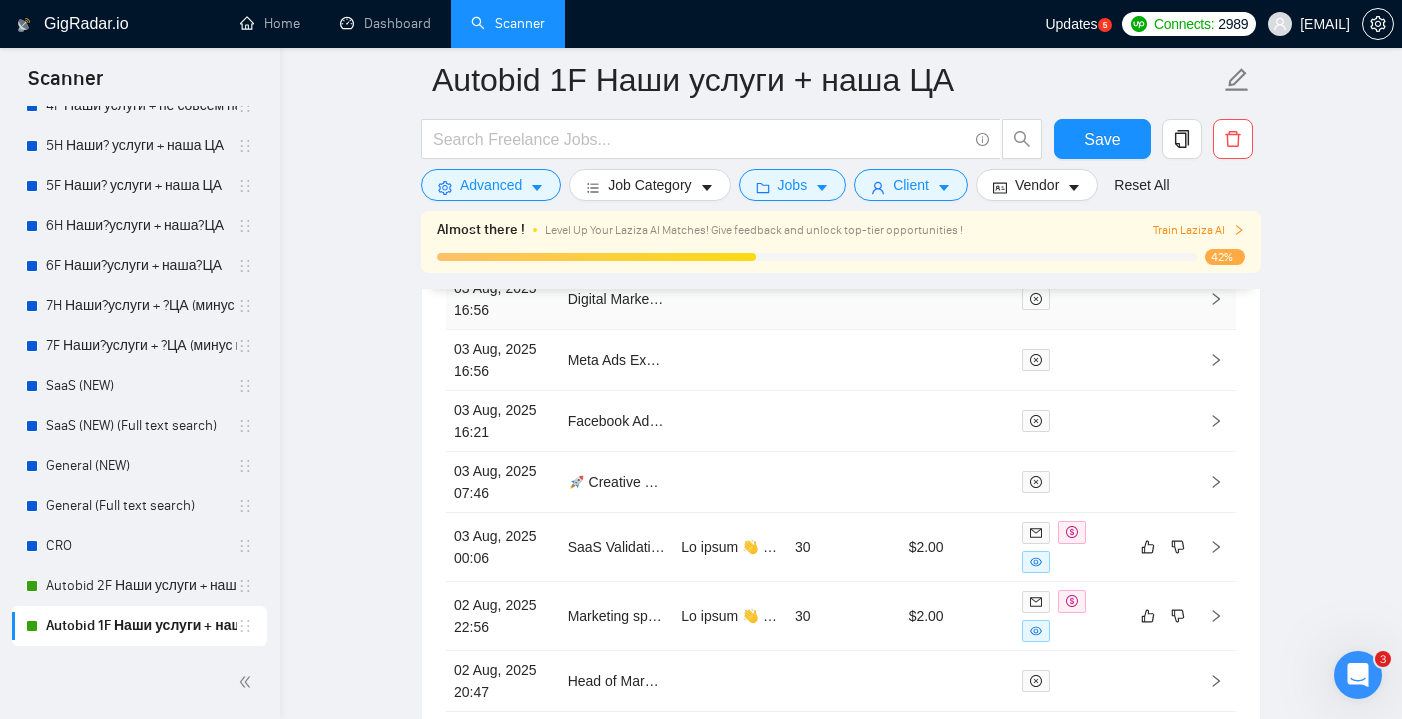 scroll, scrollTop: 5413, scrollLeft: 0, axis: vertical 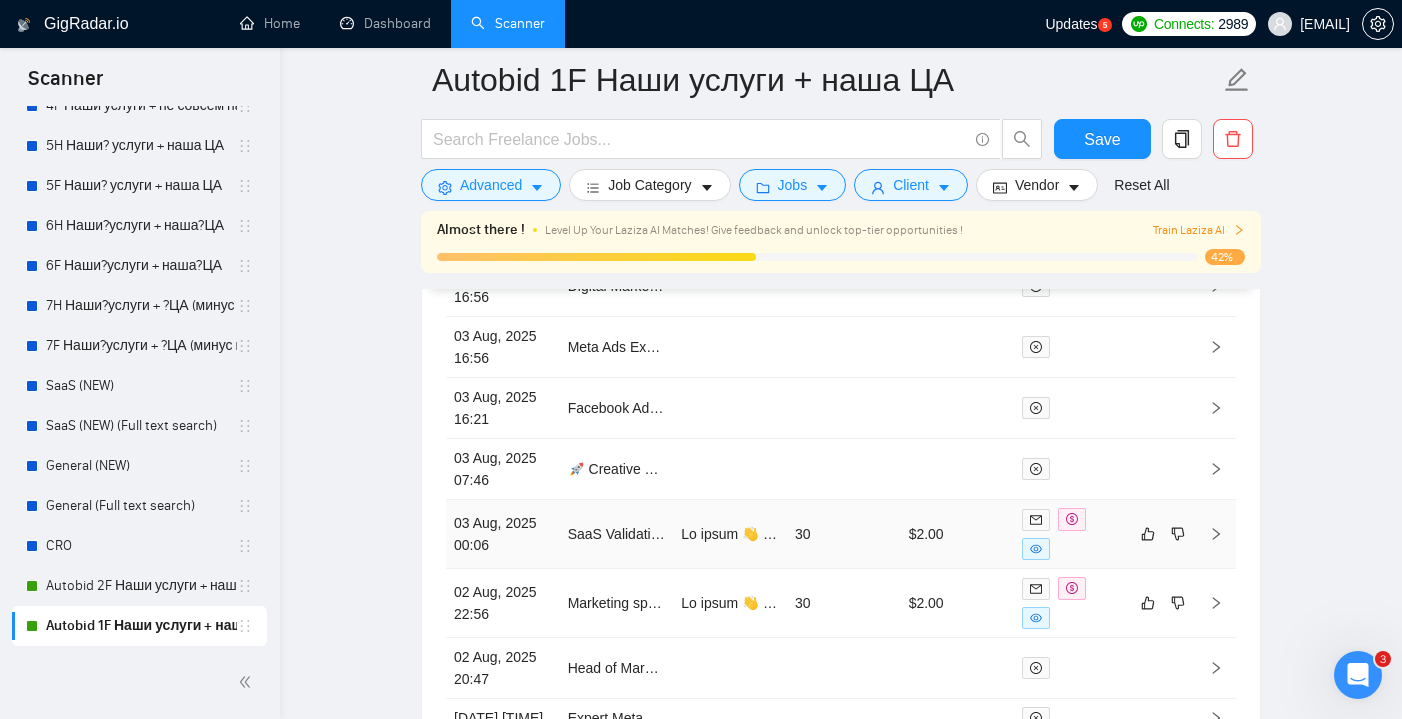 click on "30" at bounding box center (844, 534) 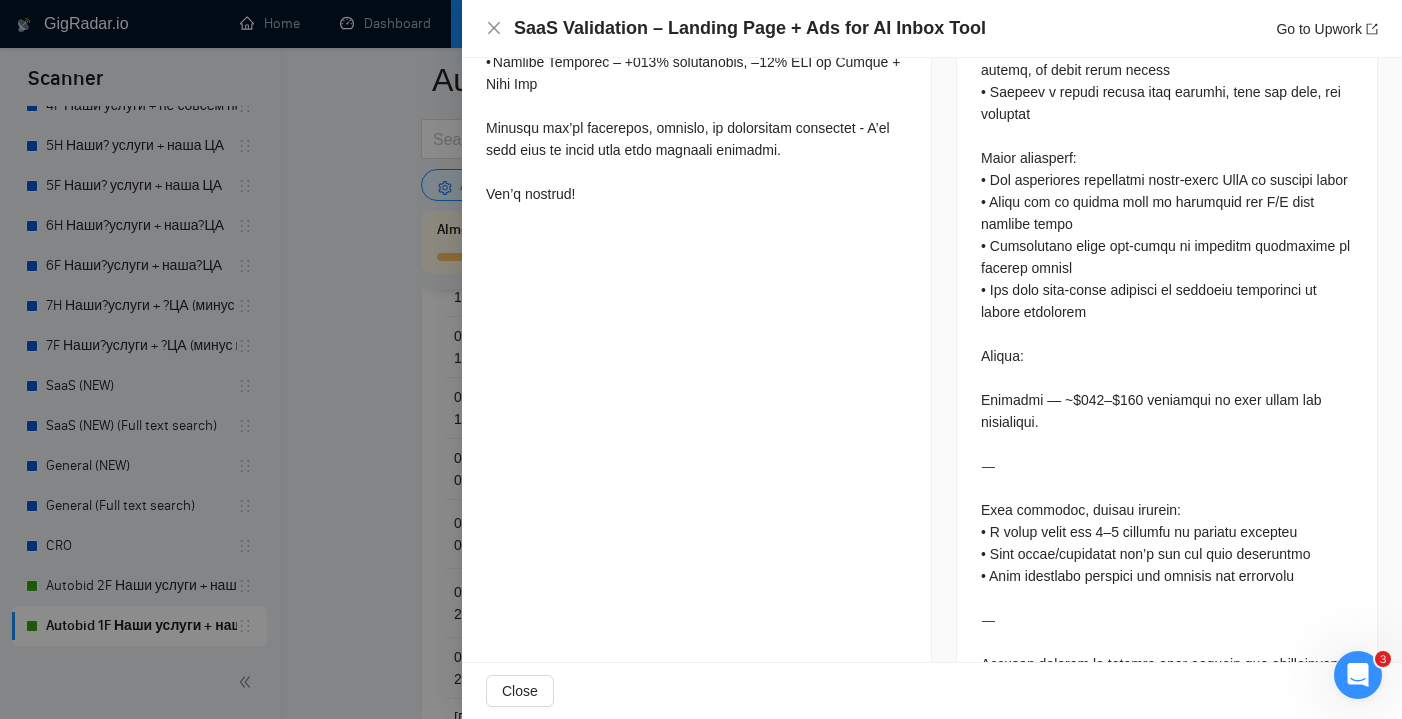 scroll, scrollTop: 1322, scrollLeft: 0, axis: vertical 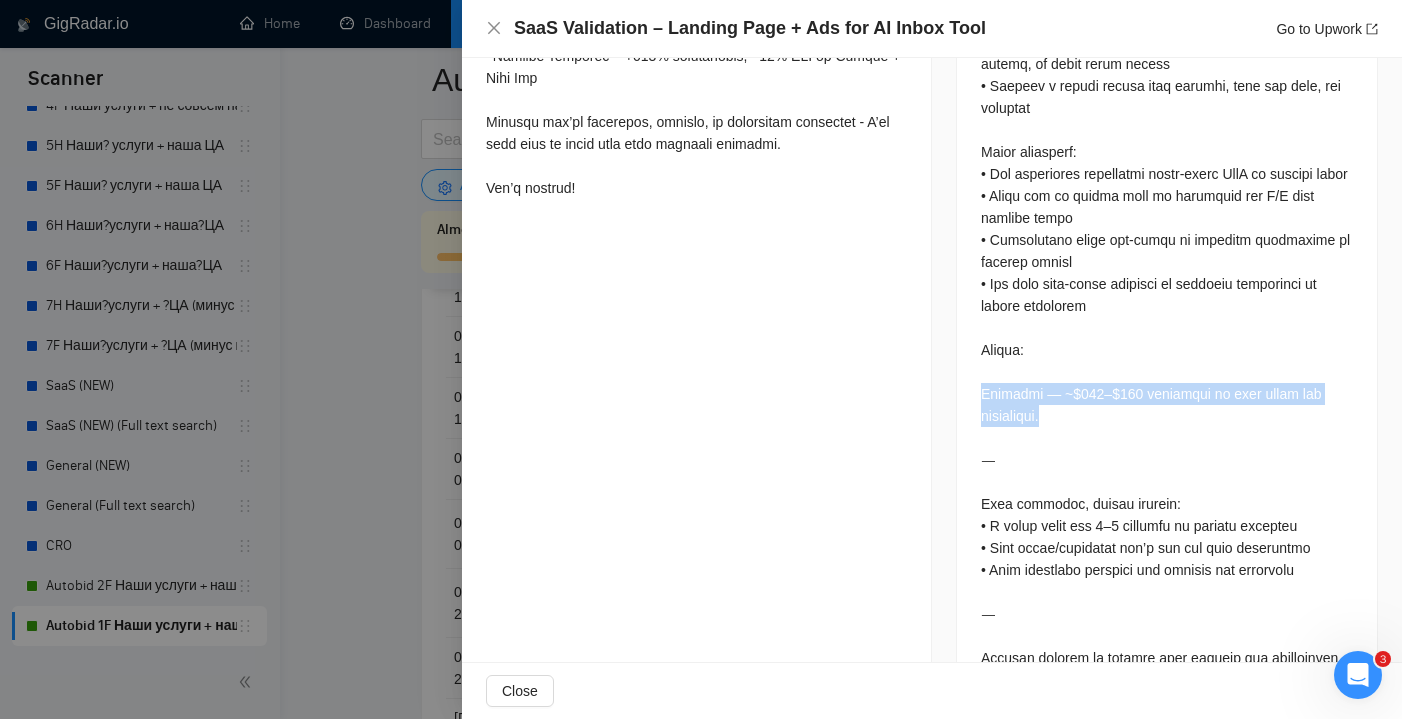drag, startPoint x: 1063, startPoint y: 441, endPoint x: 981, endPoint y: 415, distance: 86.023254 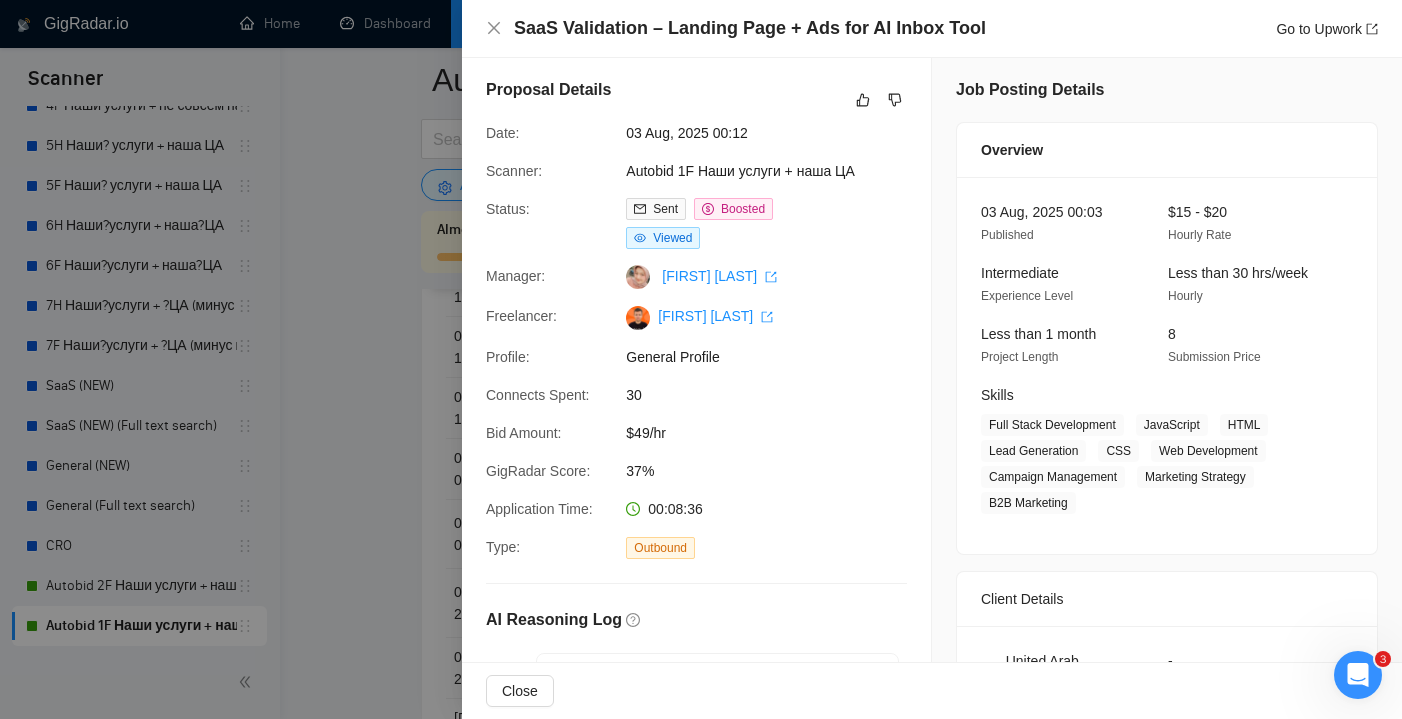 scroll, scrollTop: 0, scrollLeft: 0, axis: both 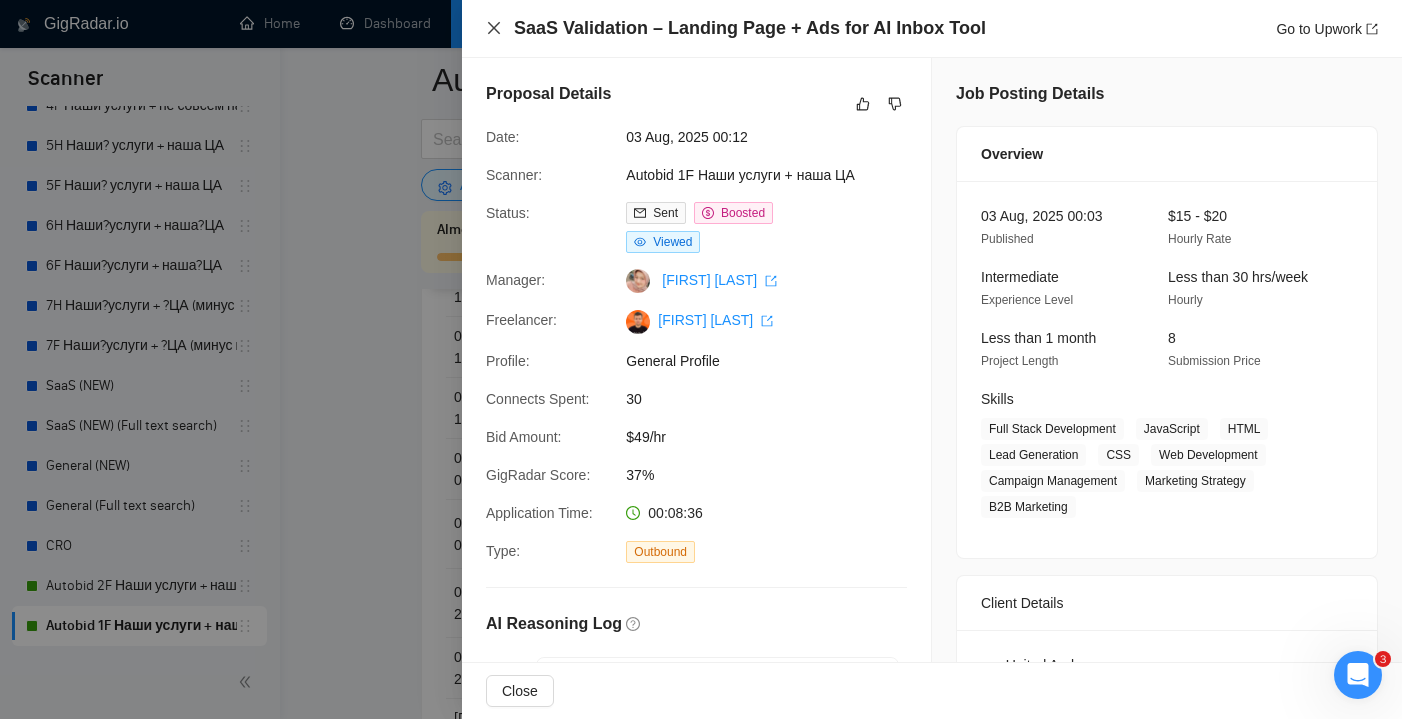 click 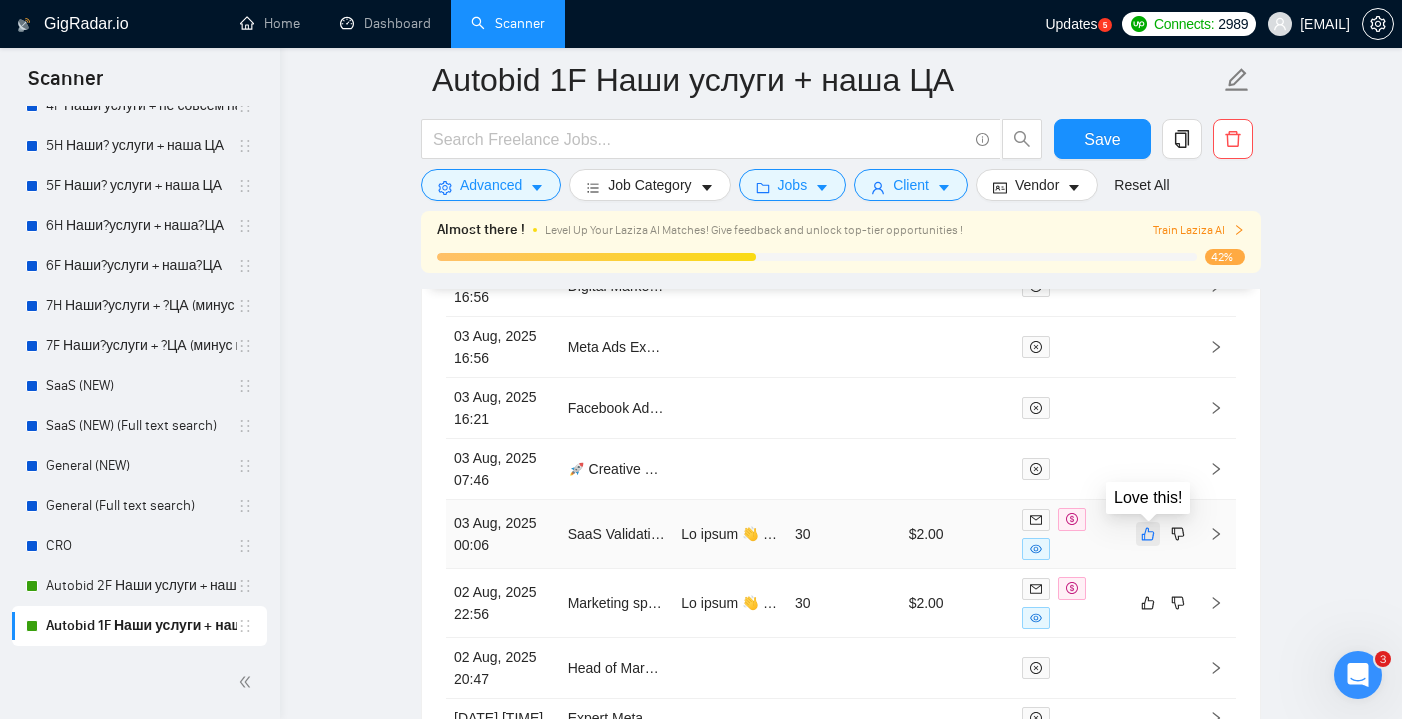click 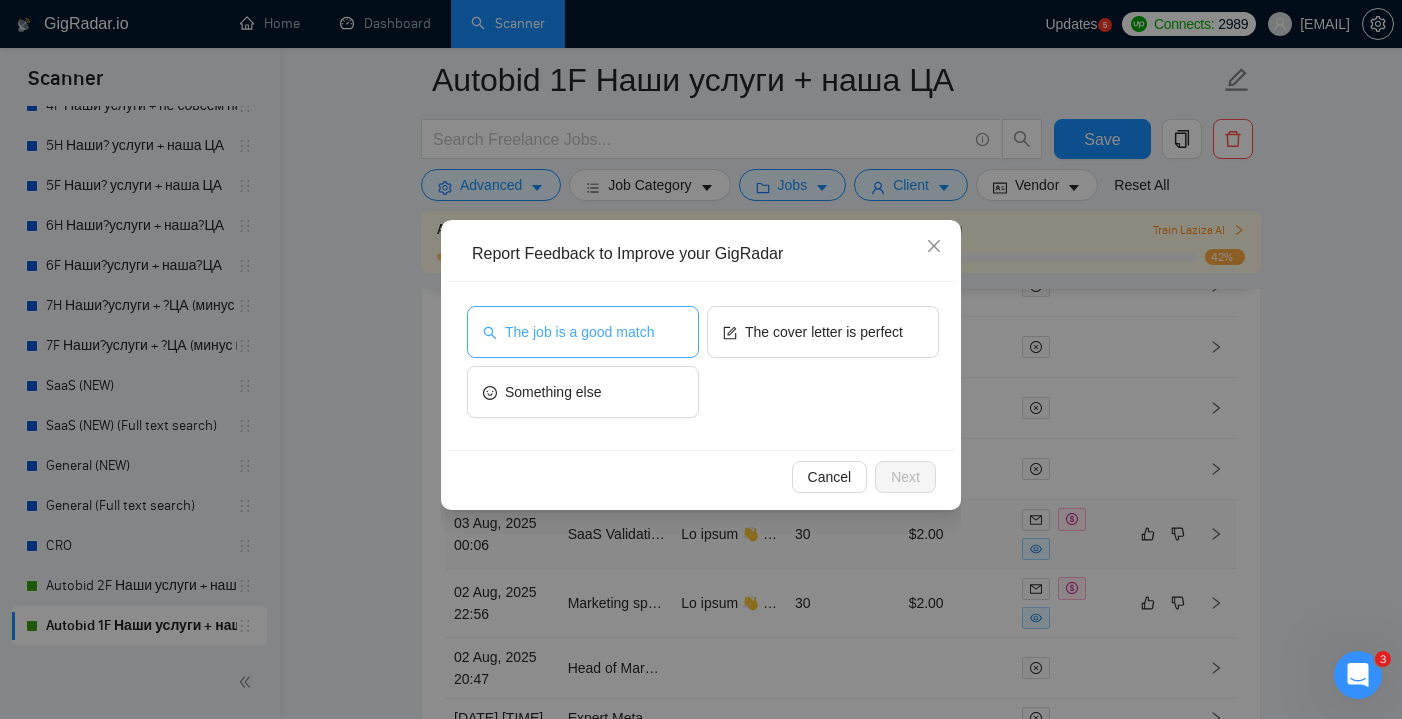 click on "The job is a good match" at bounding box center (583, 332) 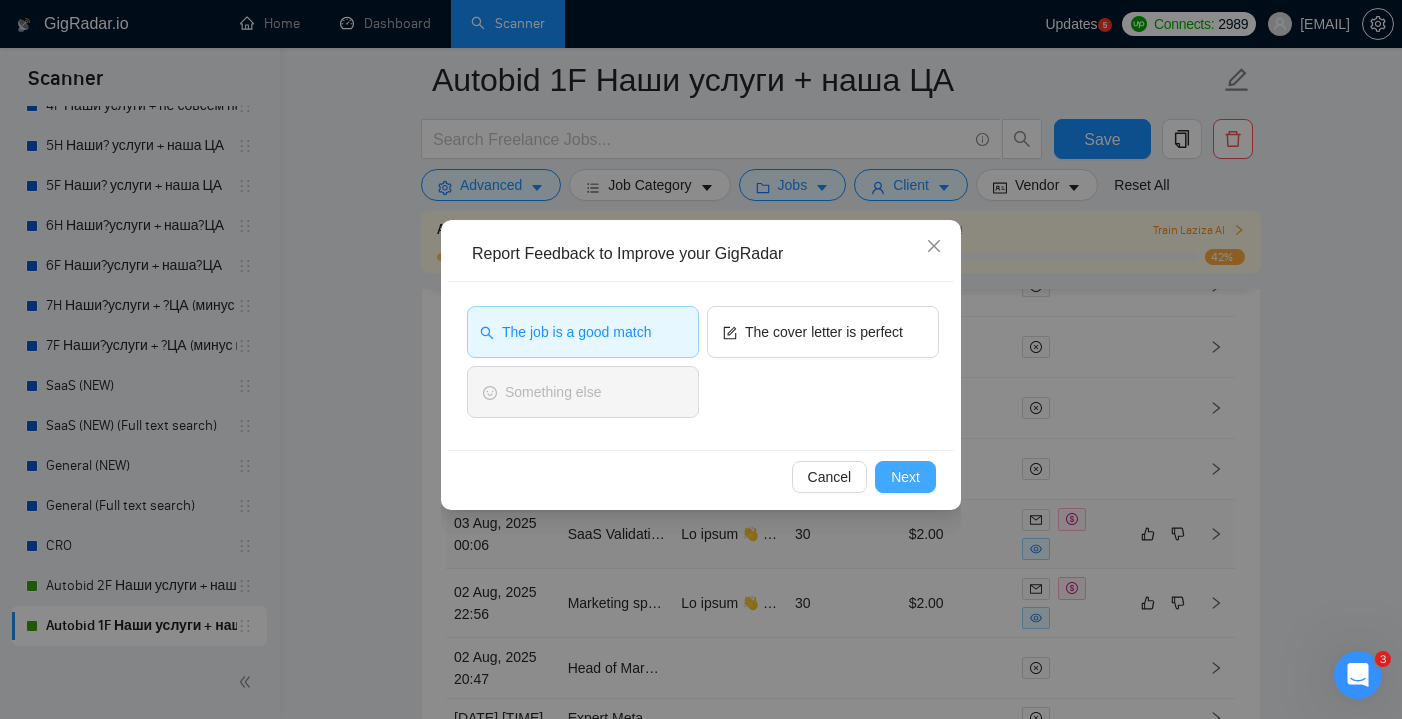 click on "Next" at bounding box center [905, 477] 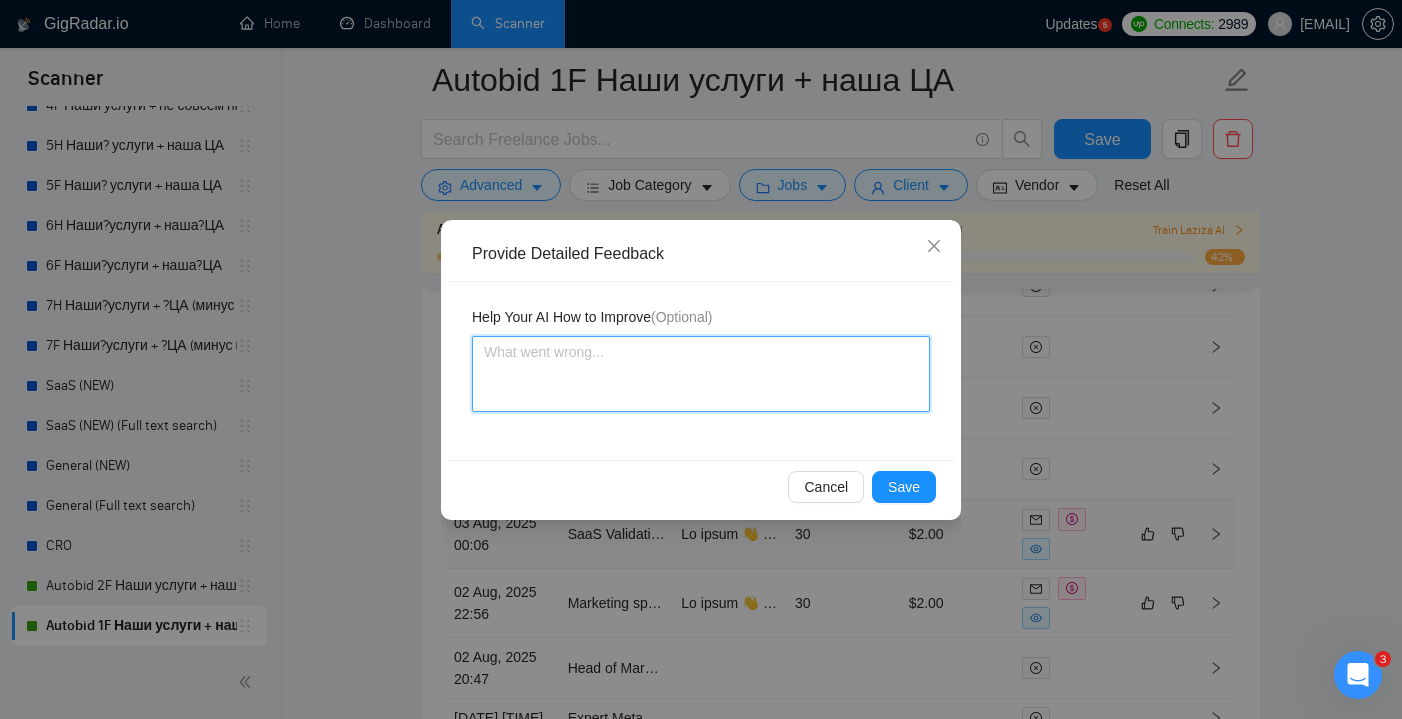 click at bounding box center (701, 374) 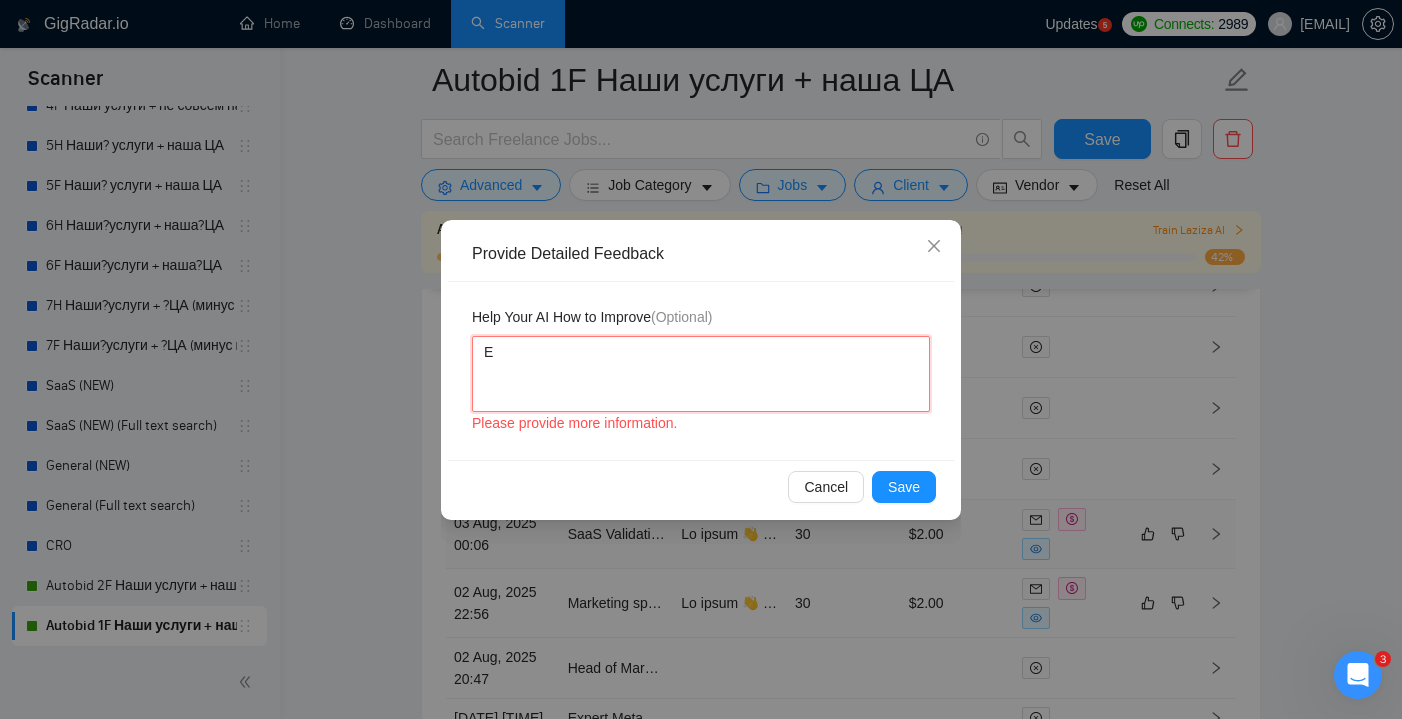 type 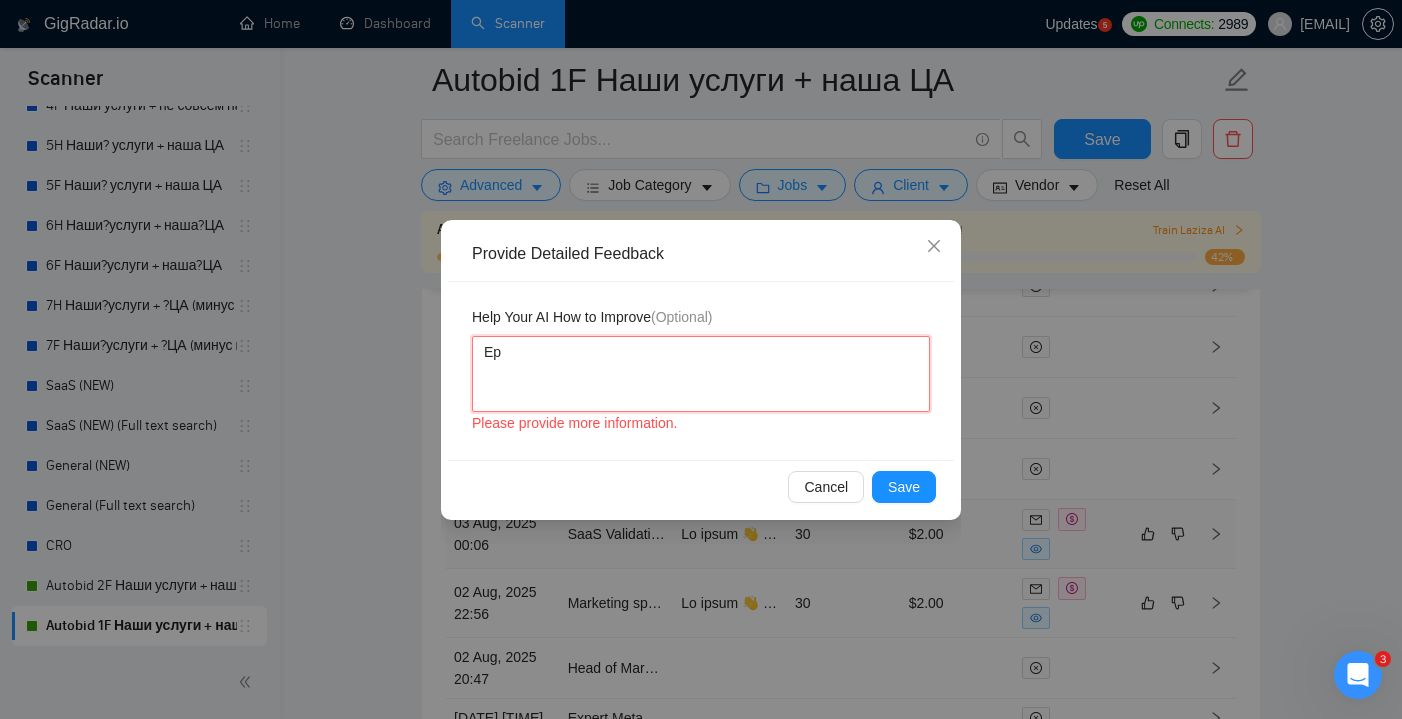 type 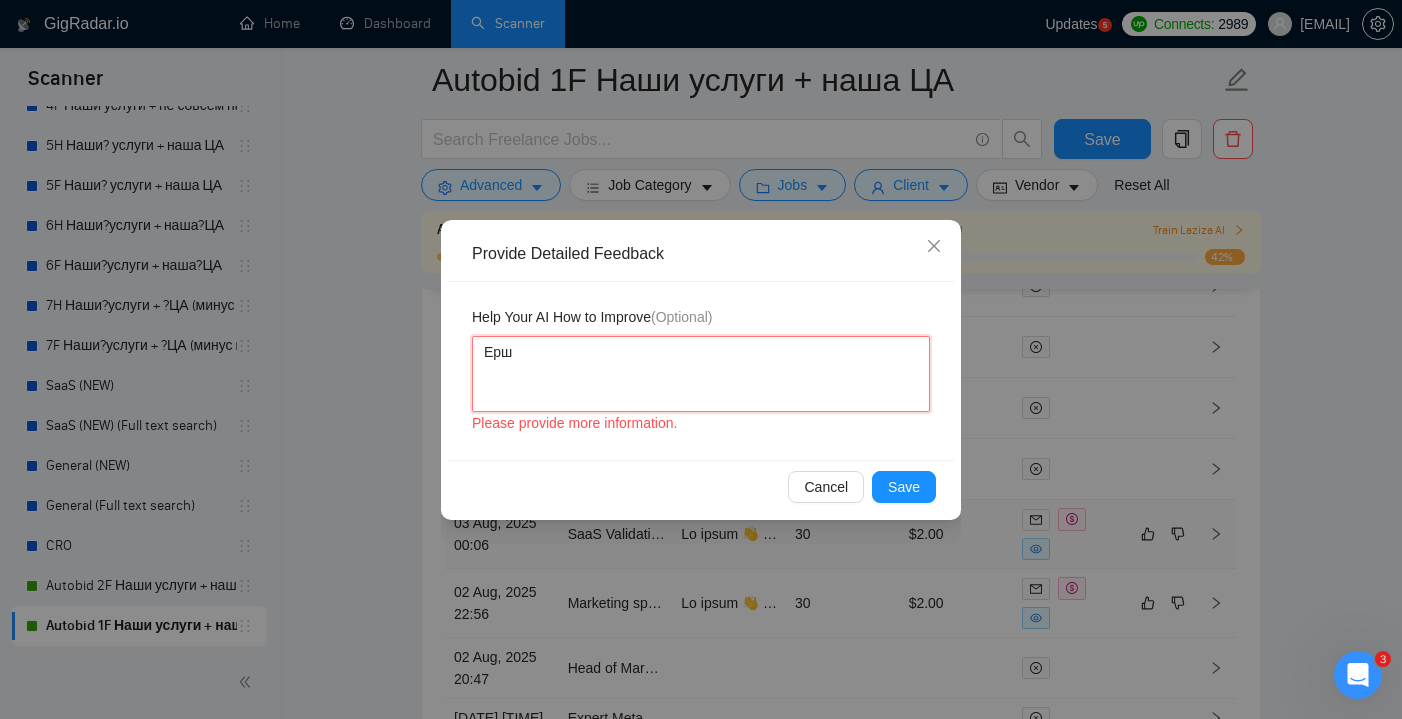 type 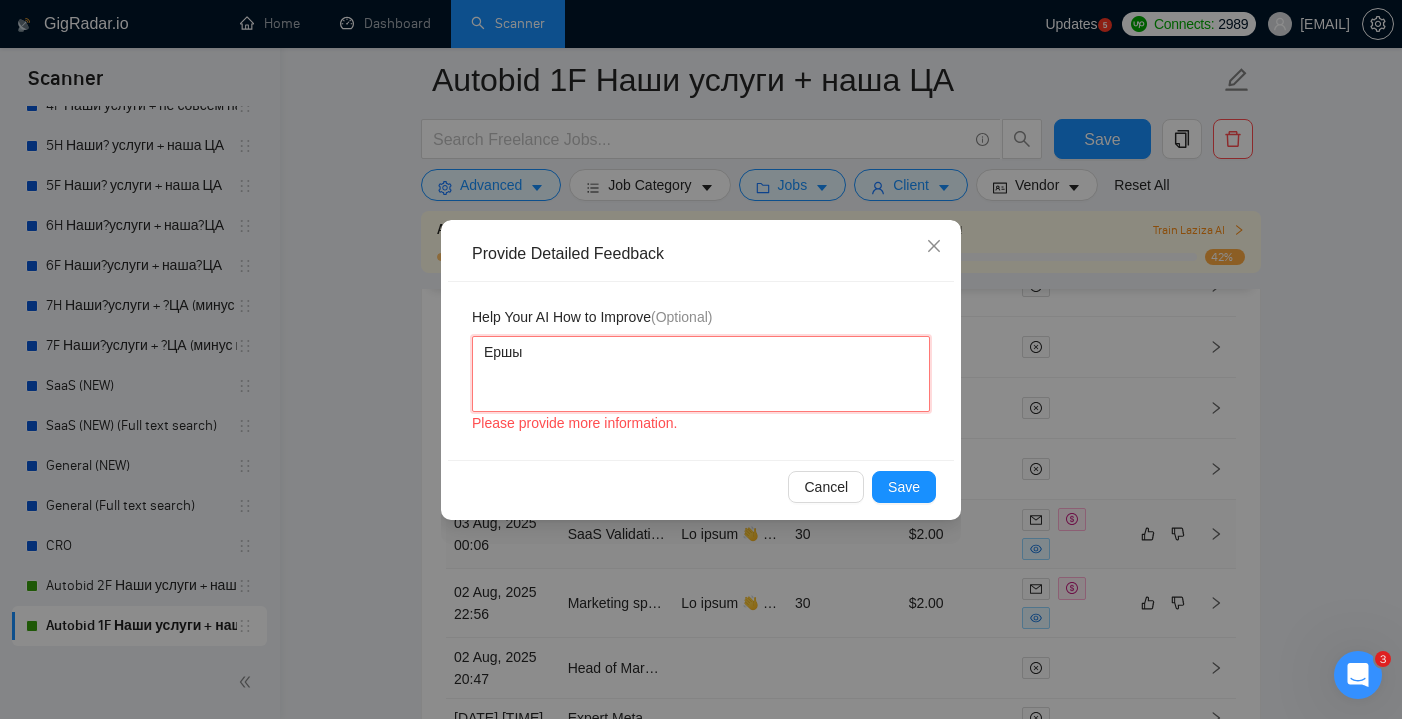 type 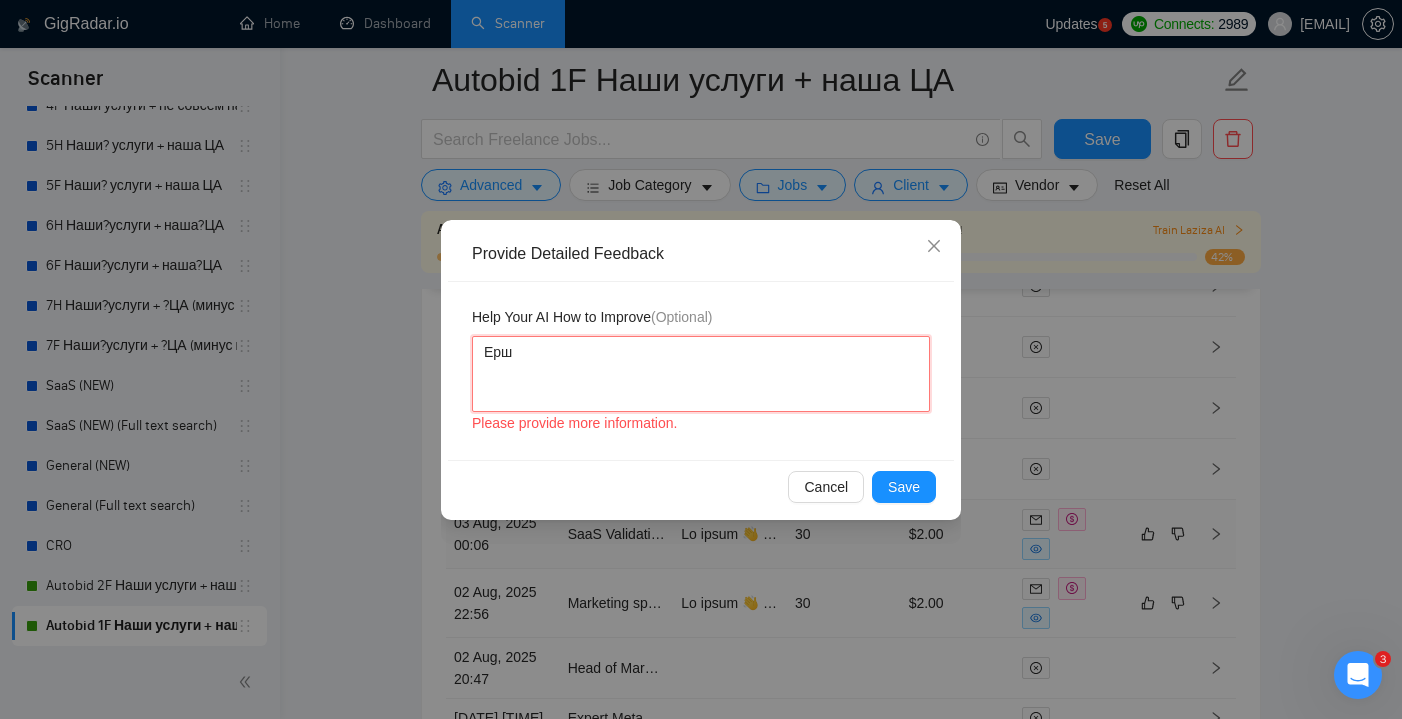 type 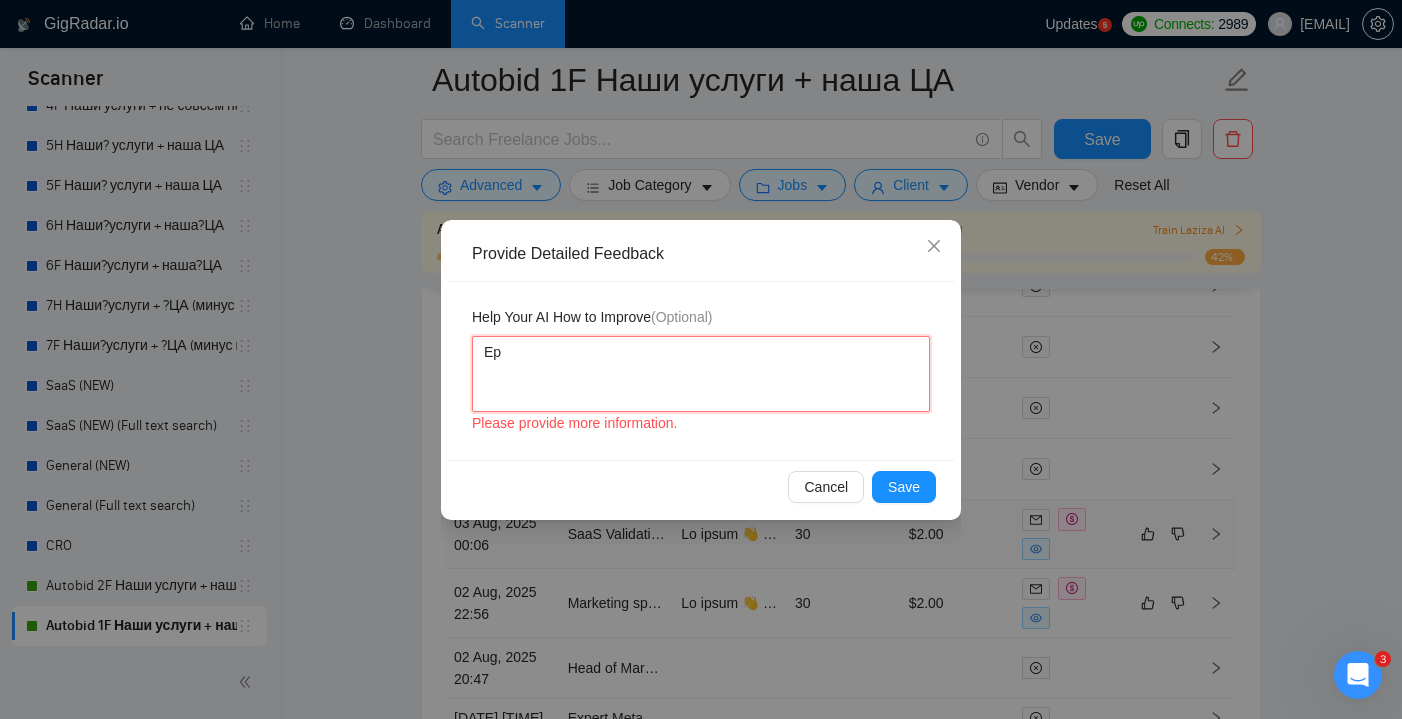 type 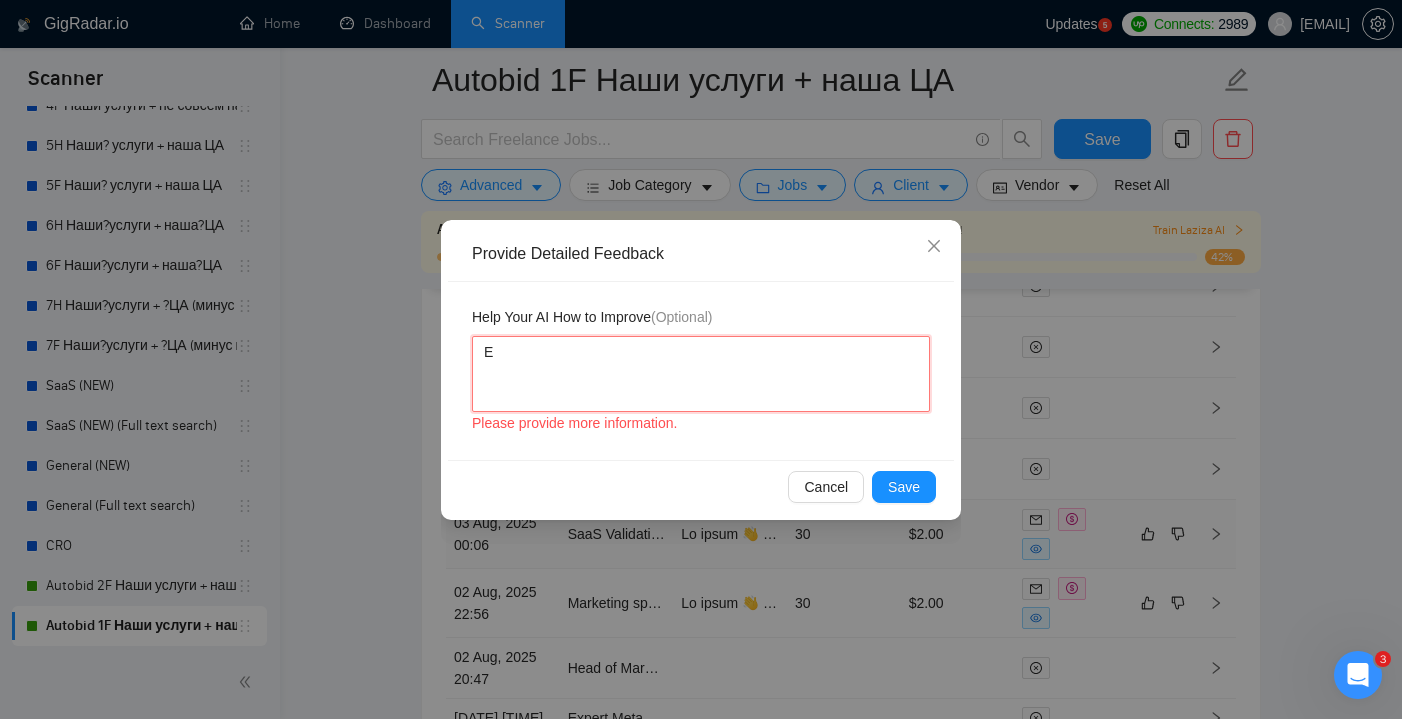 type 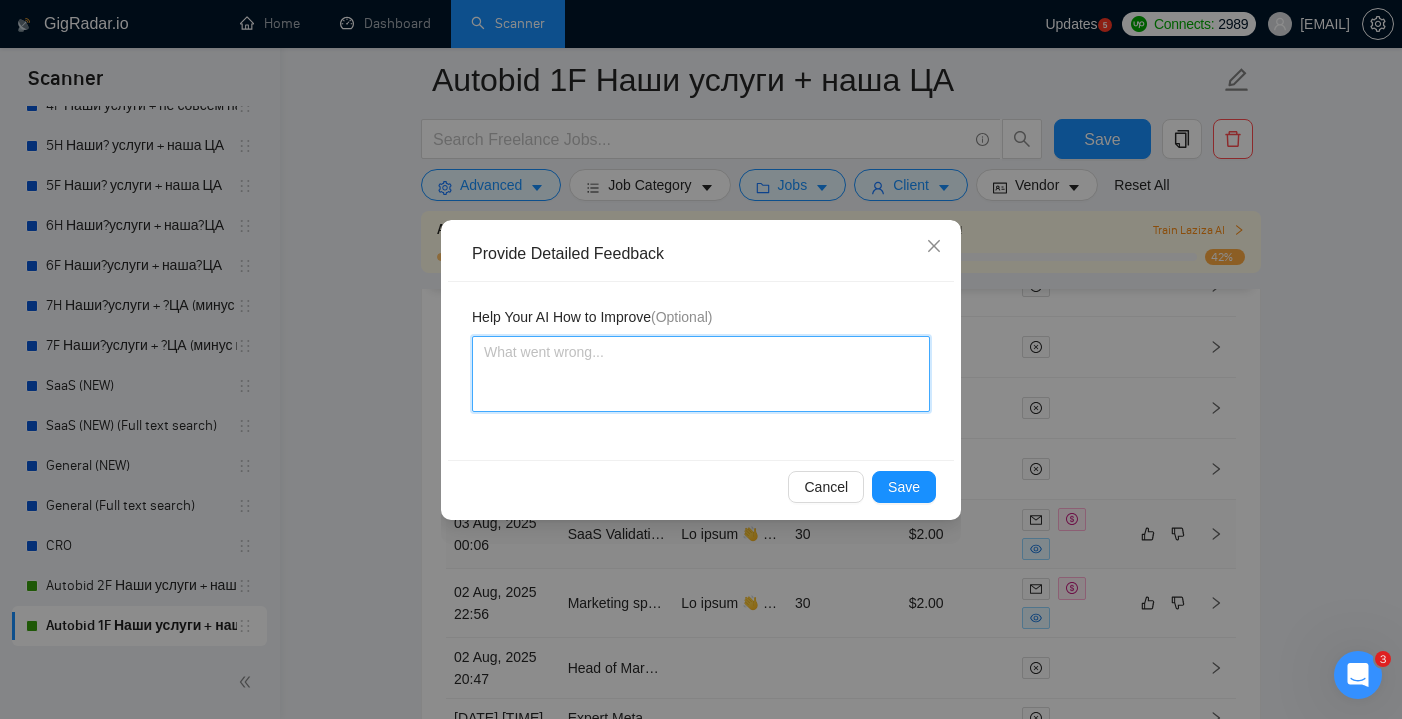 type 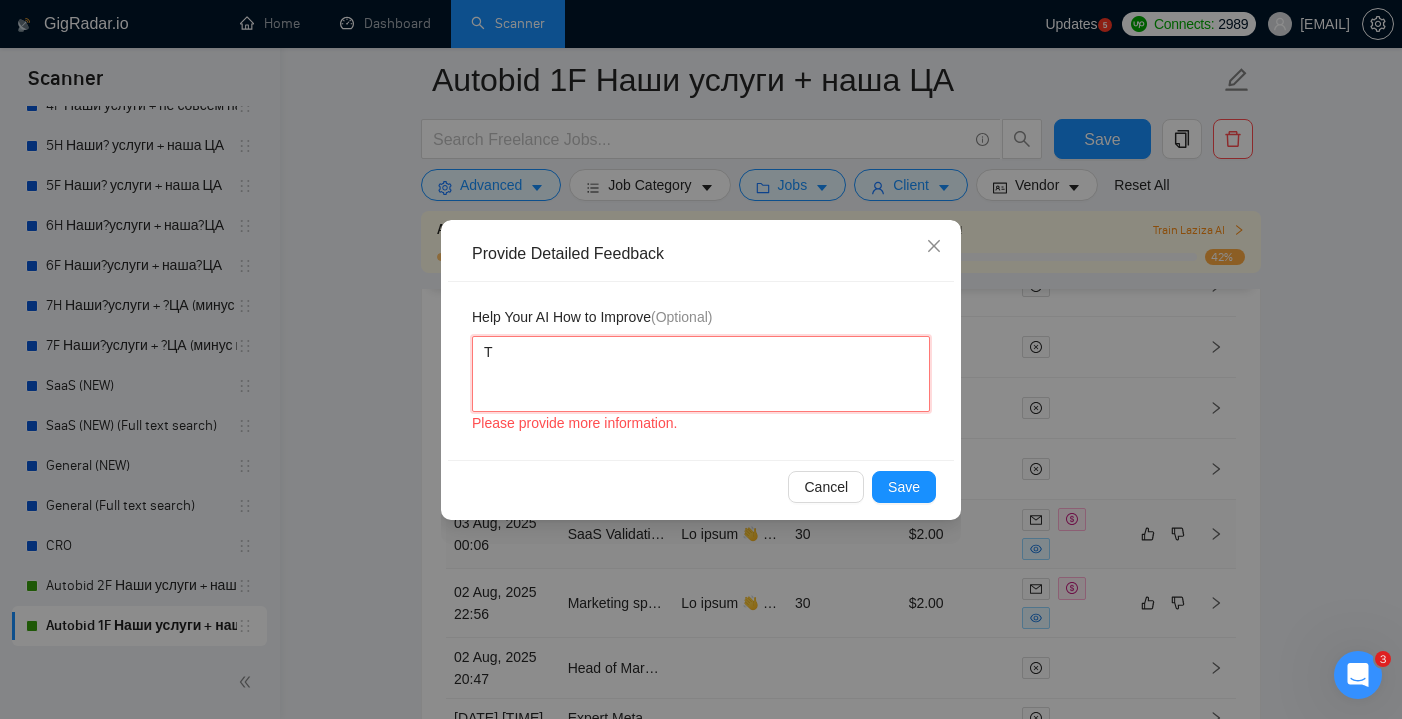 type 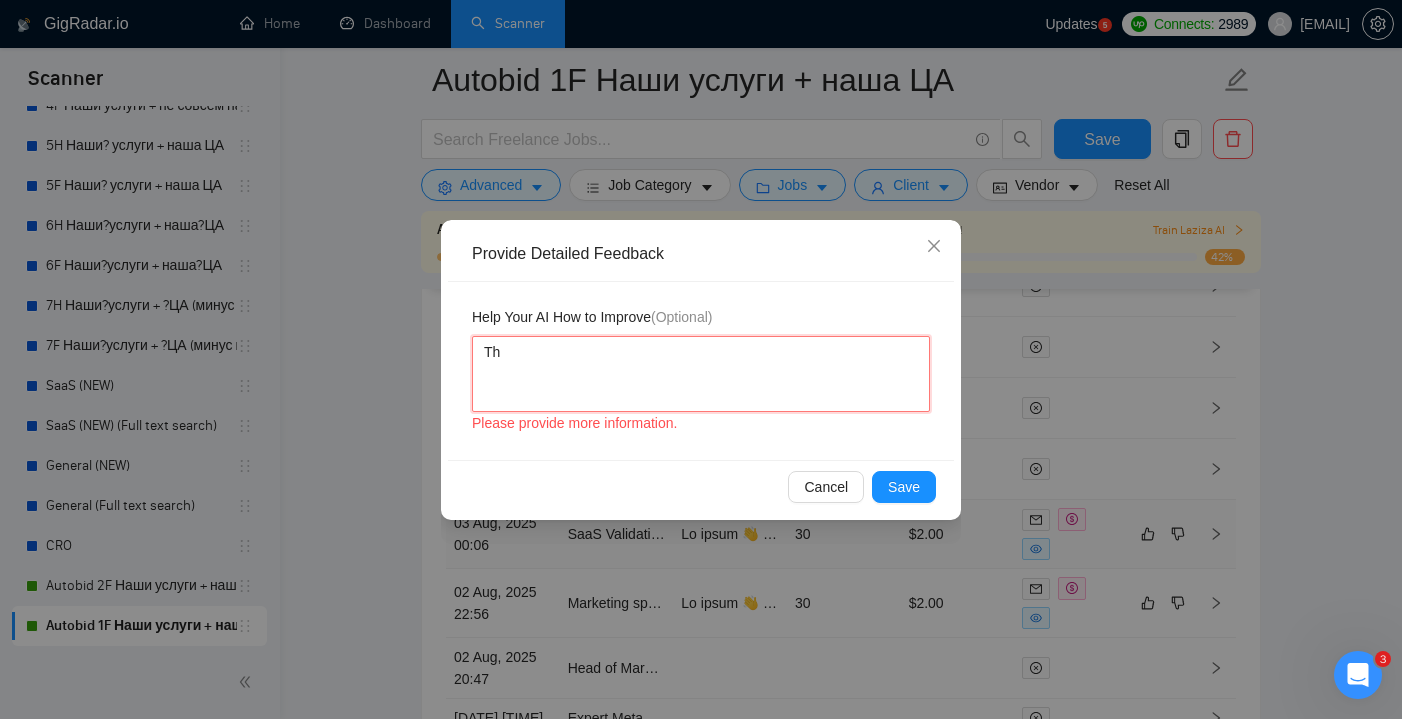 type 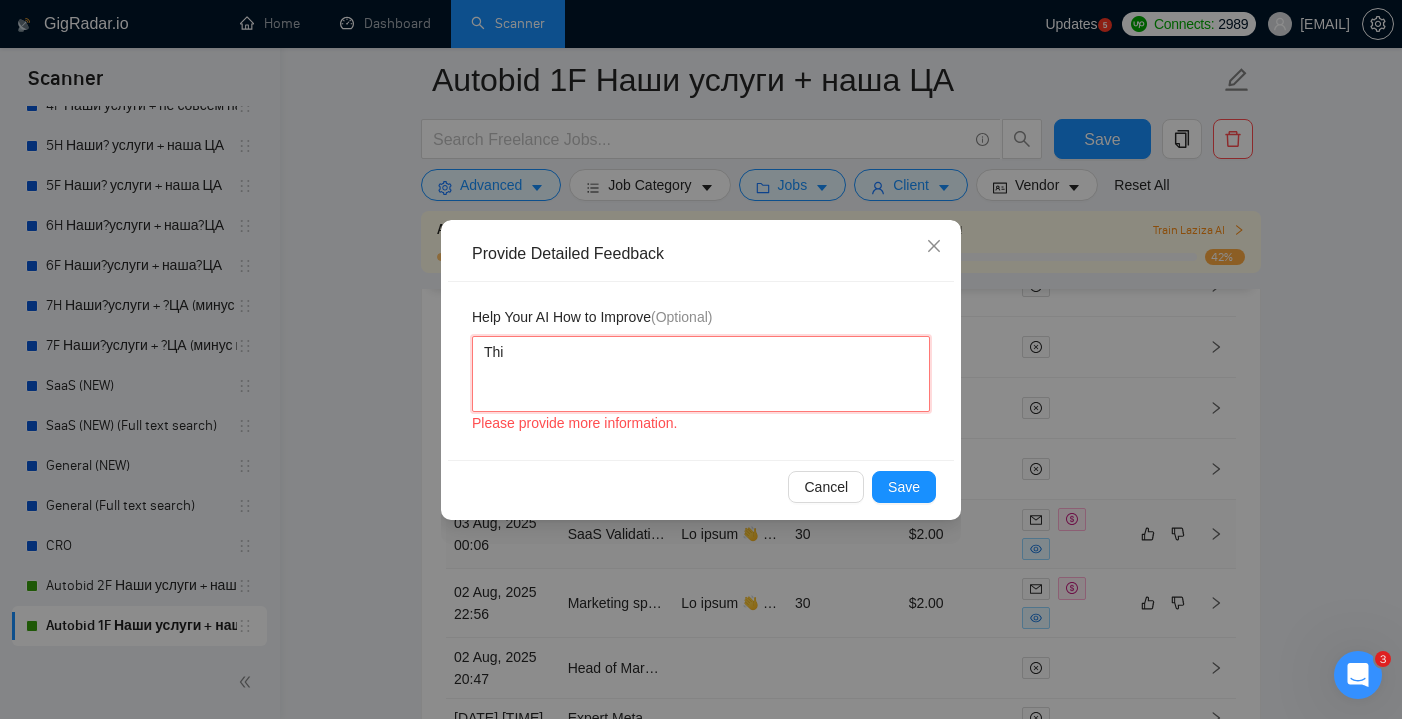 type 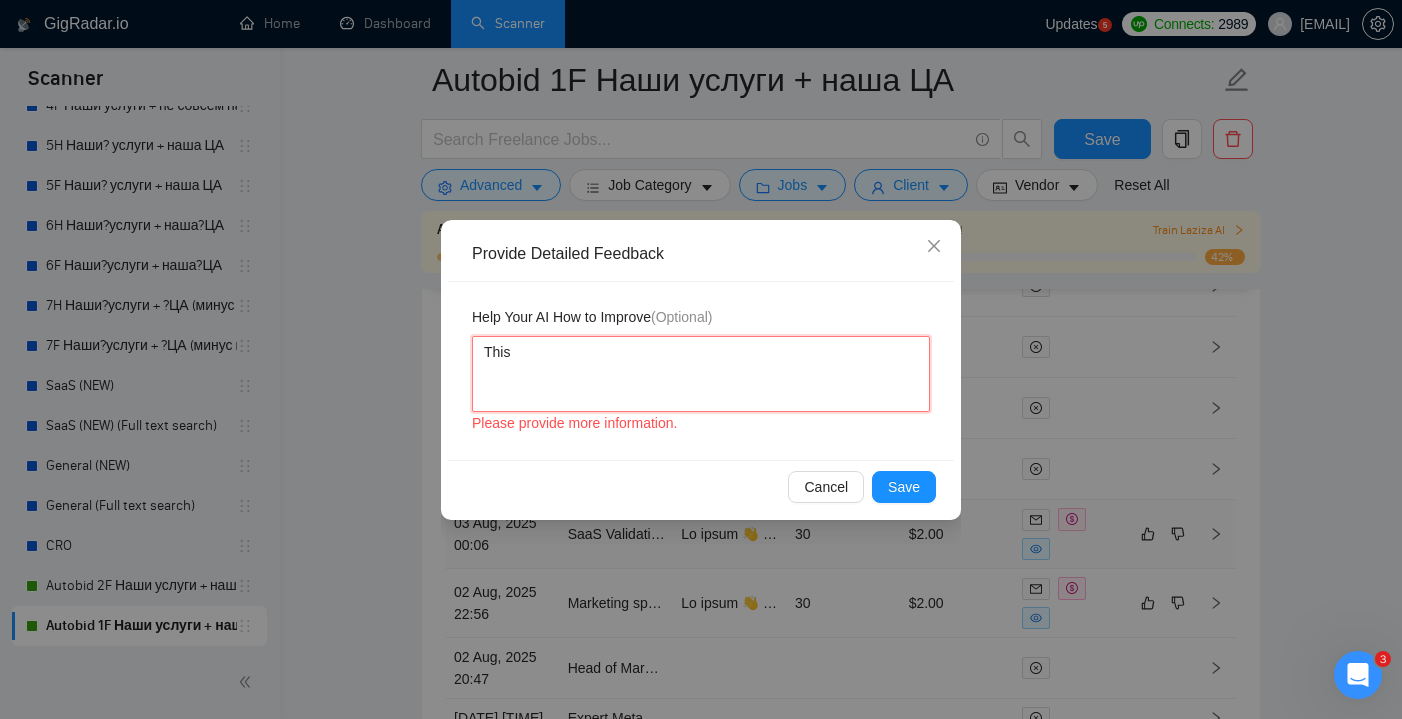 type 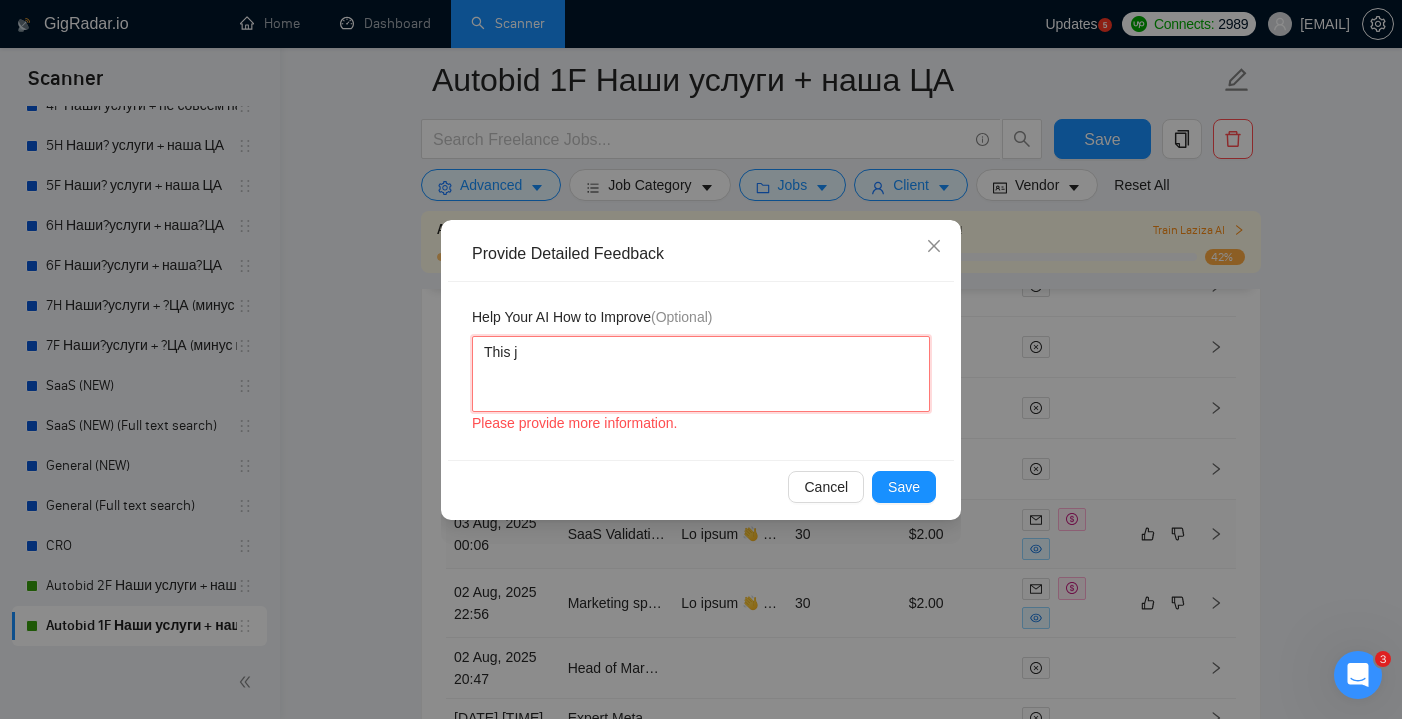 type 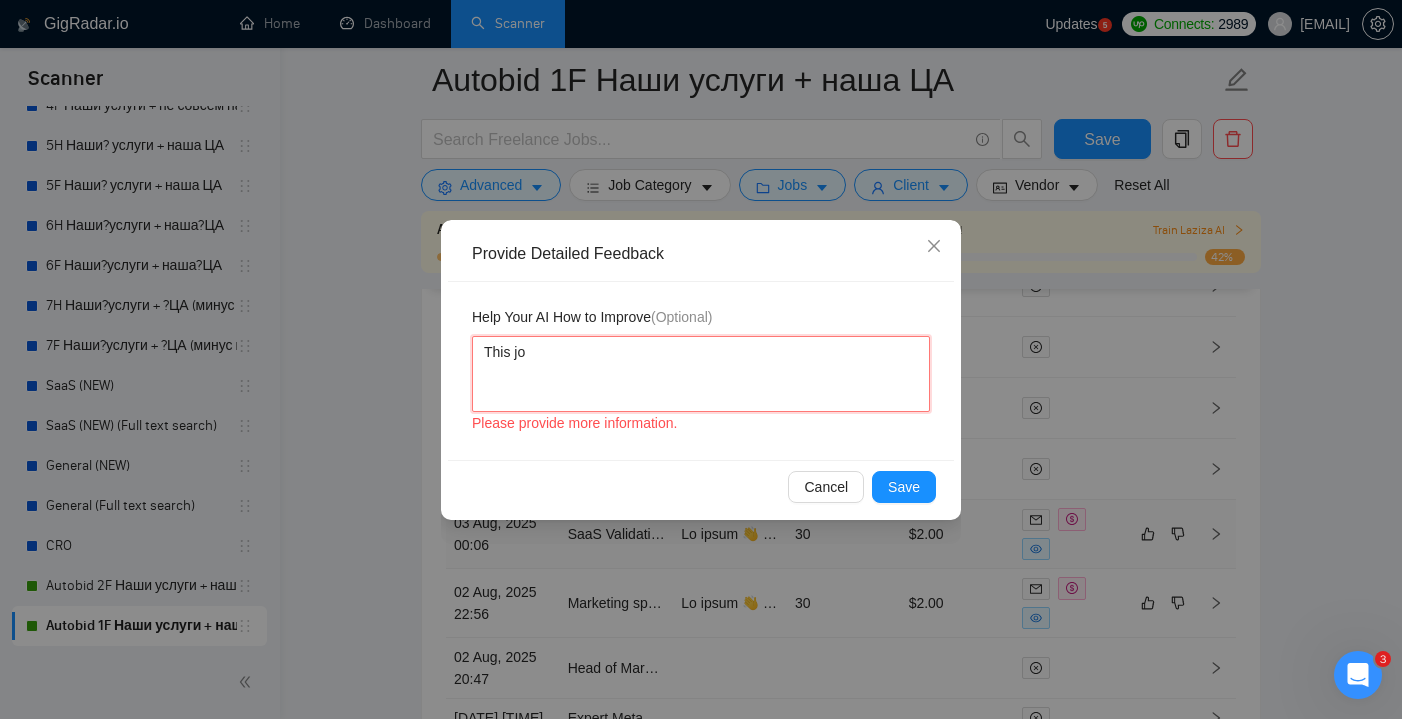 type 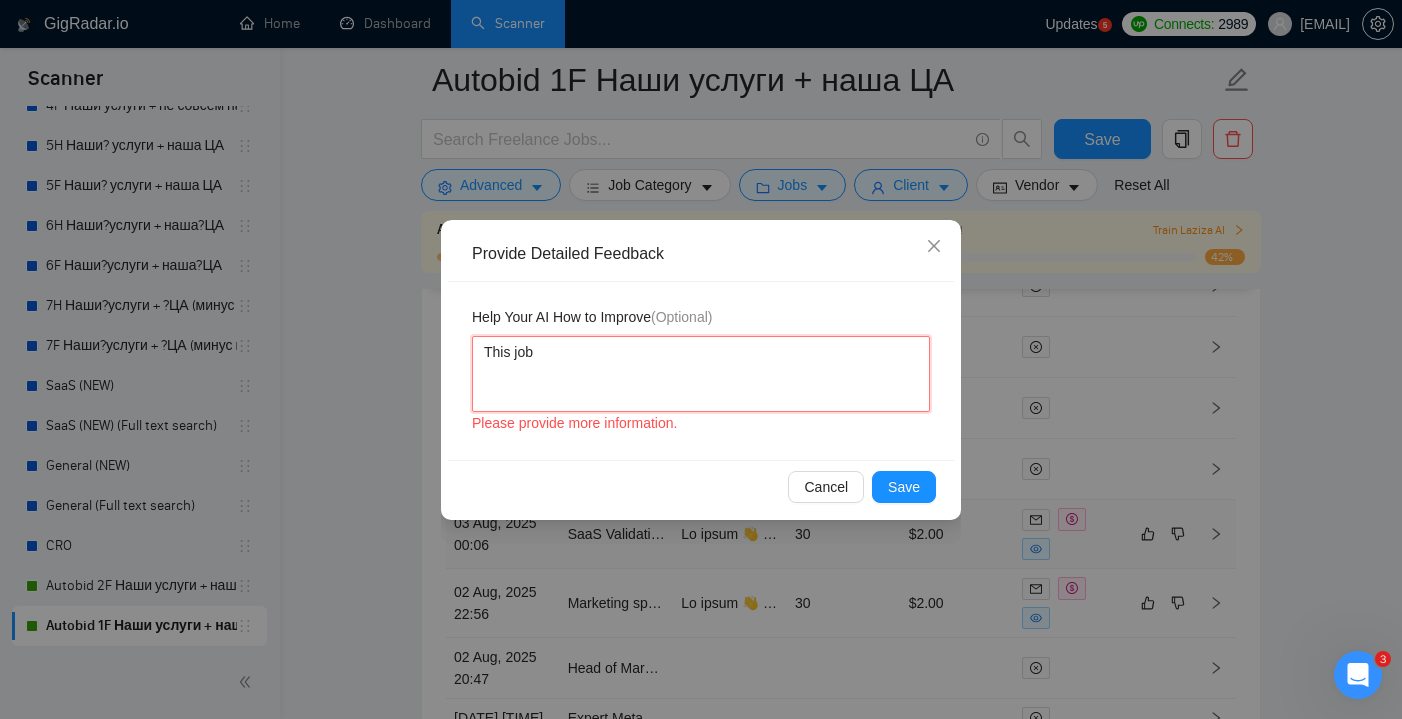 type 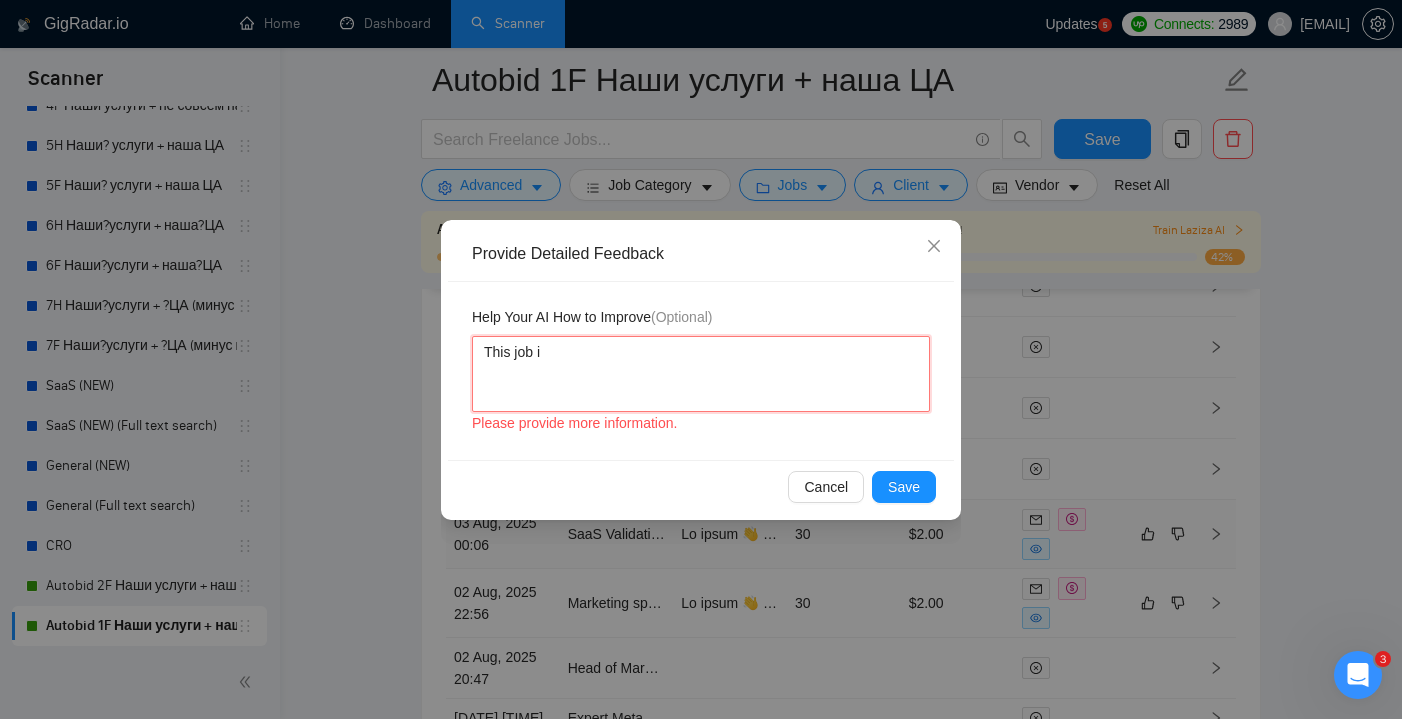 type 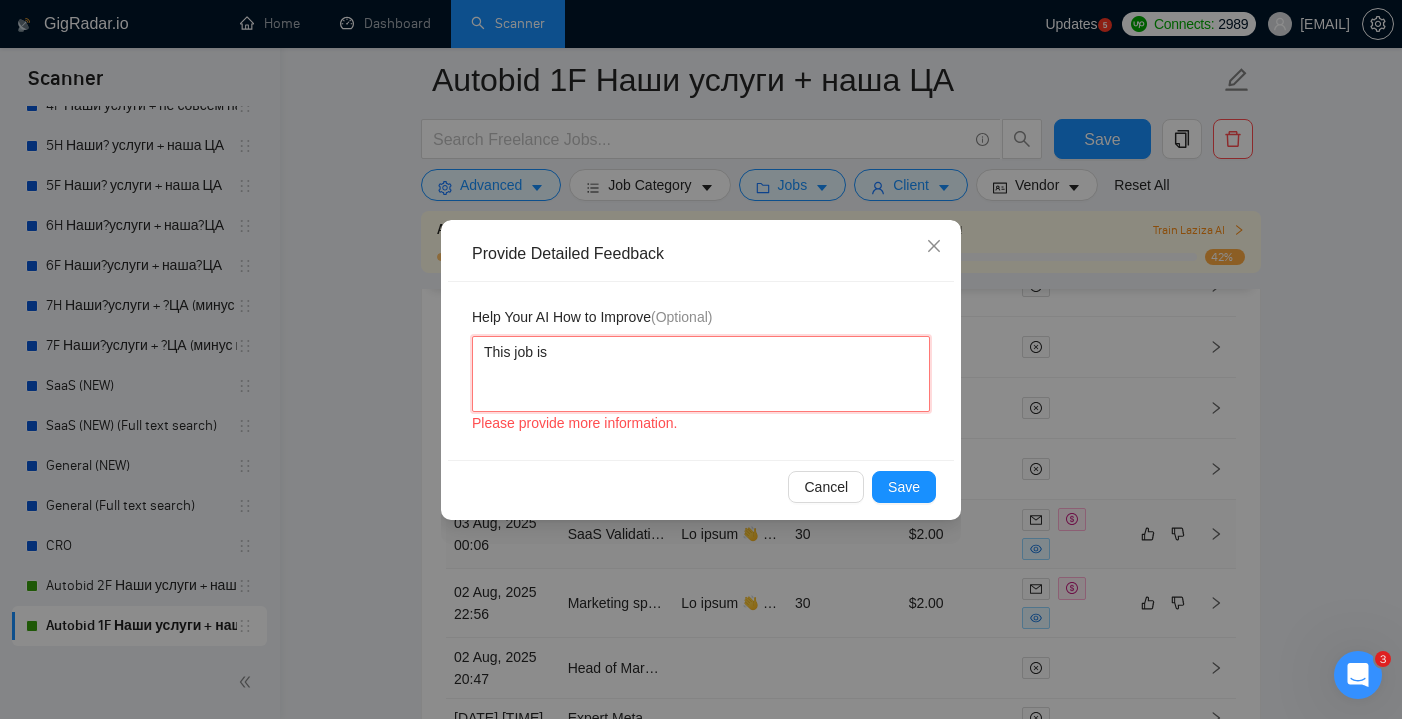 type 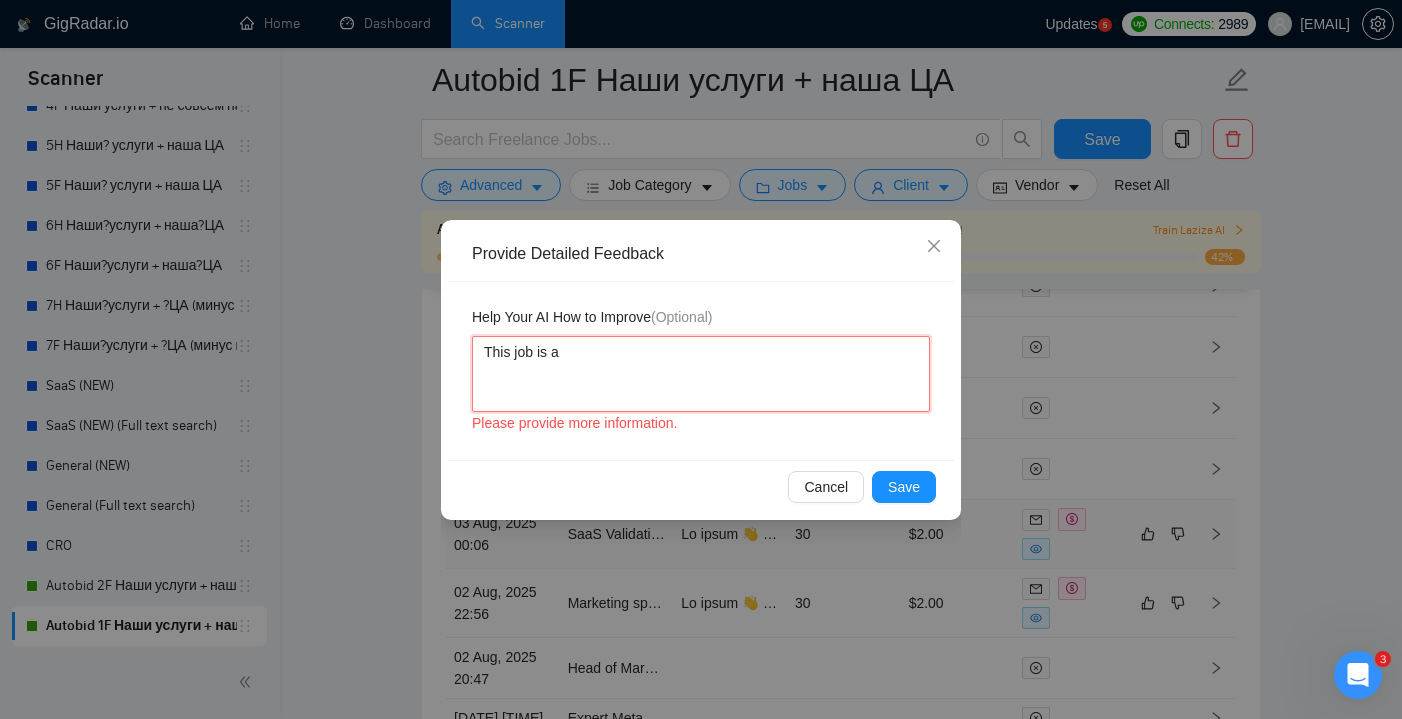 type 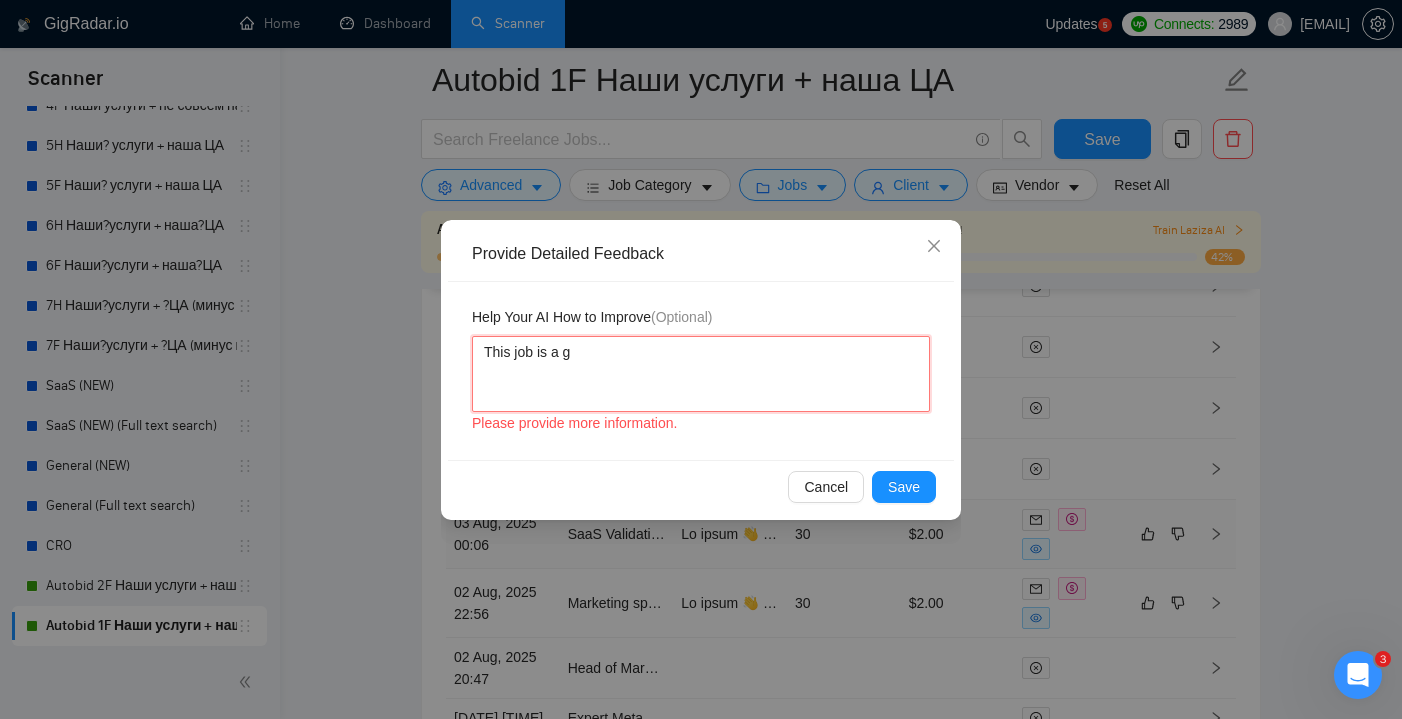 type 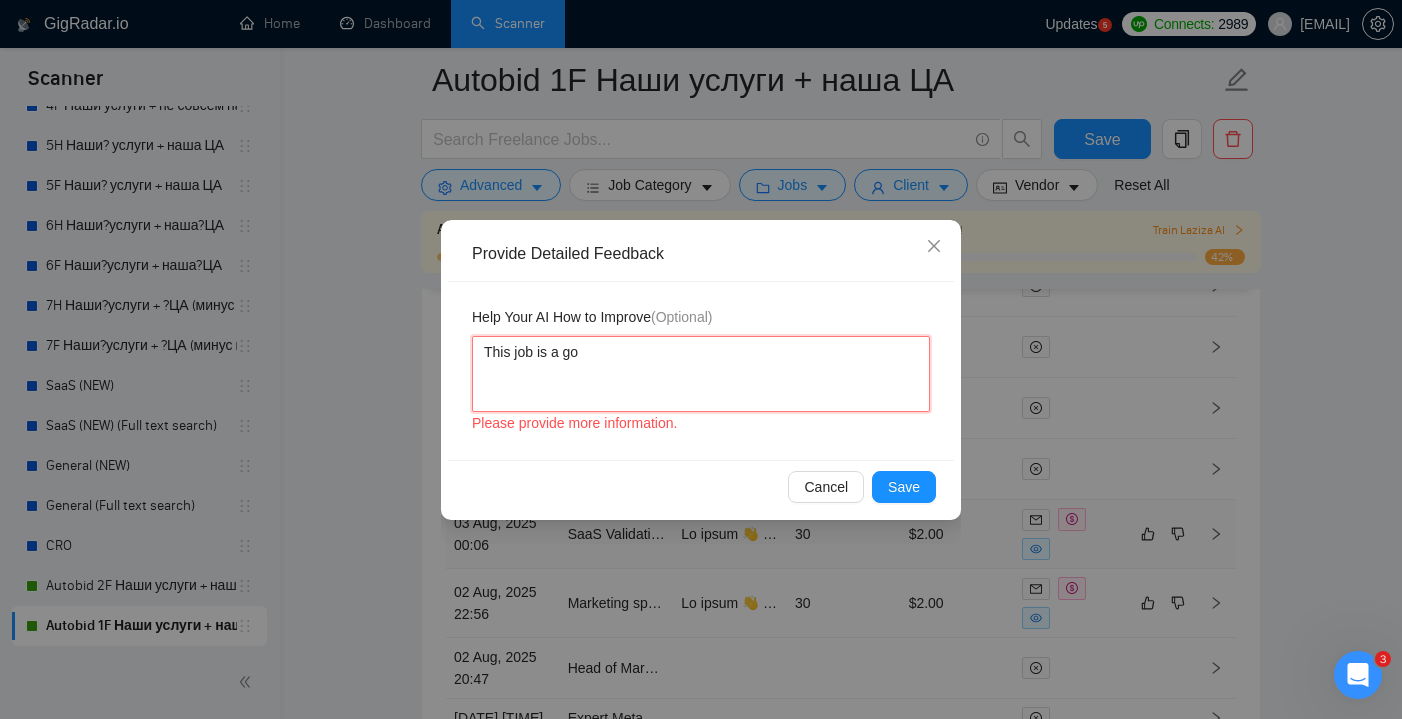 type 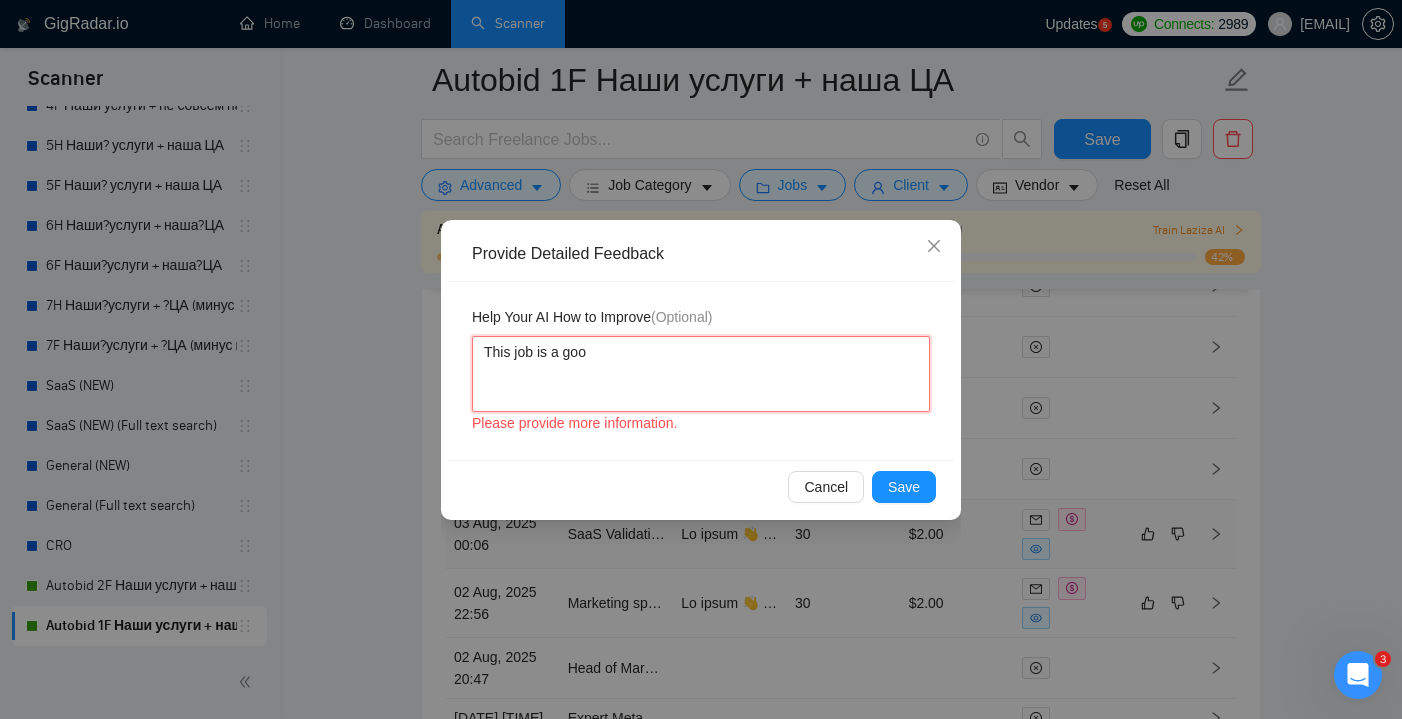 type 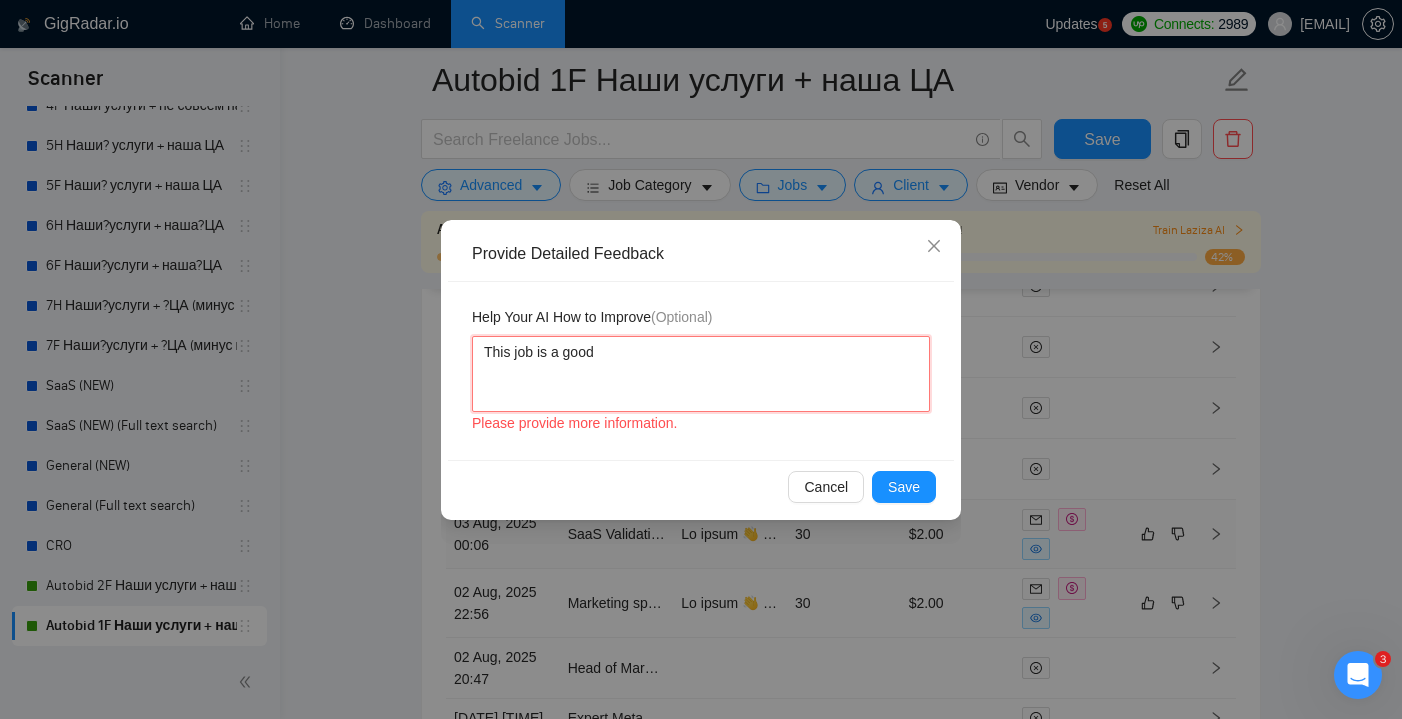 type 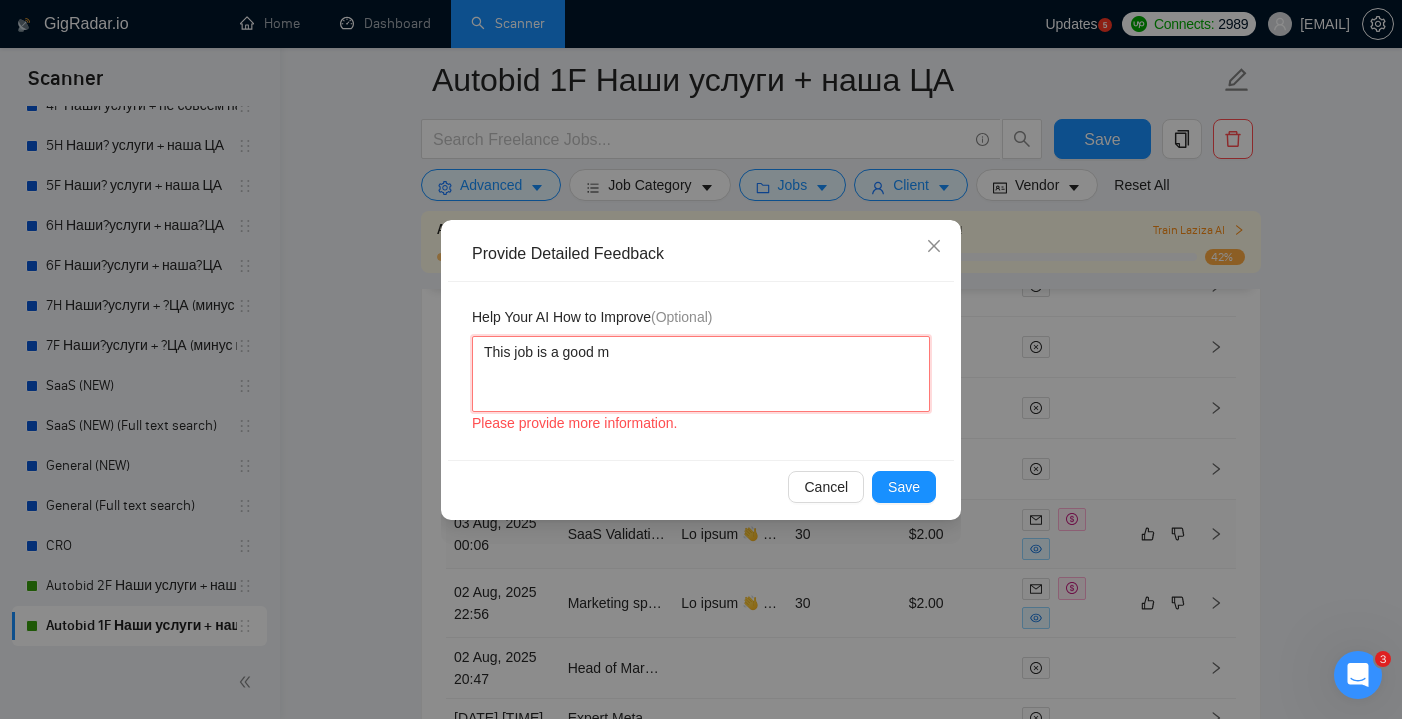 type 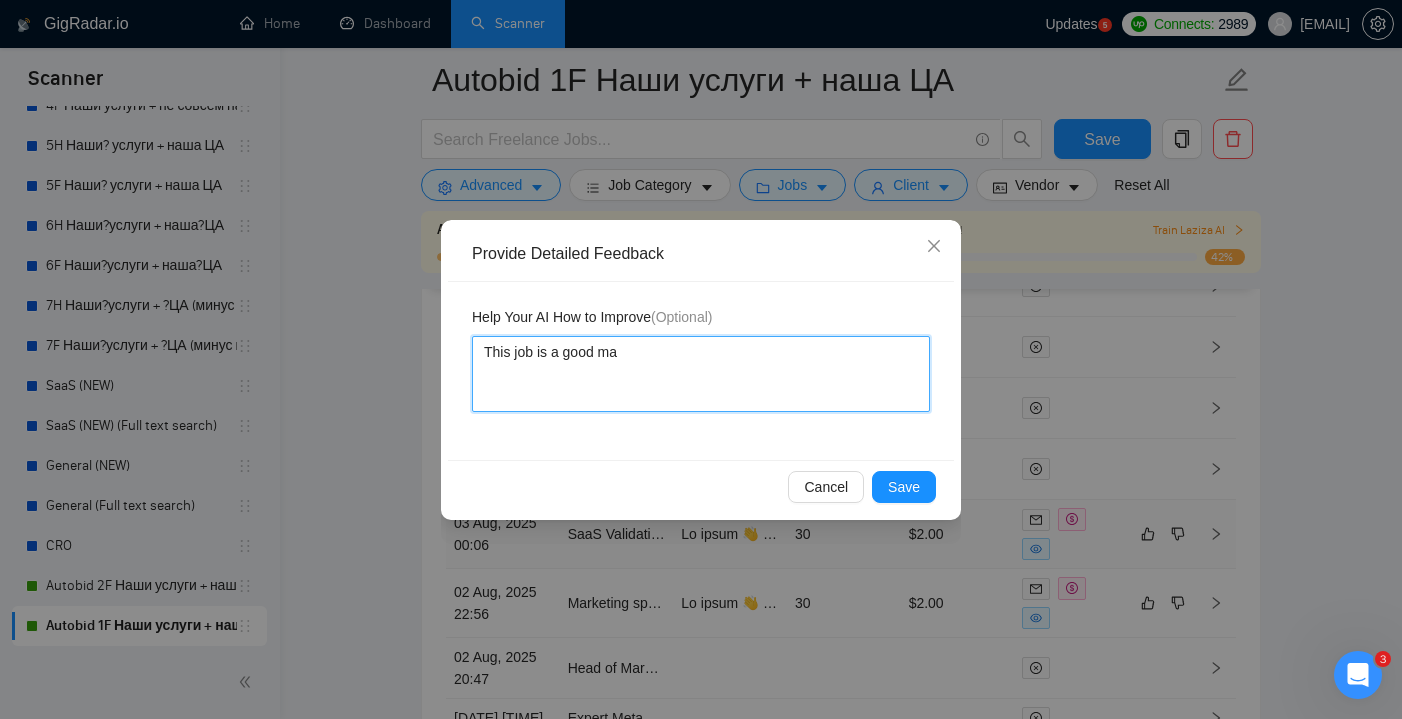 type 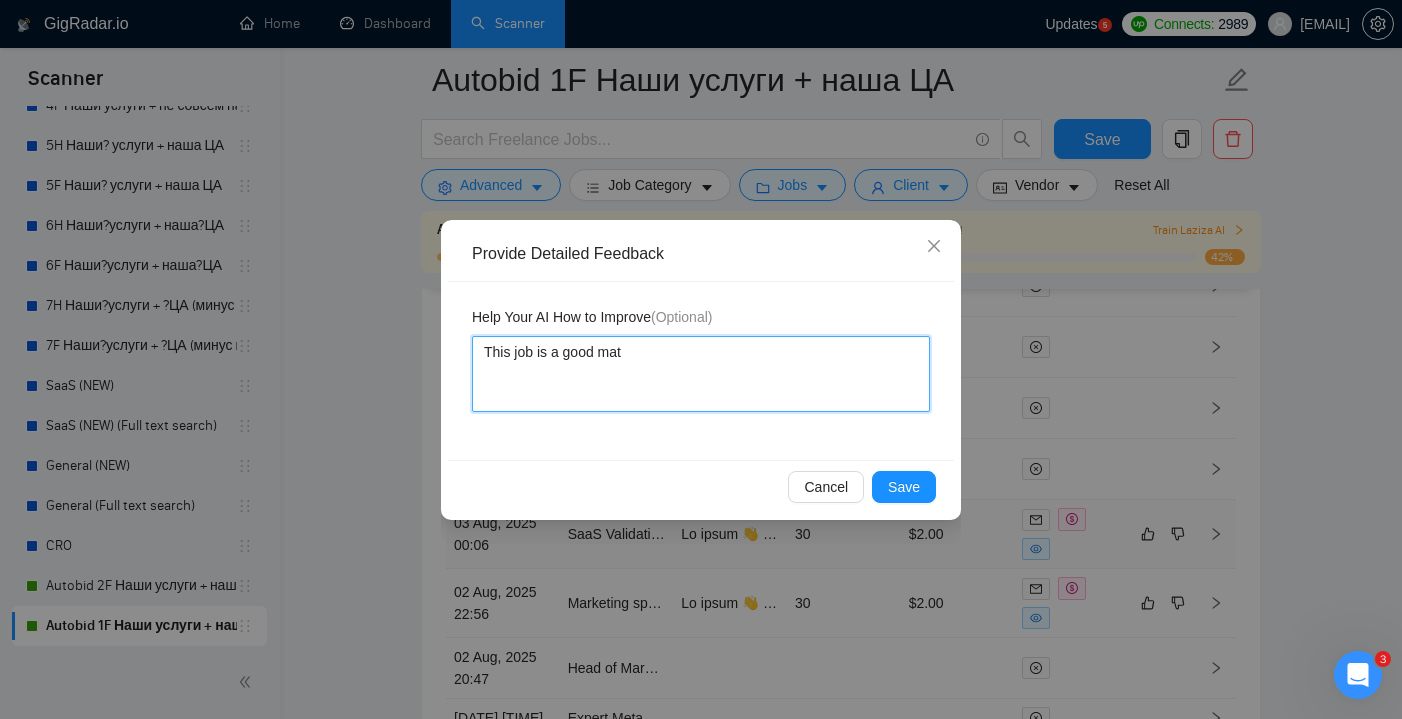 type 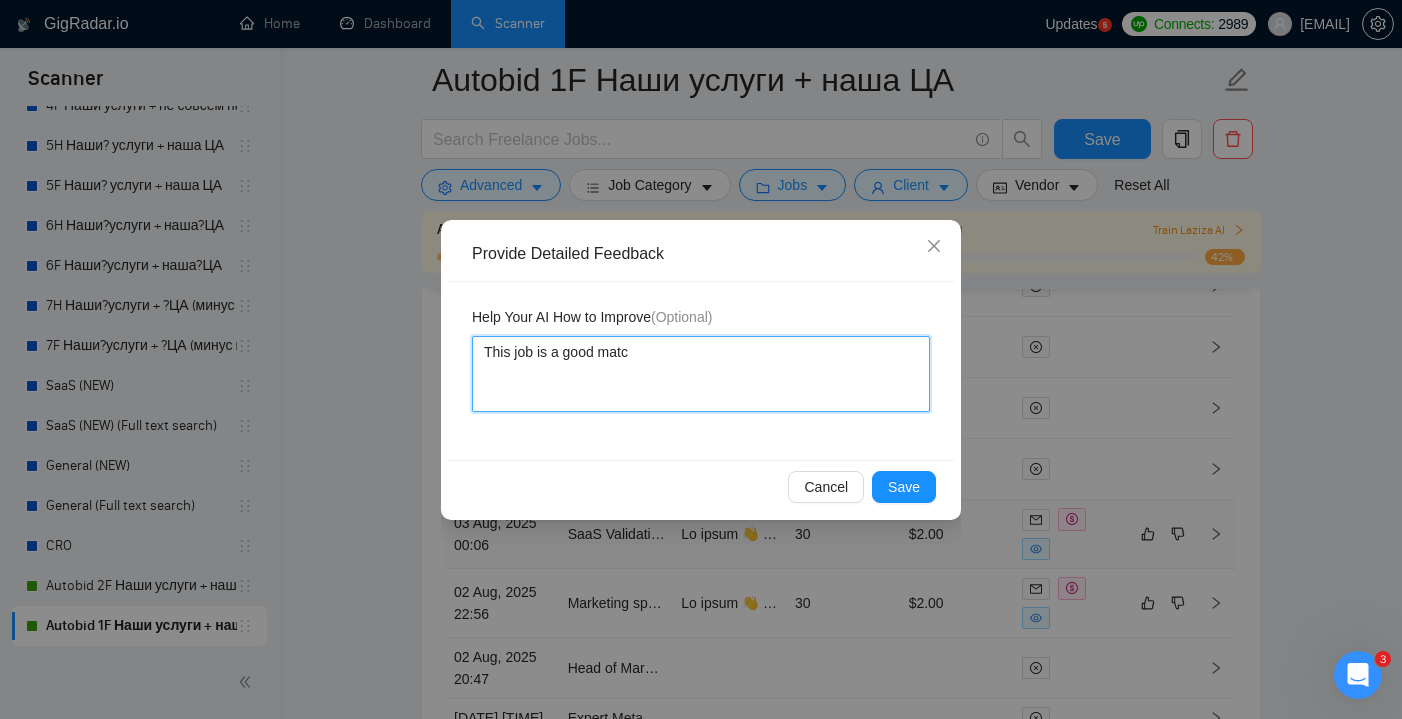 type 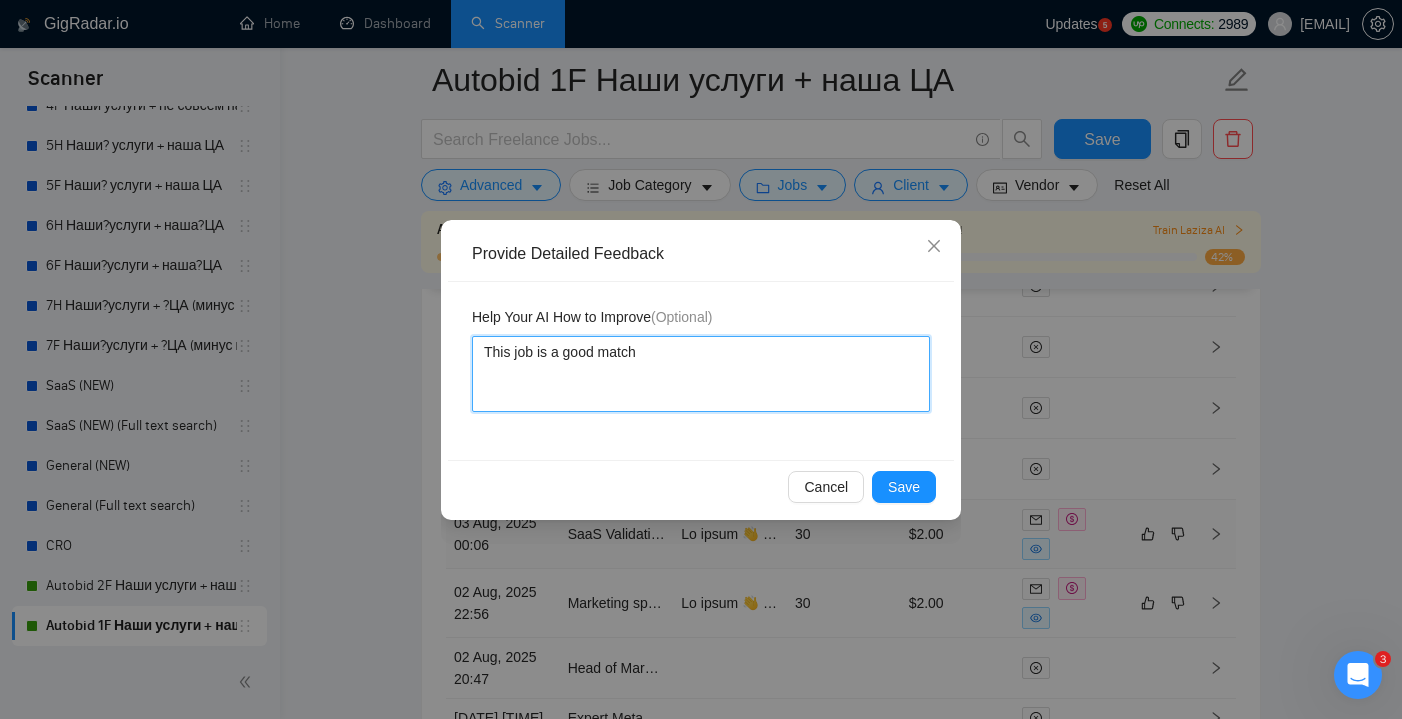 type 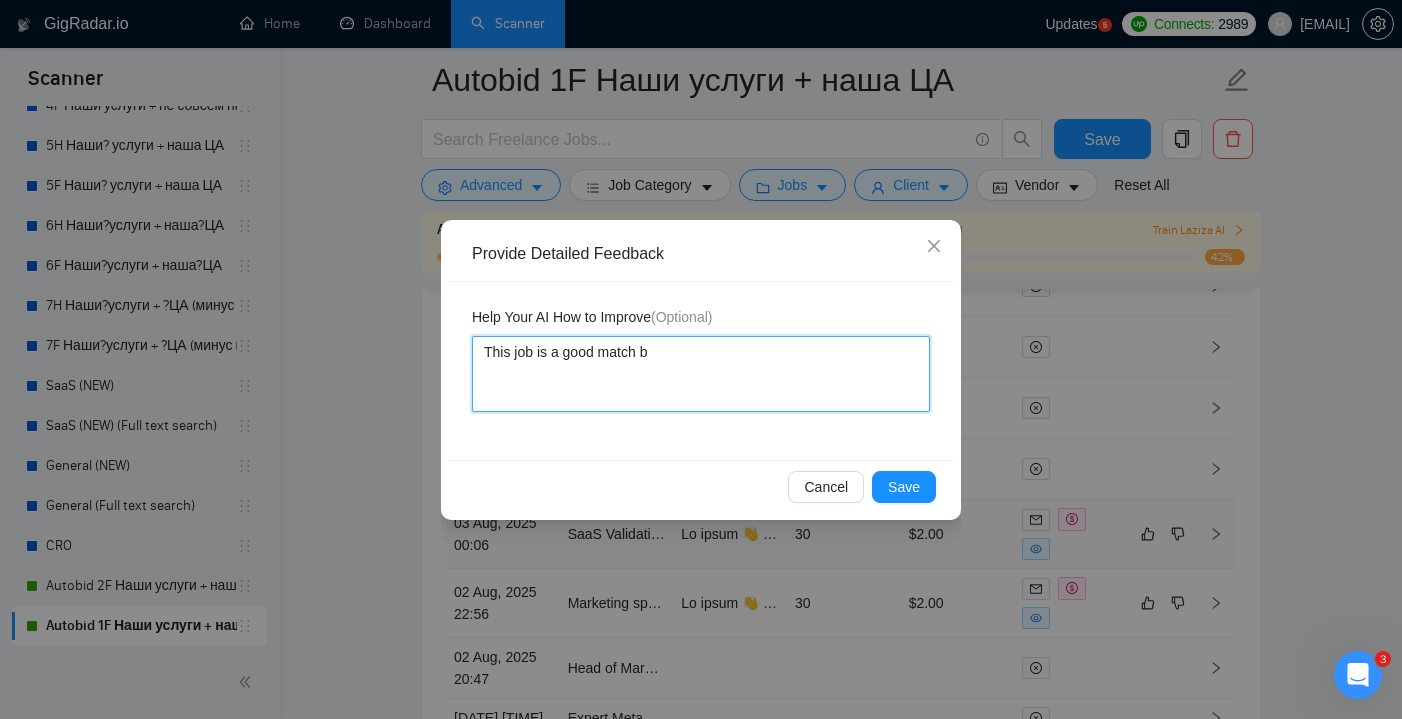 type 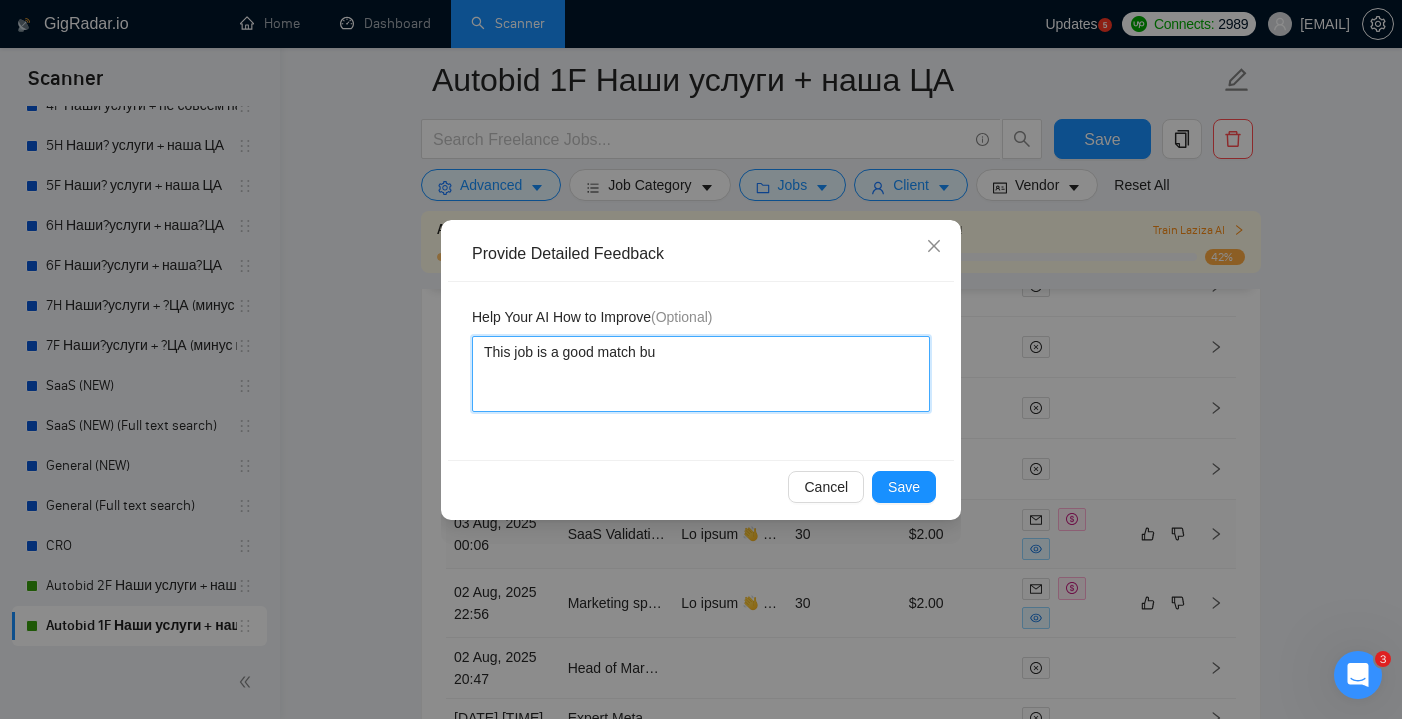 type 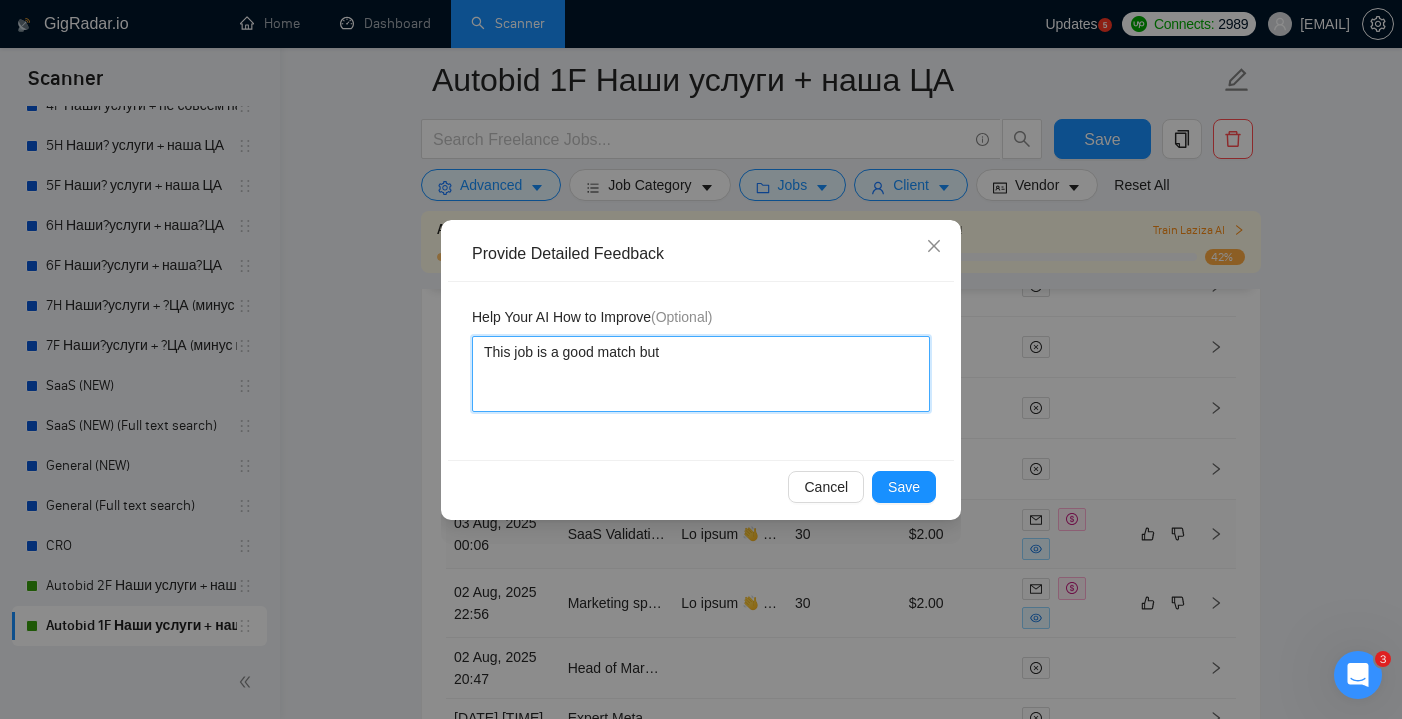 type 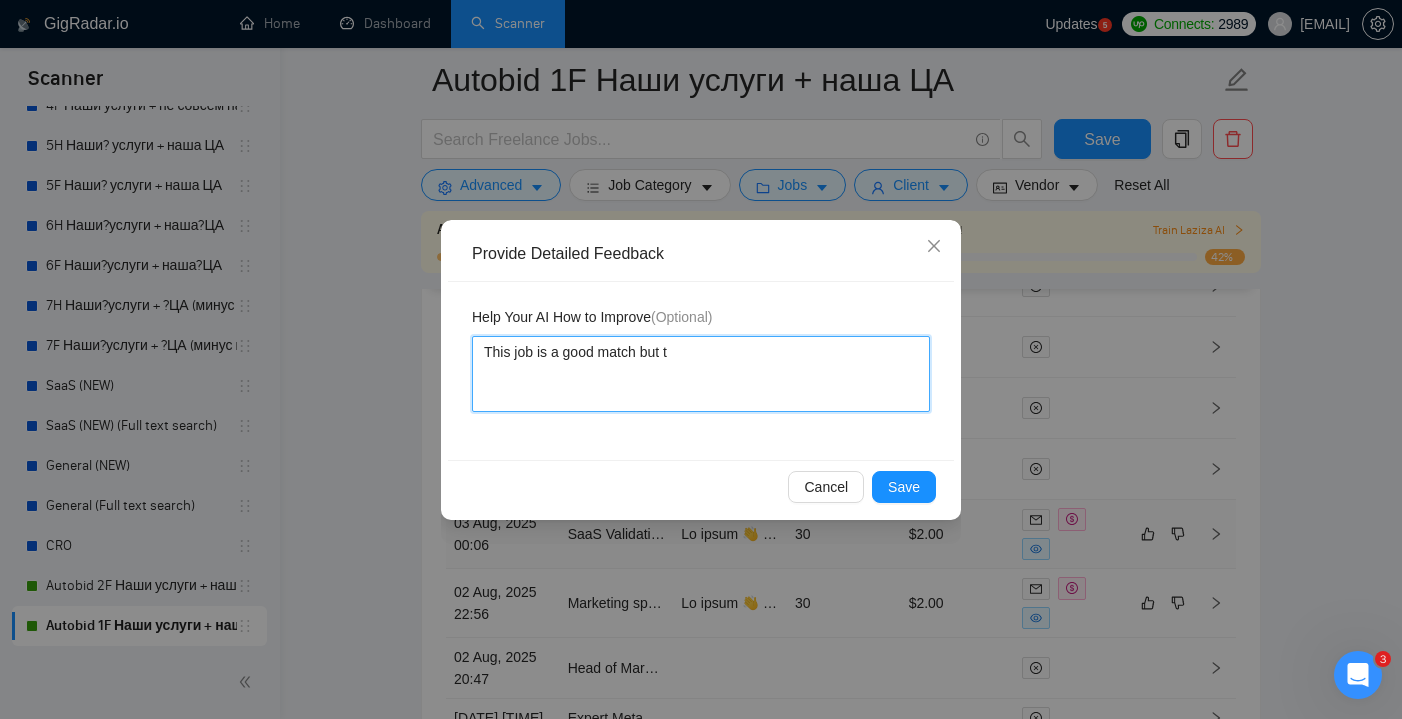 type 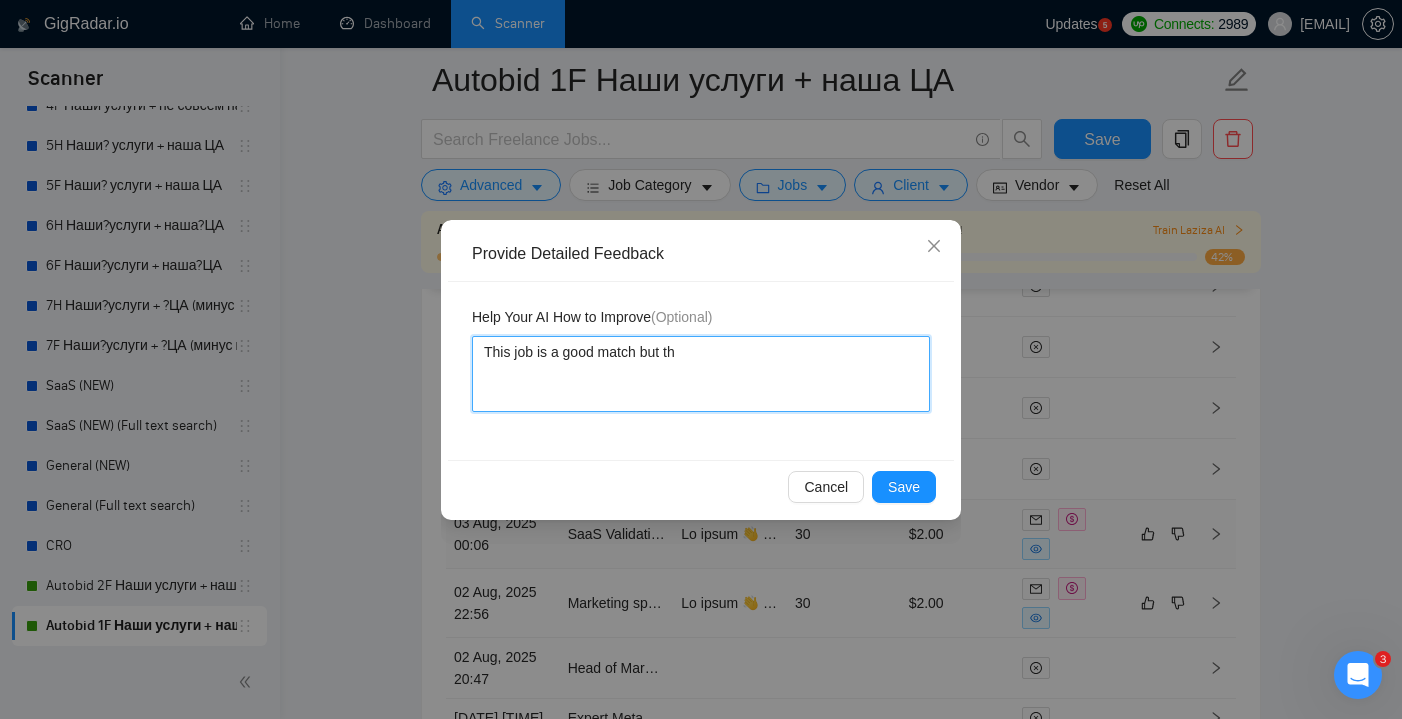 type 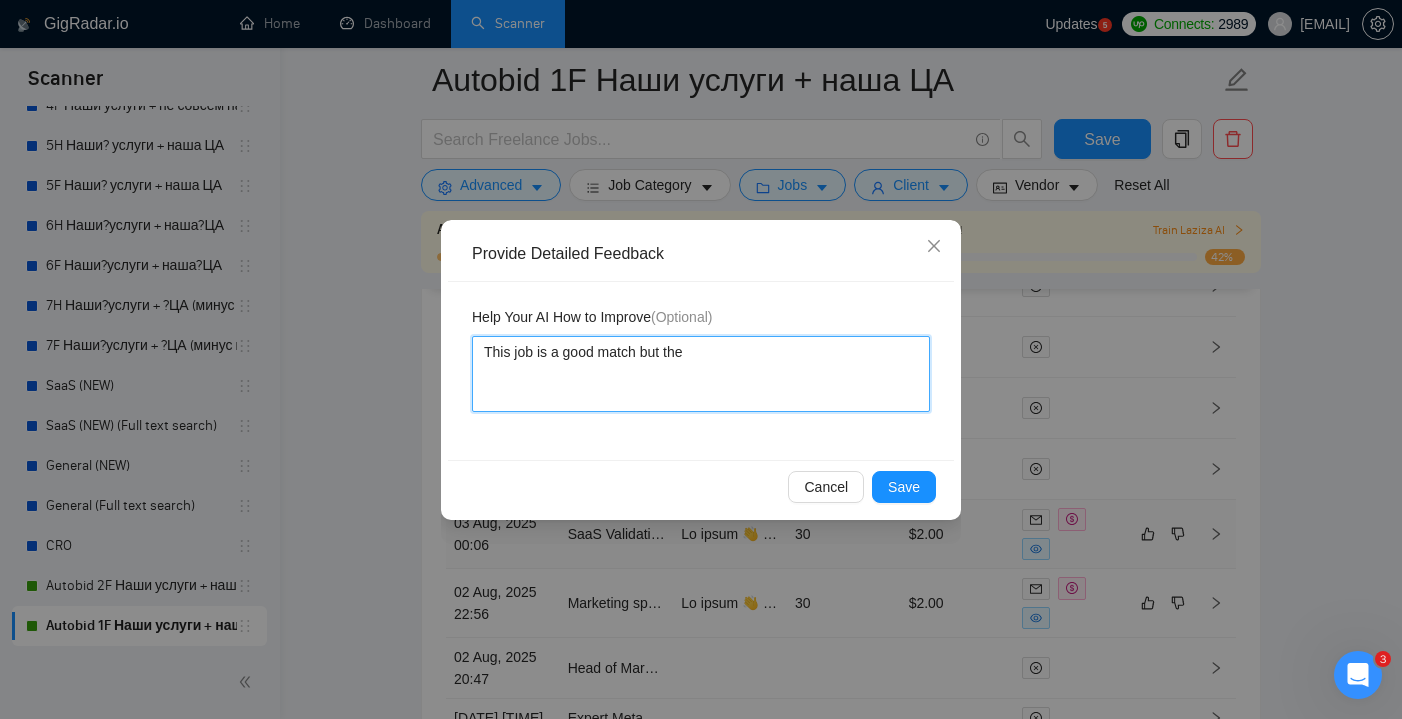 type 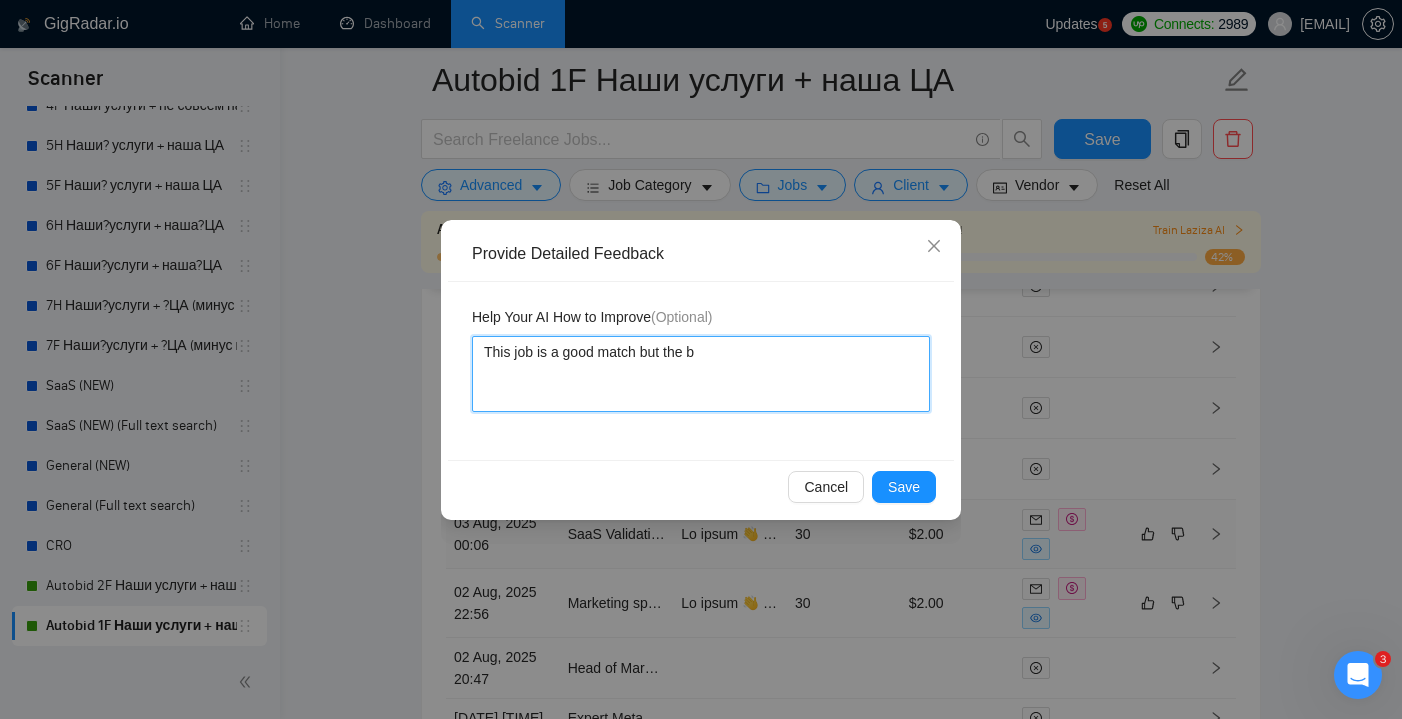 type 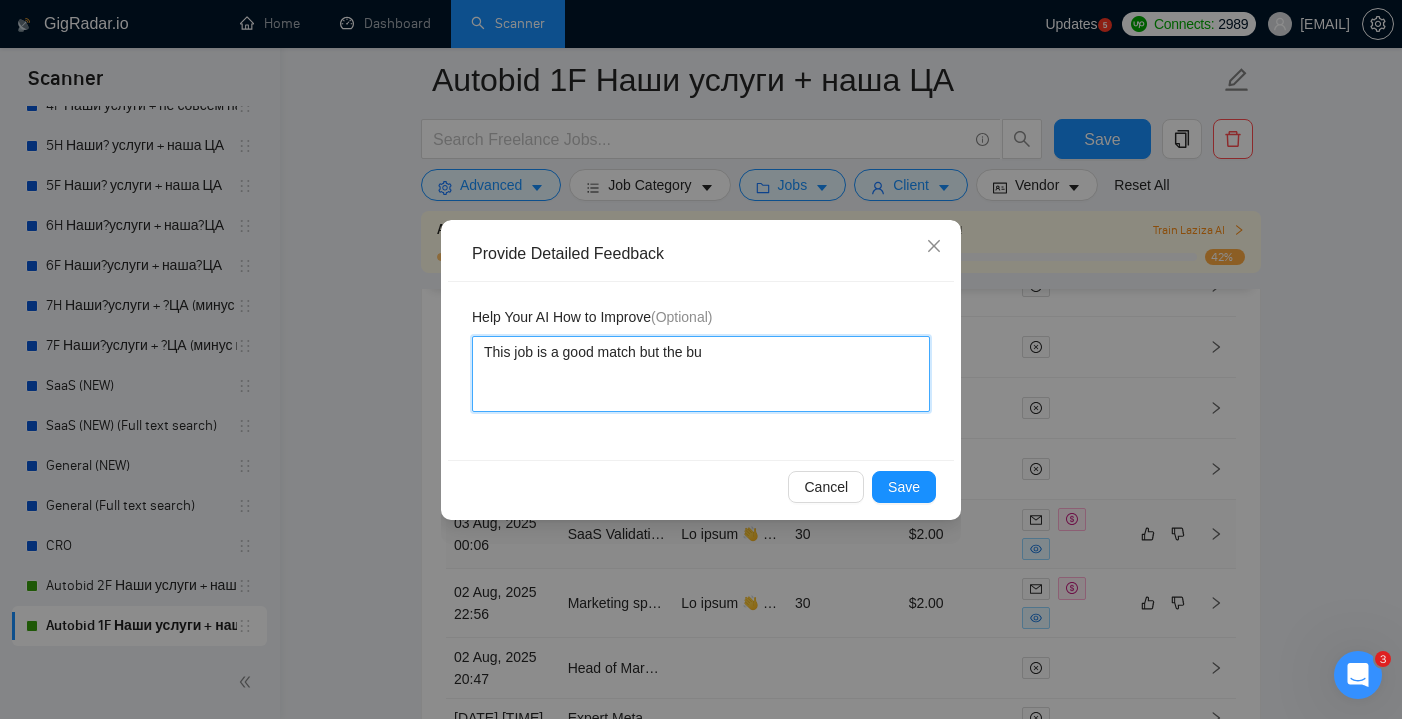 type 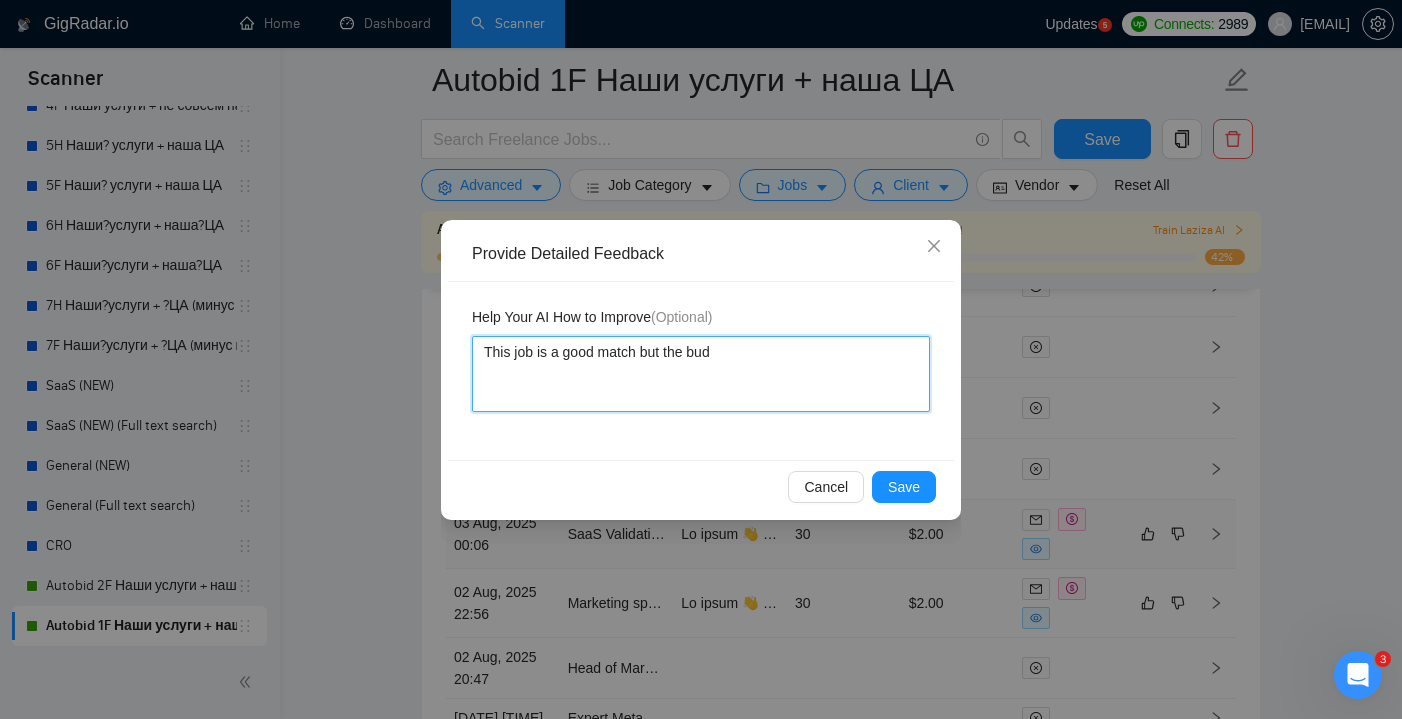 type 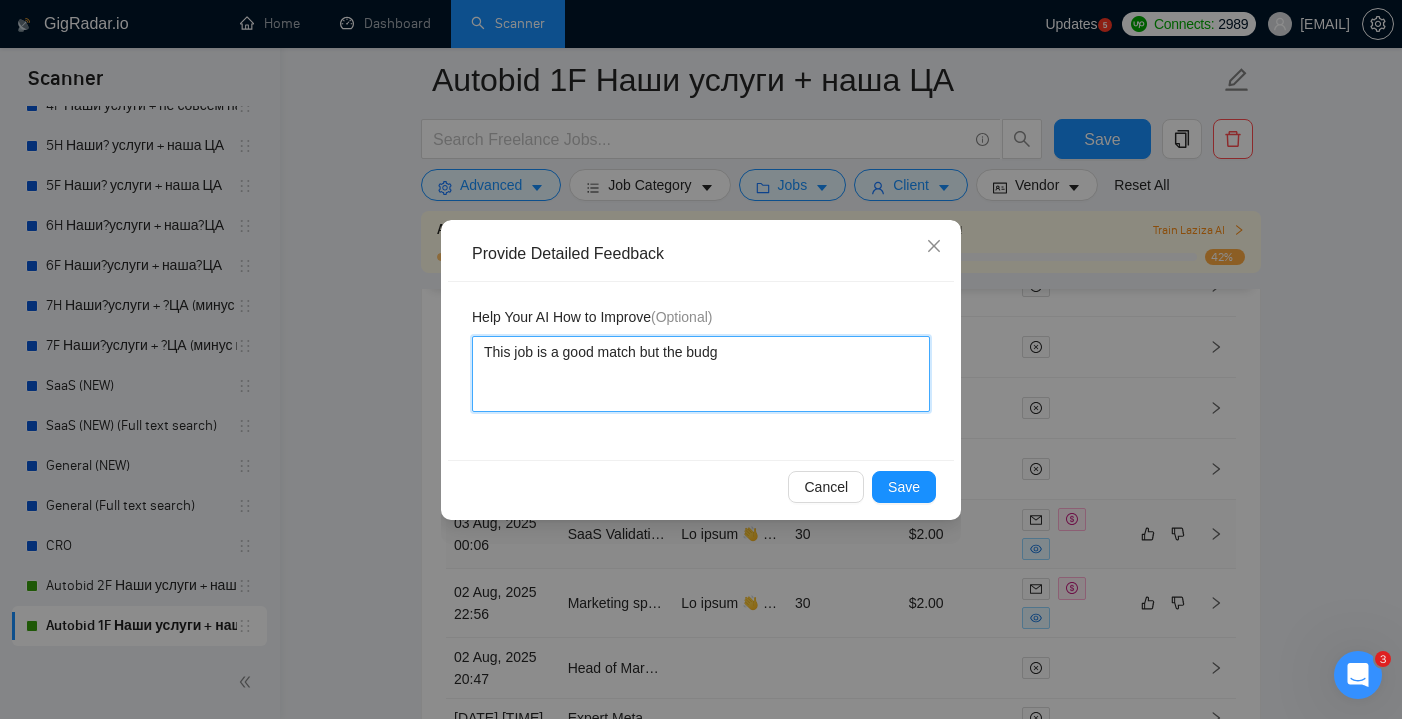 type 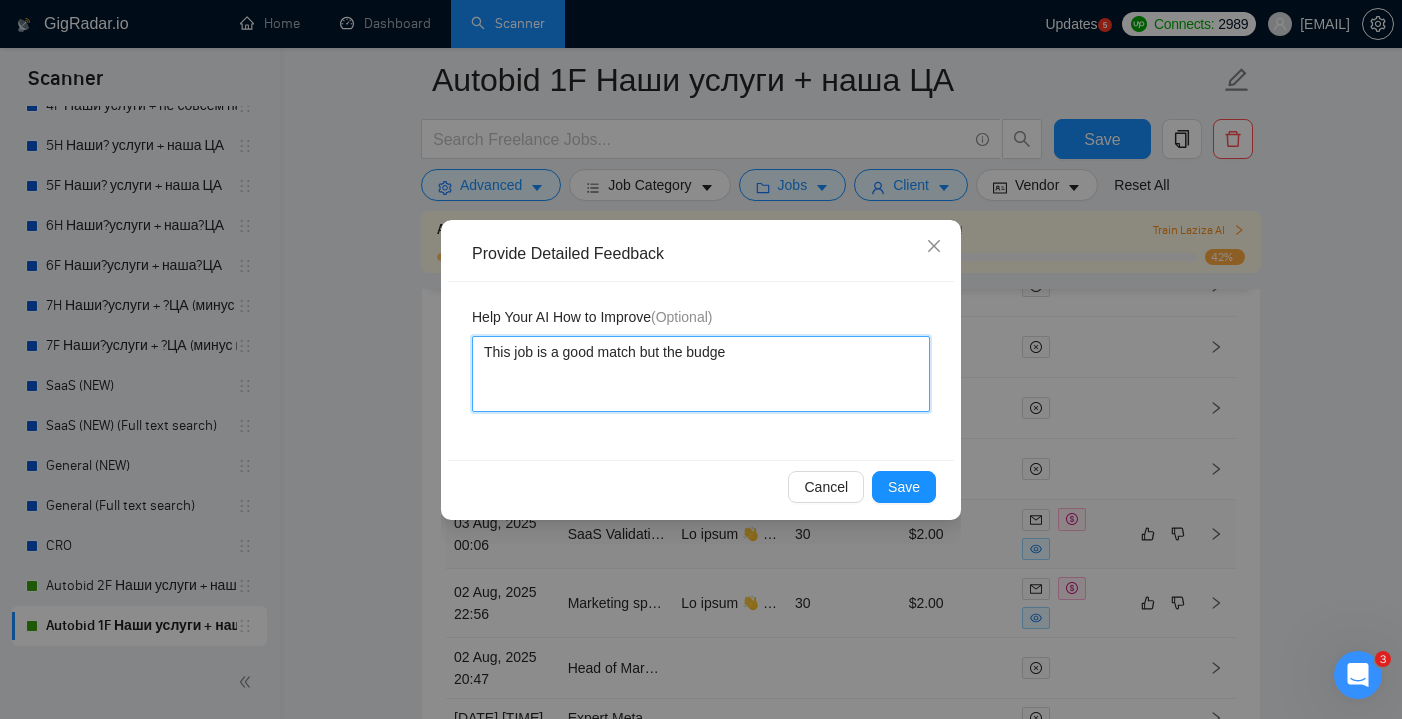 type 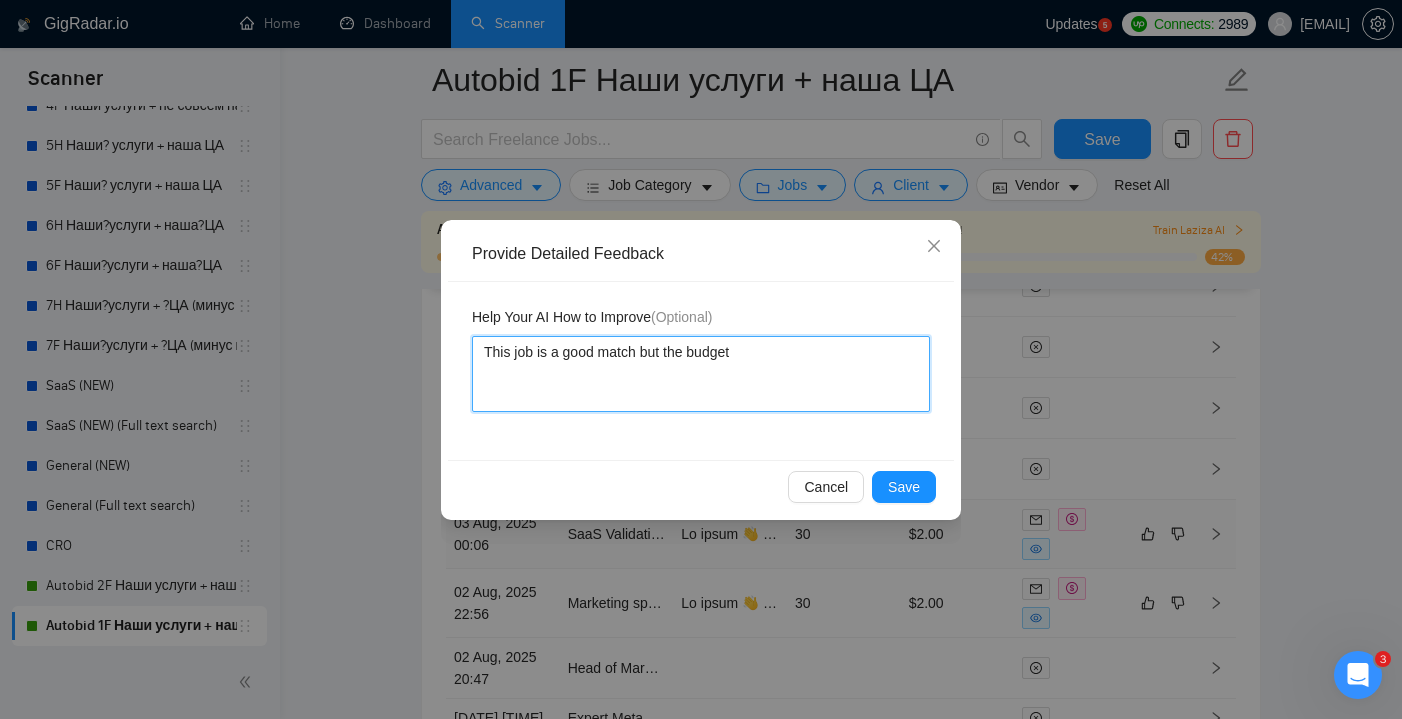 type 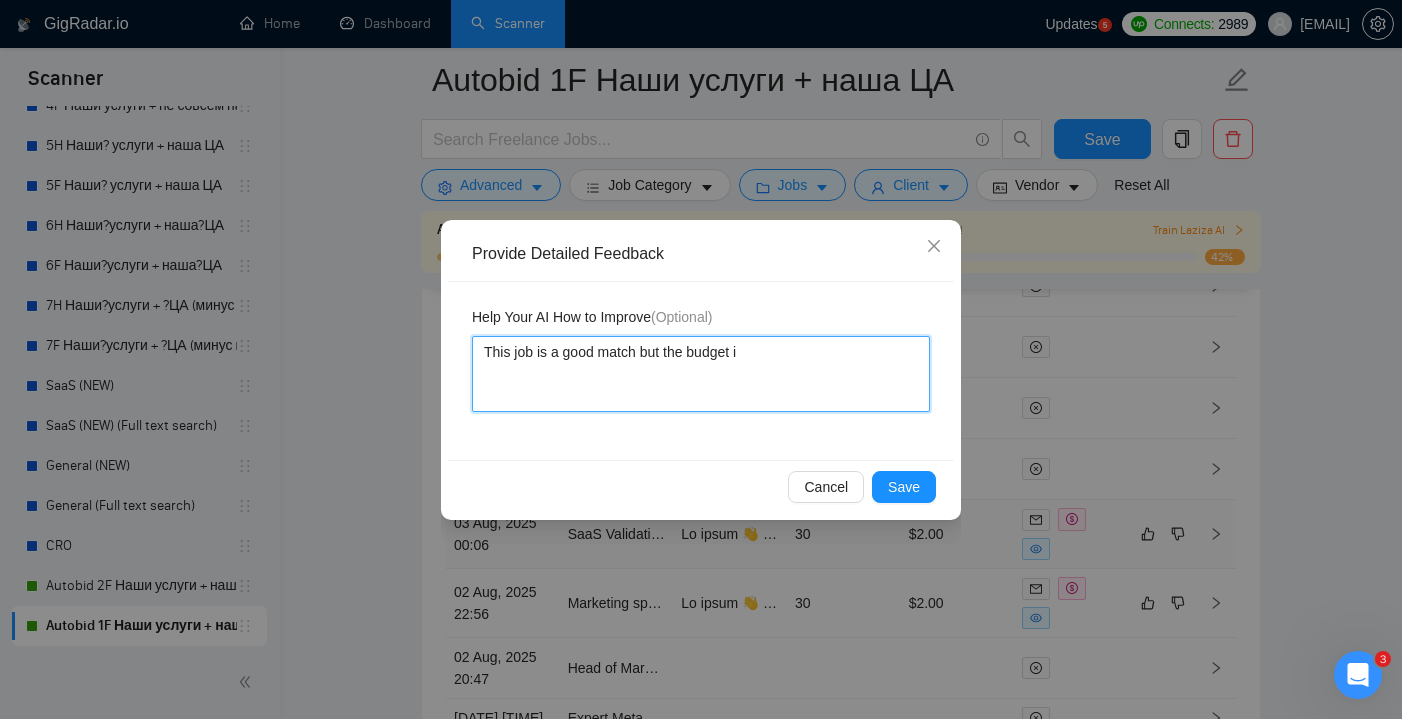 type 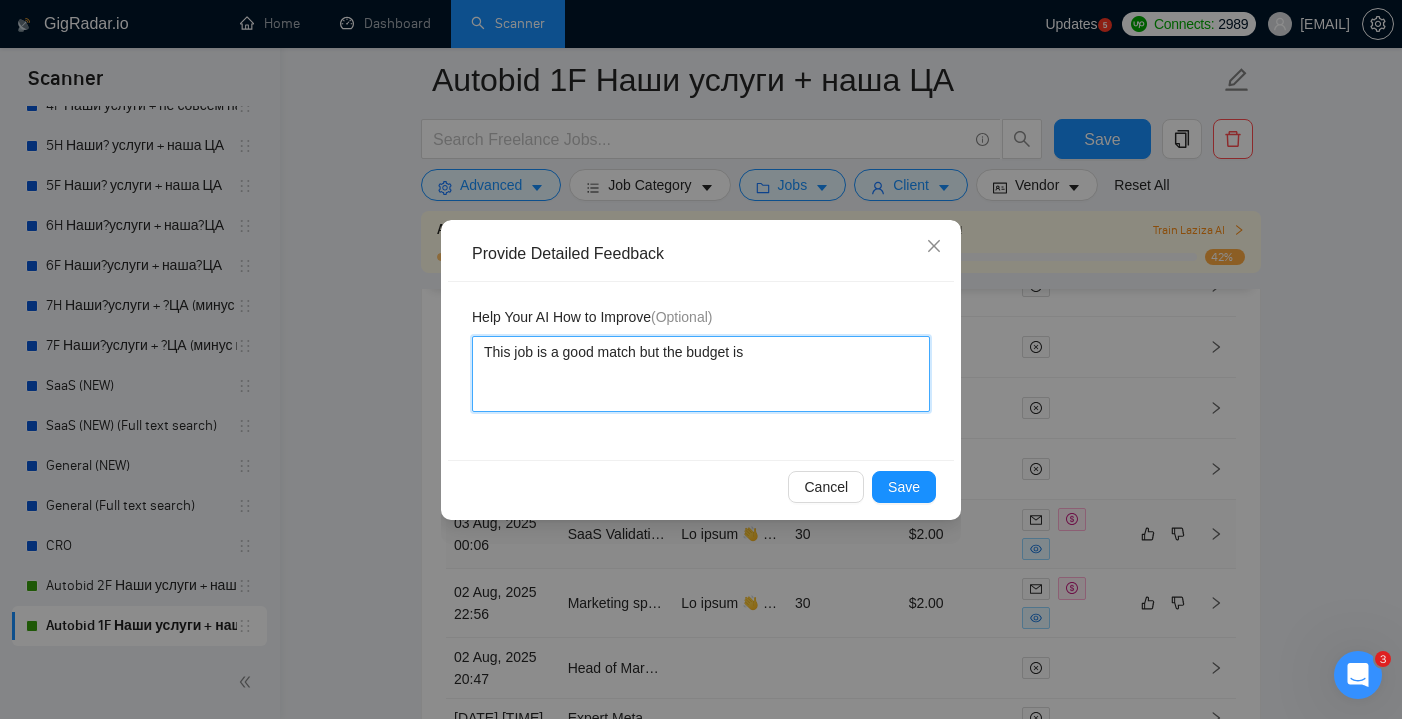 type 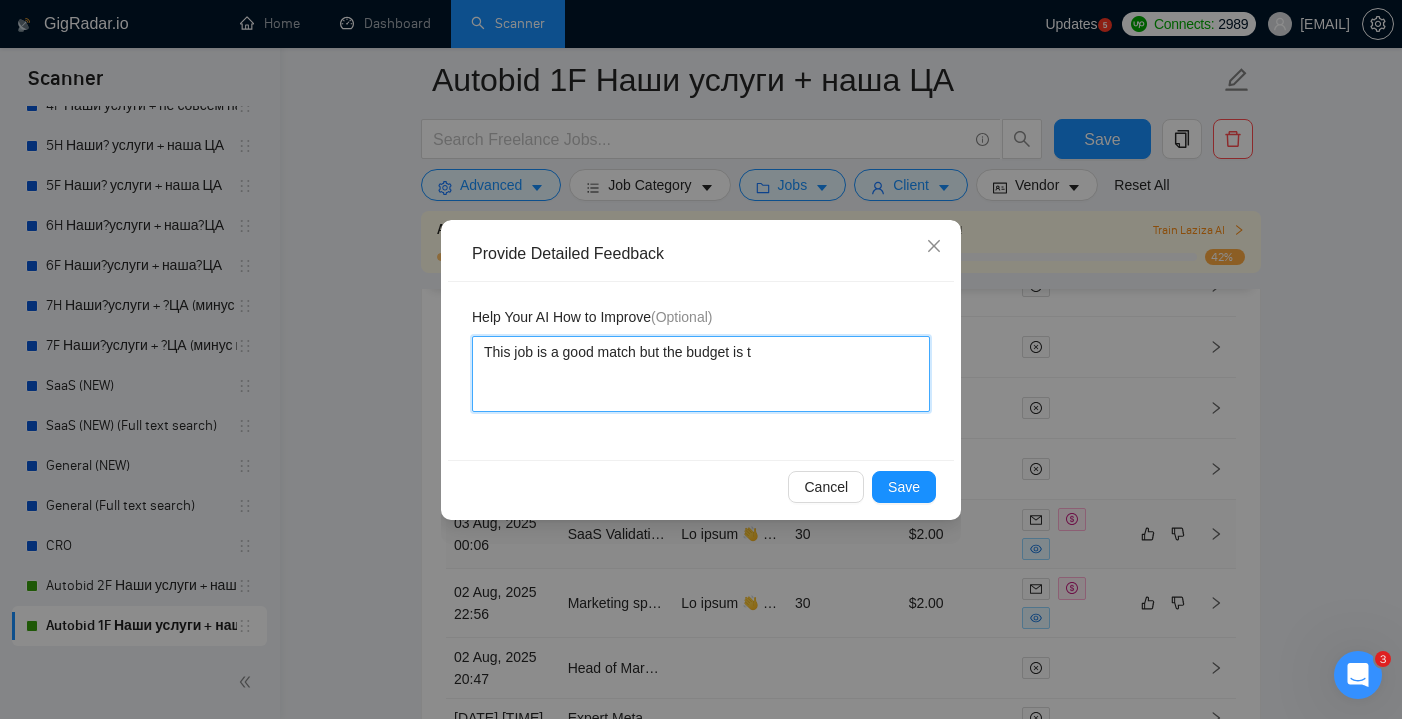 type 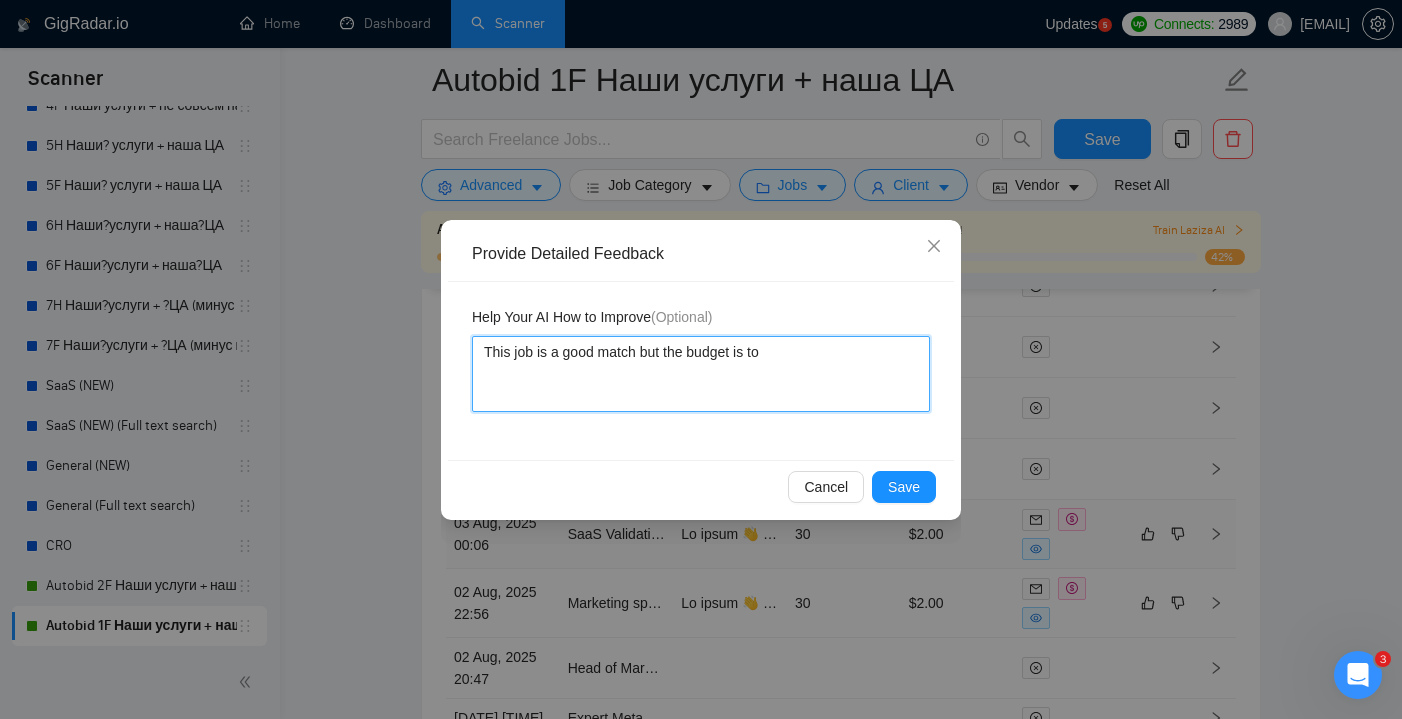 type 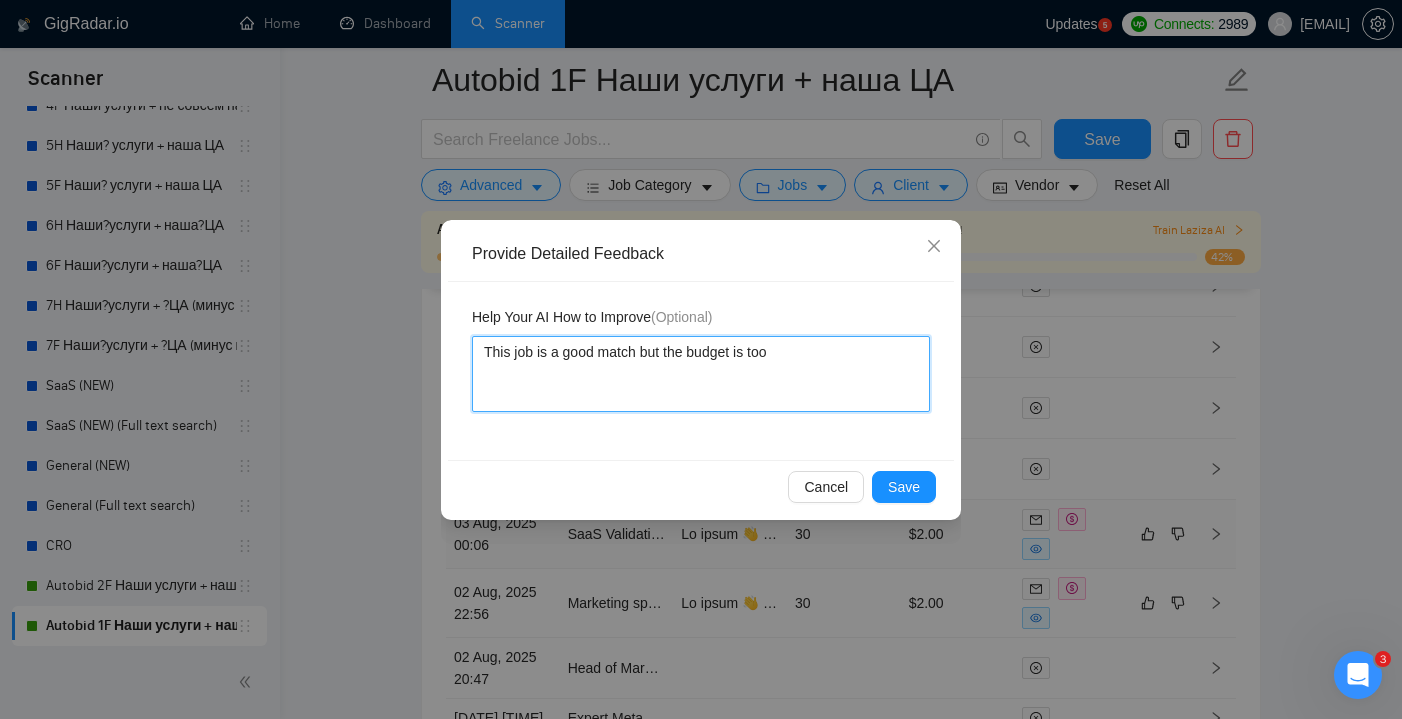 type 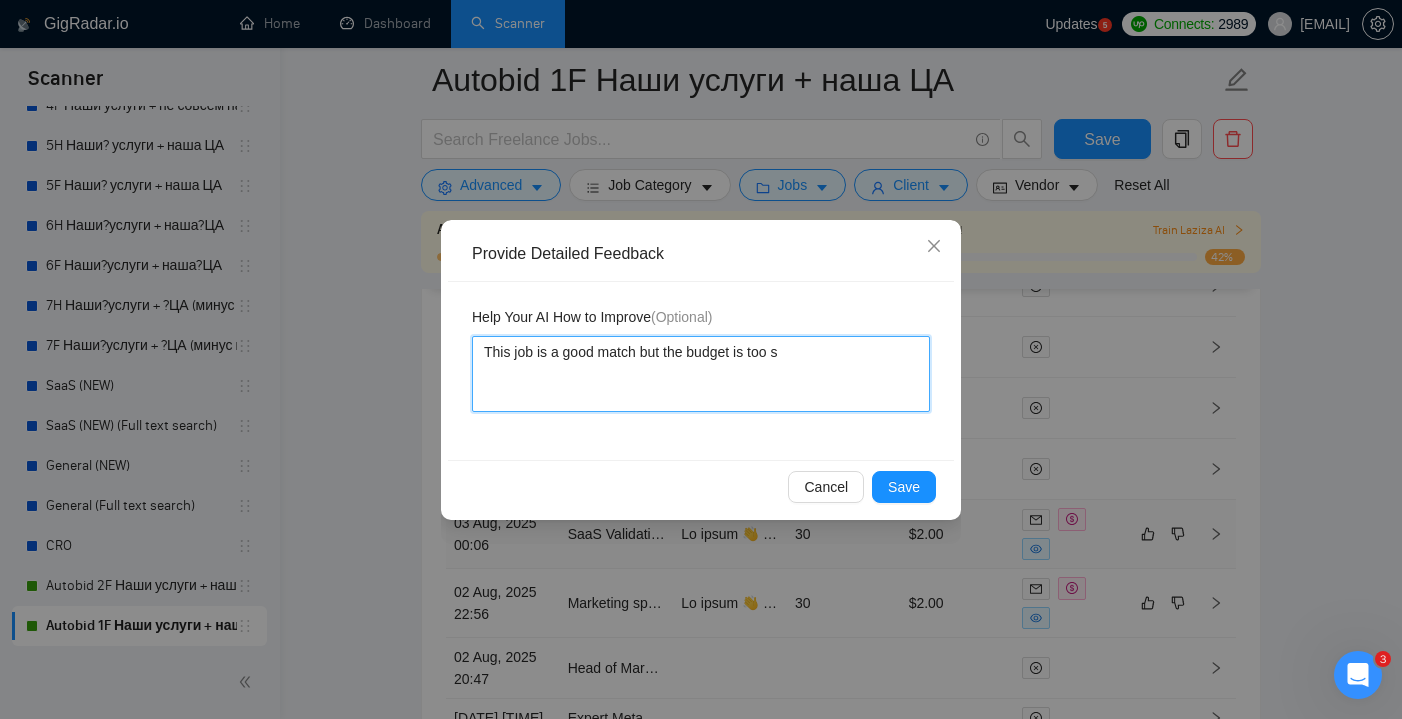 type 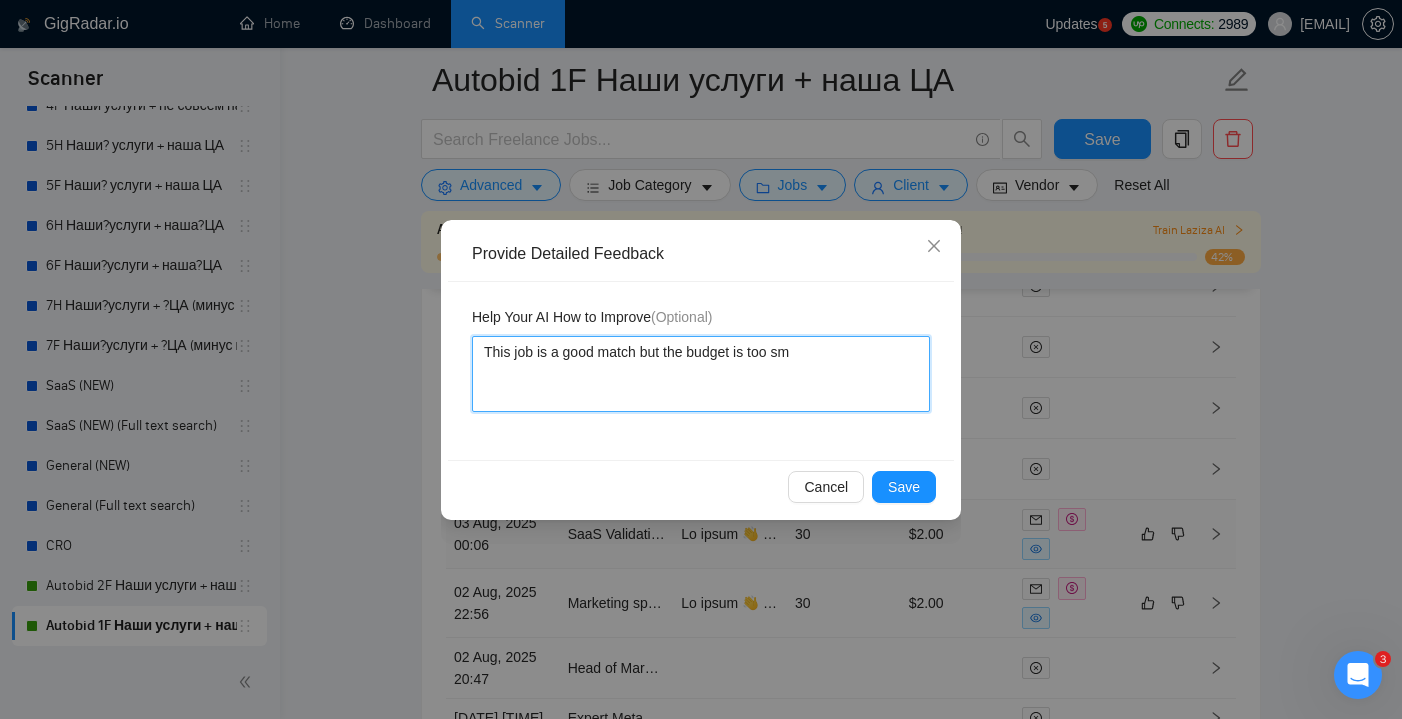 type 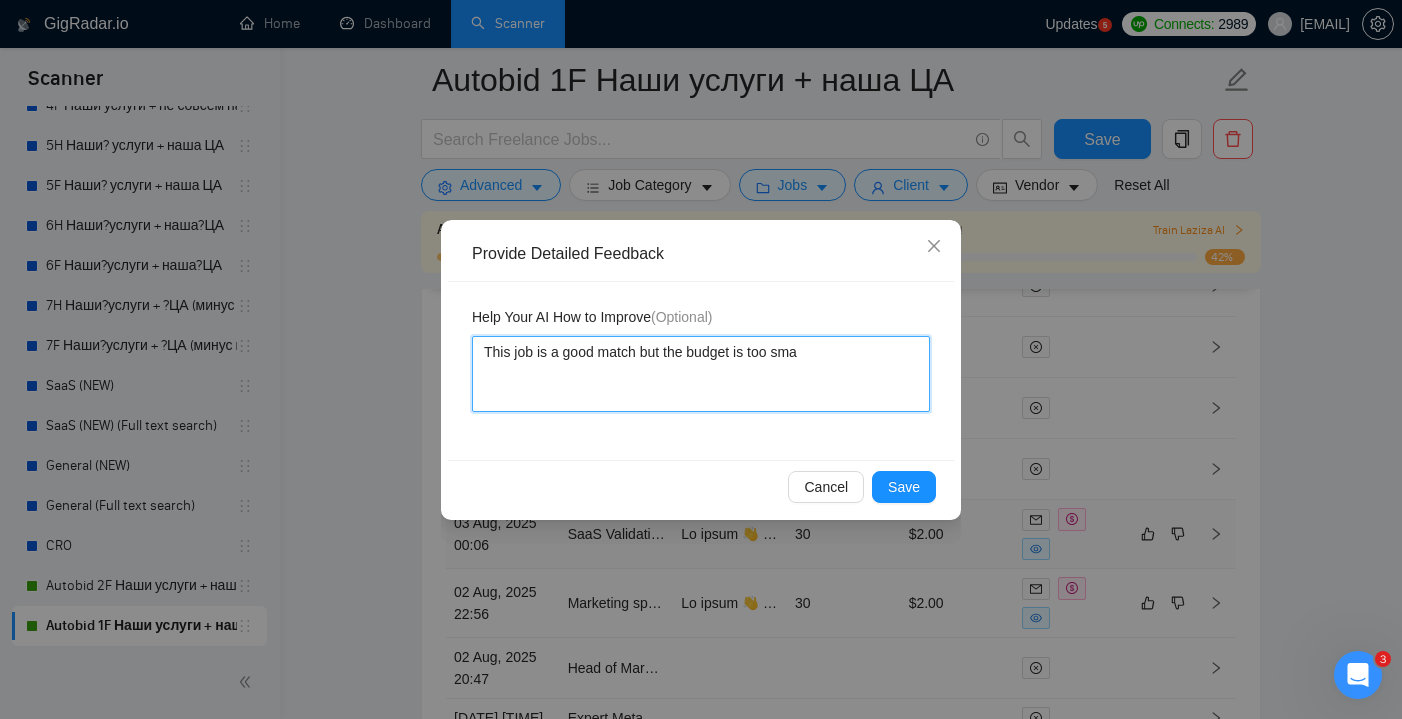 type 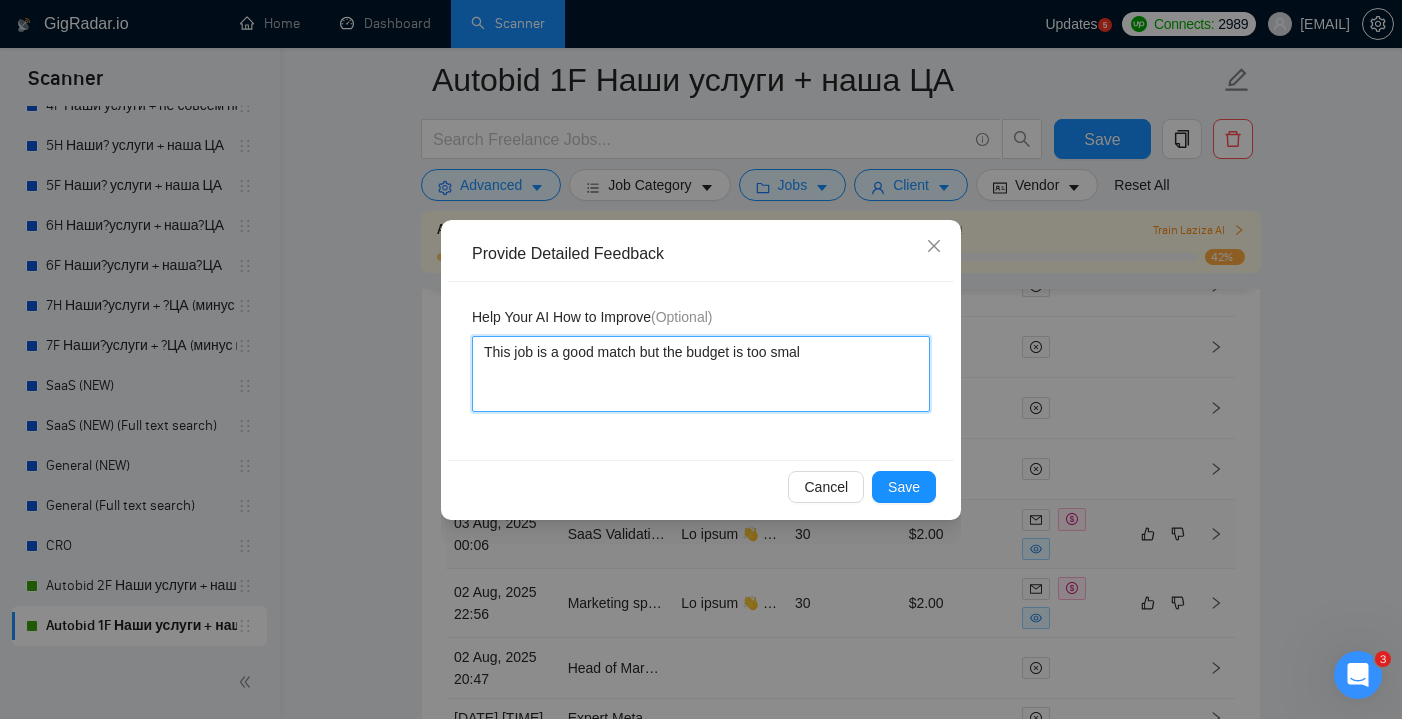 type 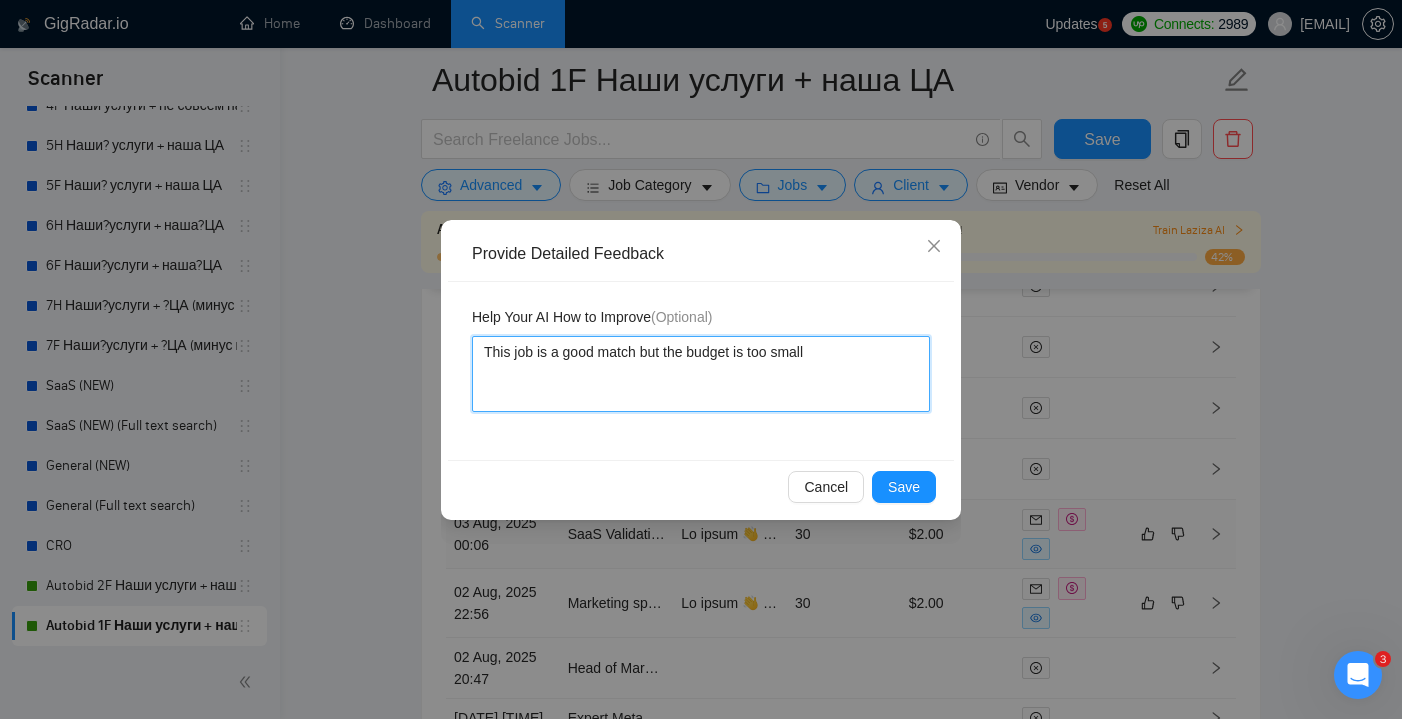 type 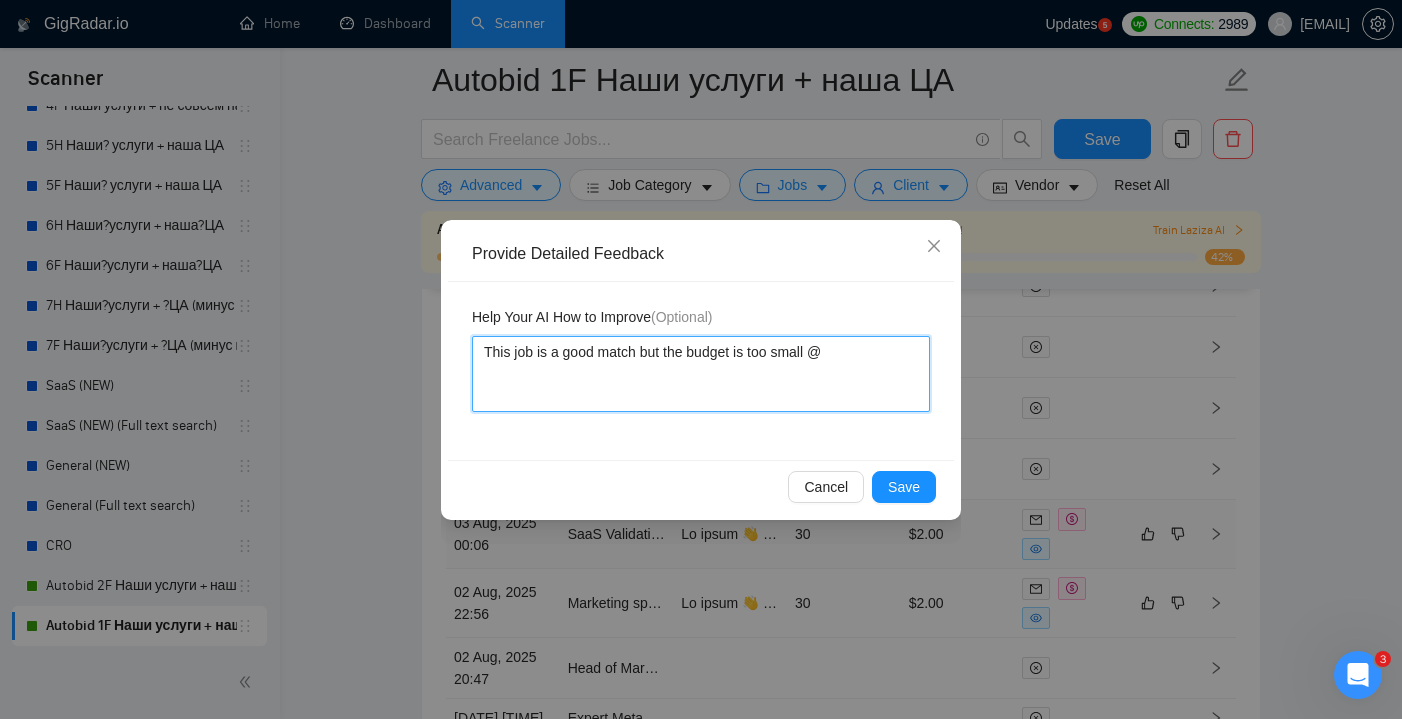 type 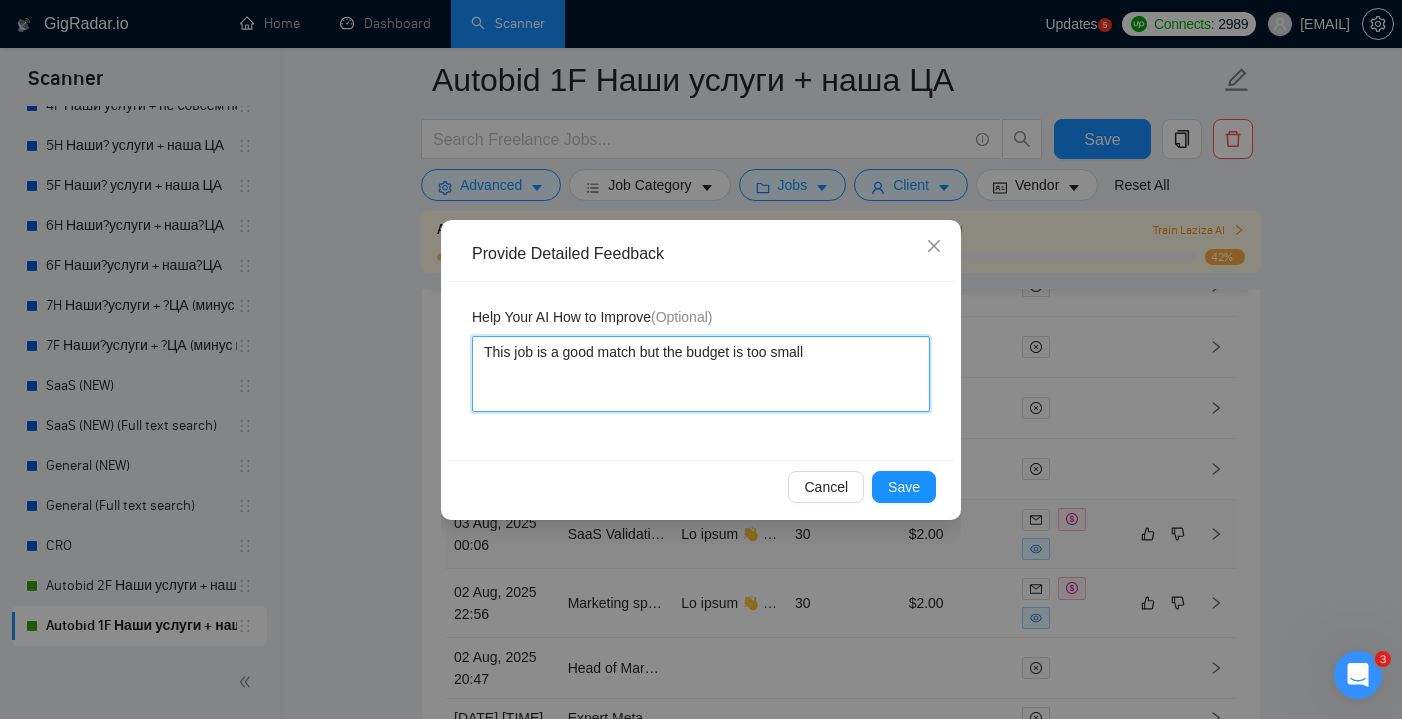 type 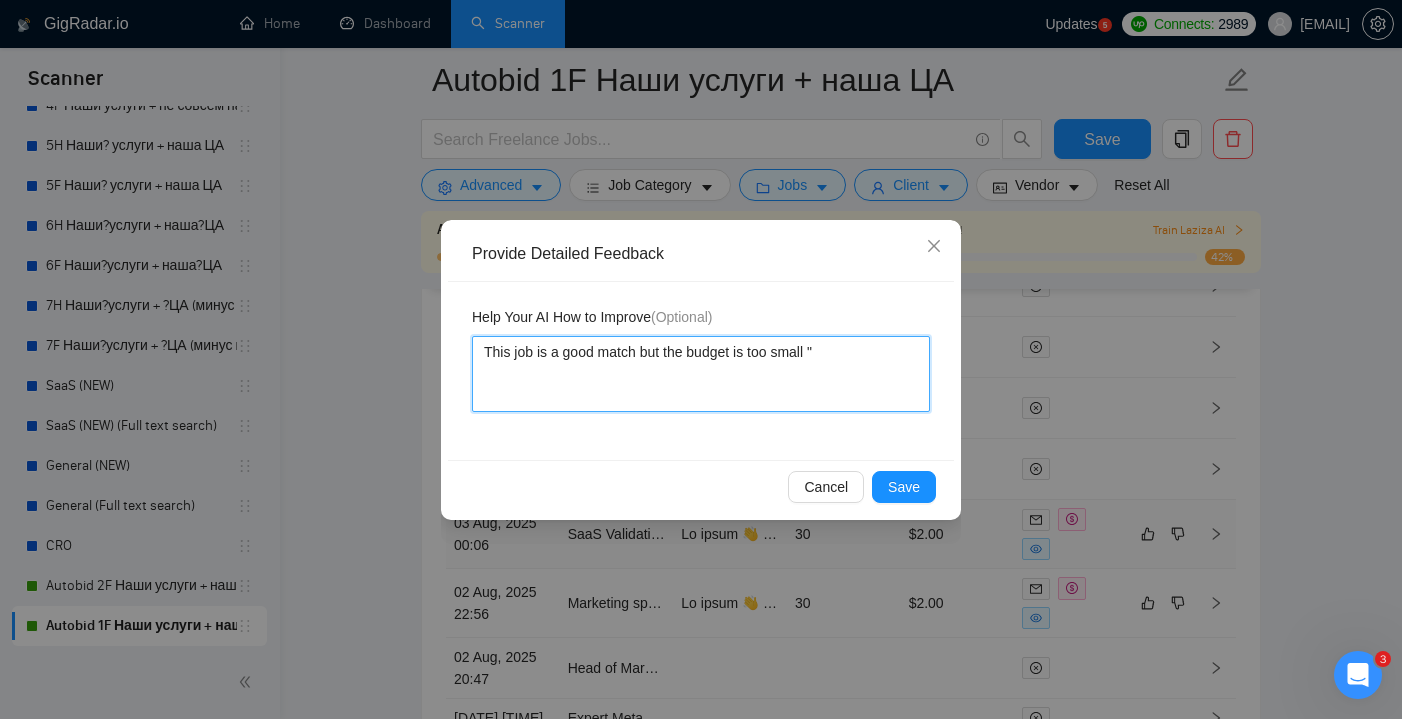 paste on "Flexible — ~$250–$500 depending on your scope and experience." 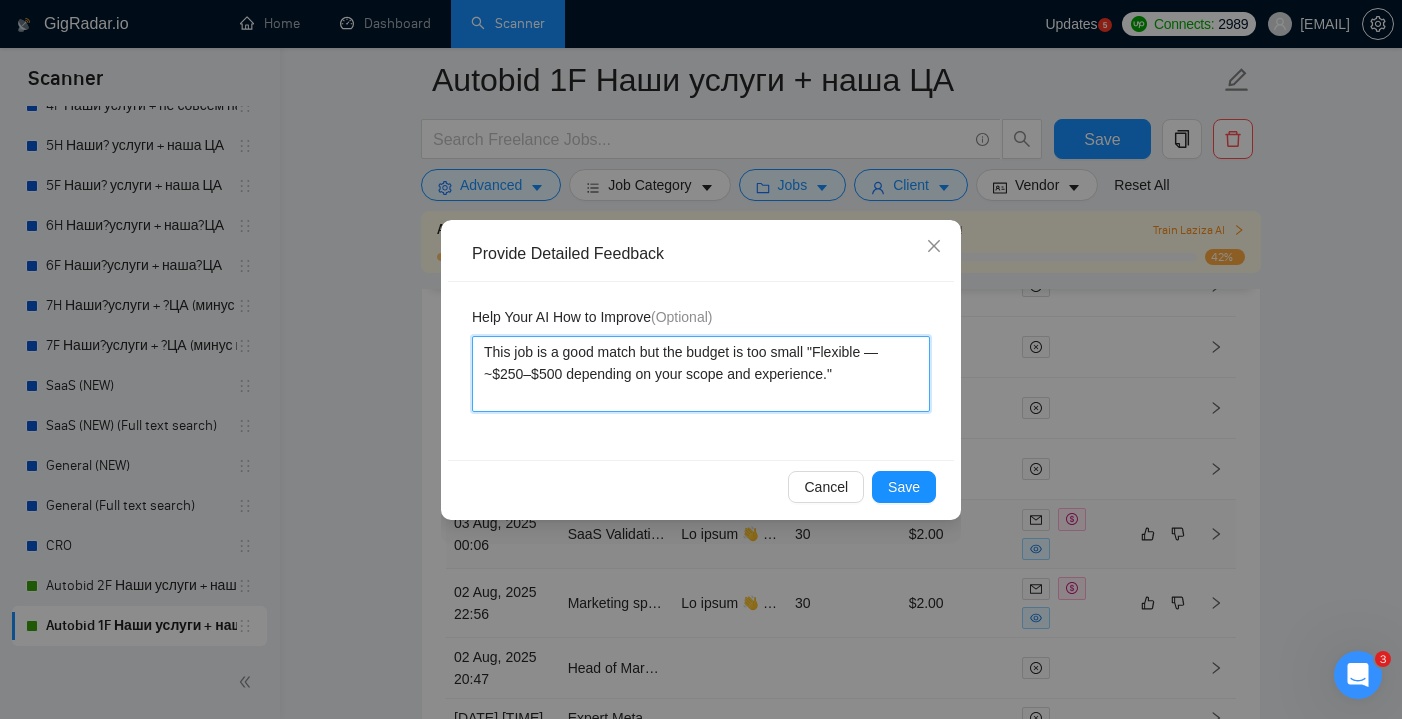type 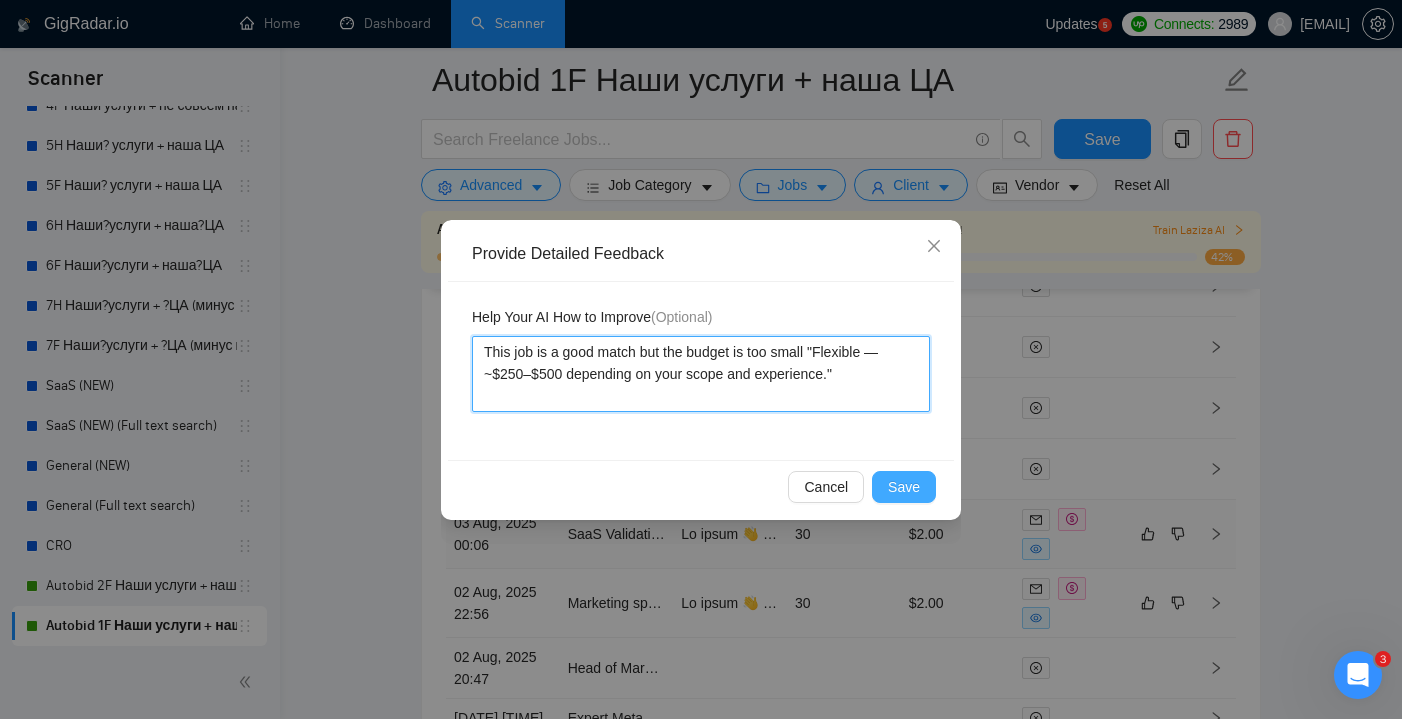 type on "This job is a good match but the budget is too small "Flexible — ~$250–$500 depending on your scope and experience."" 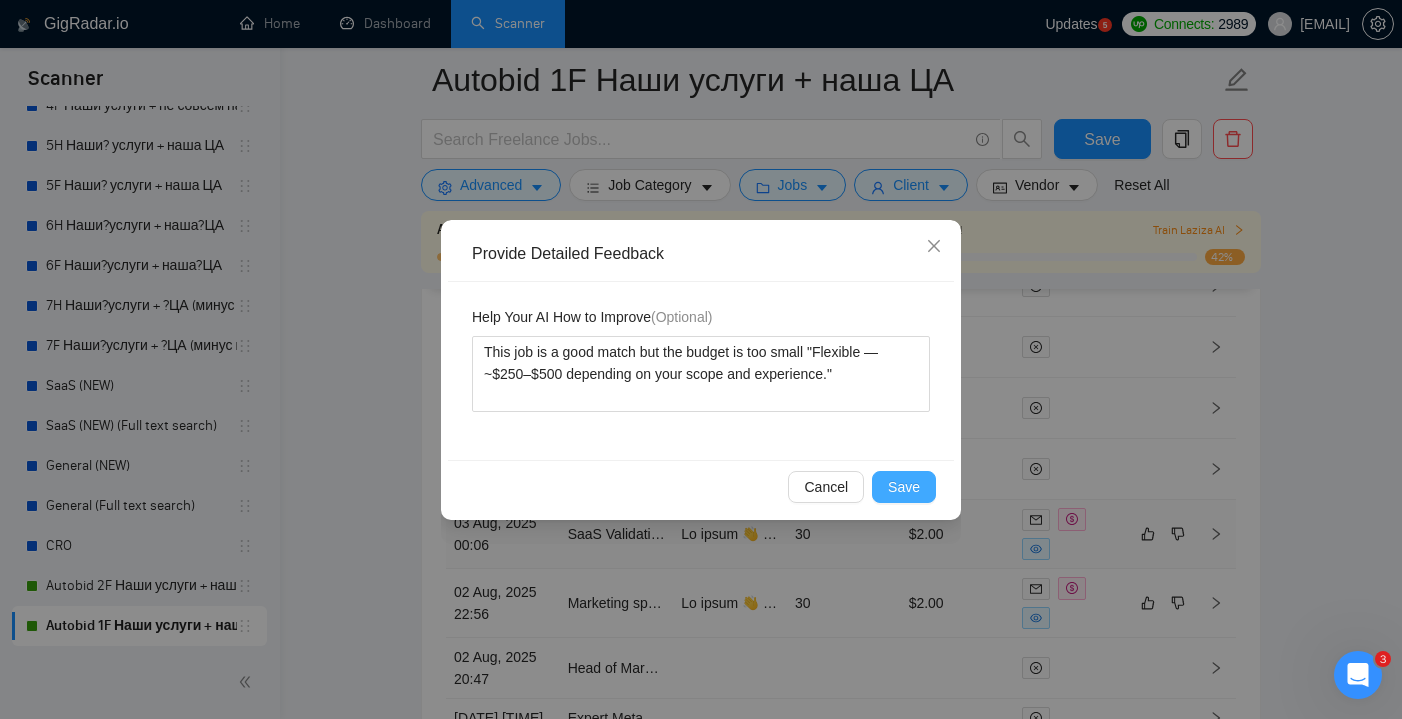 click on "Save" at bounding box center [904, 487] 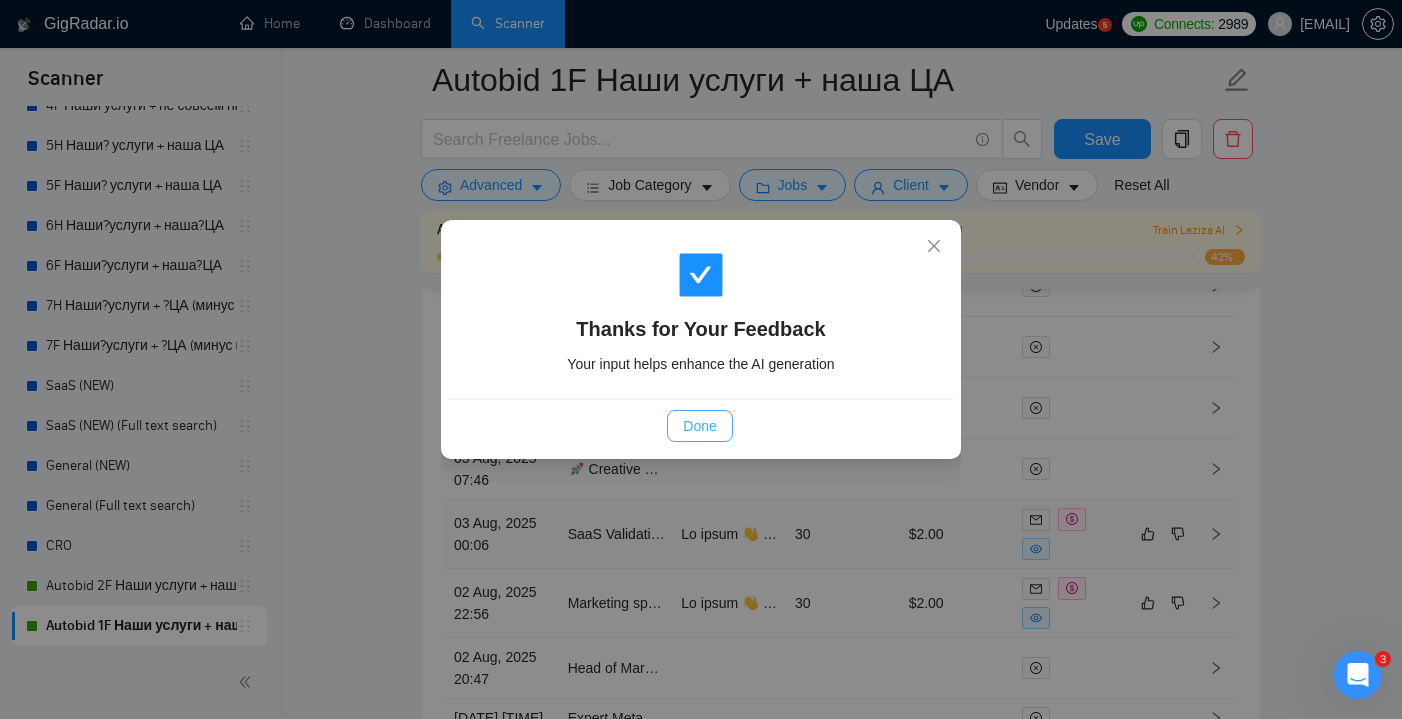 click on "Done" at bounding box center (699, 426) 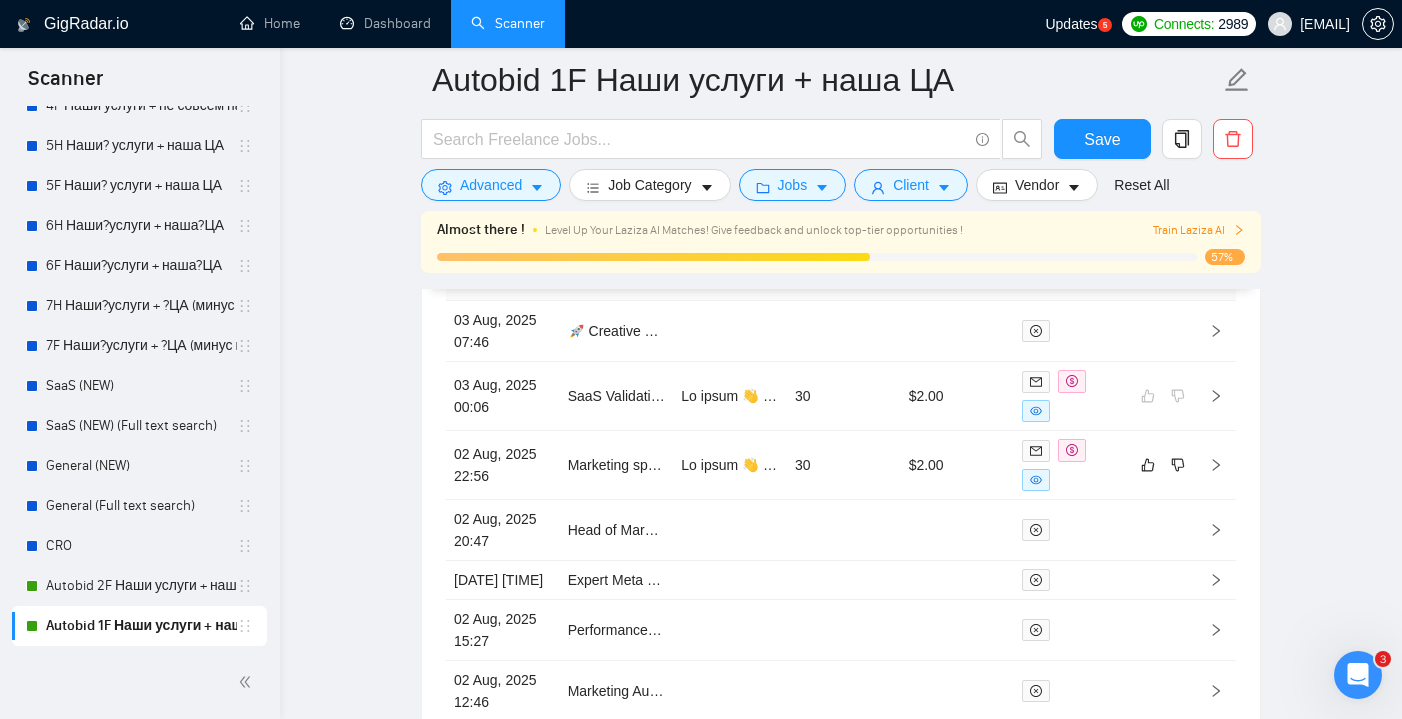 scroll, scrollTop: 5559, scrollLeft: 0, axis: vertical 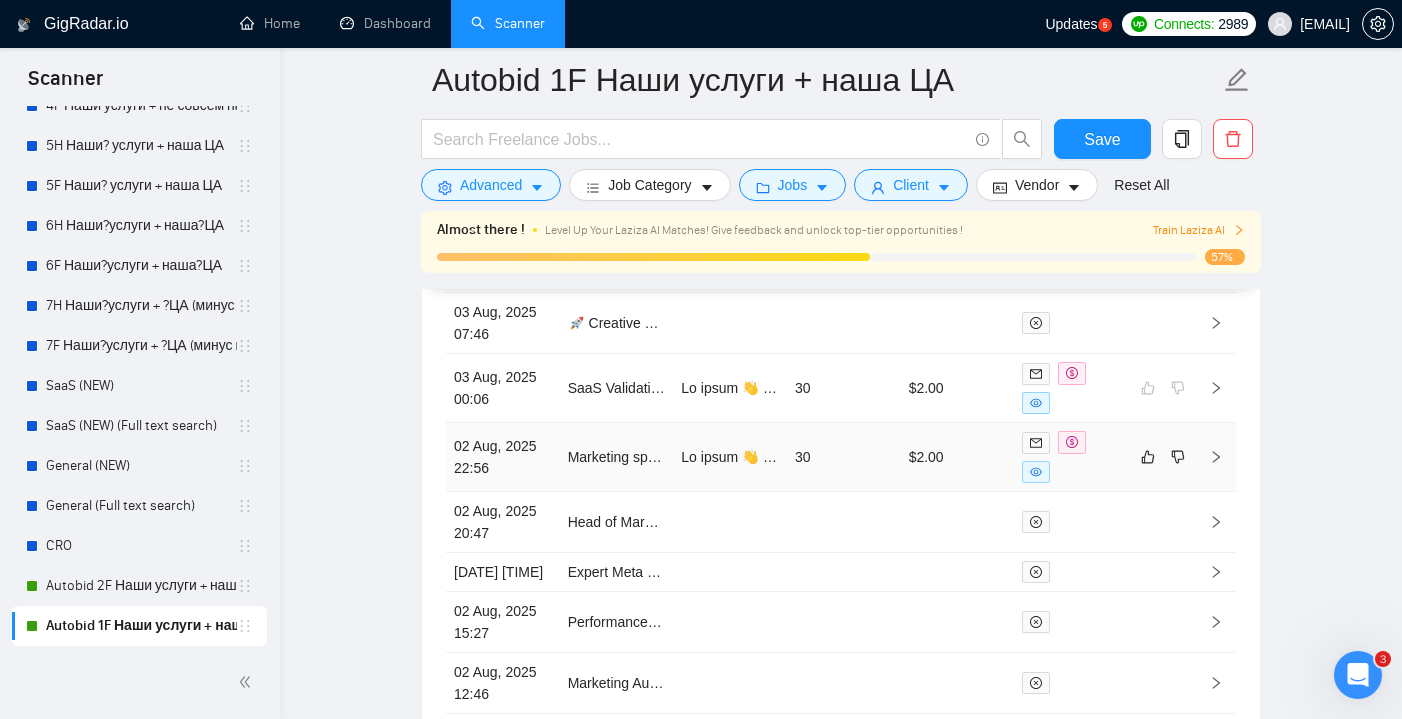click on "30" at bounding box center (844, 457) 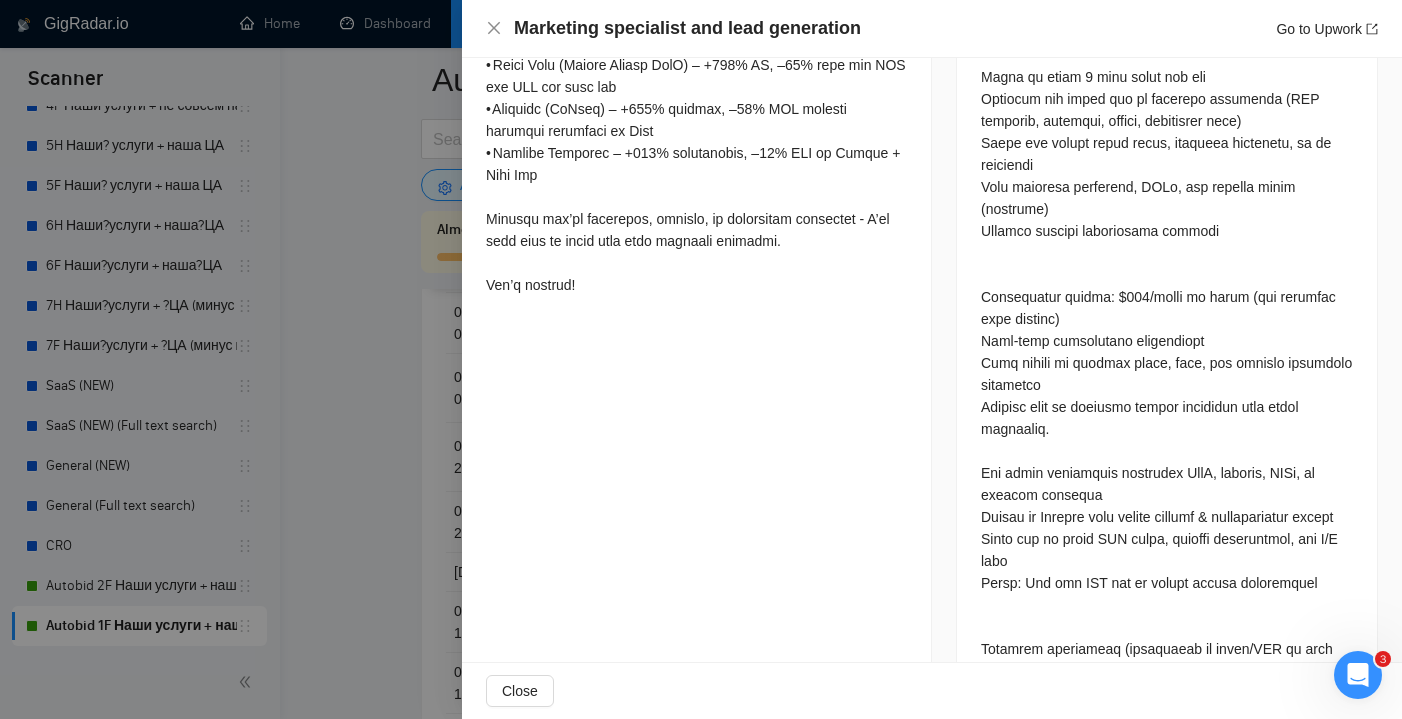 scroll, scrollTop: 1227, scrollLeft: 0, axis: vertical 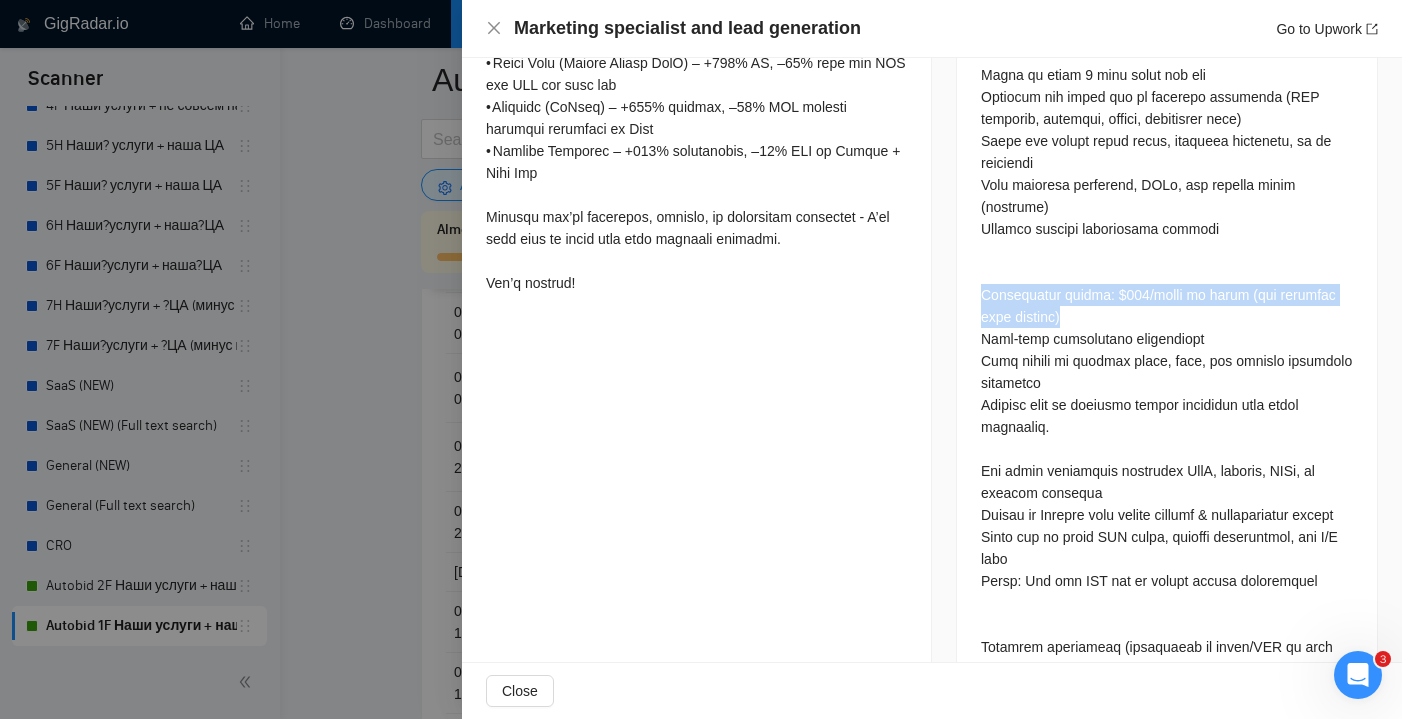 drag, startPoint x: 1074, startPoint y: 318, endPoint x: 980, endPoint y: 296, distance: 96.540146 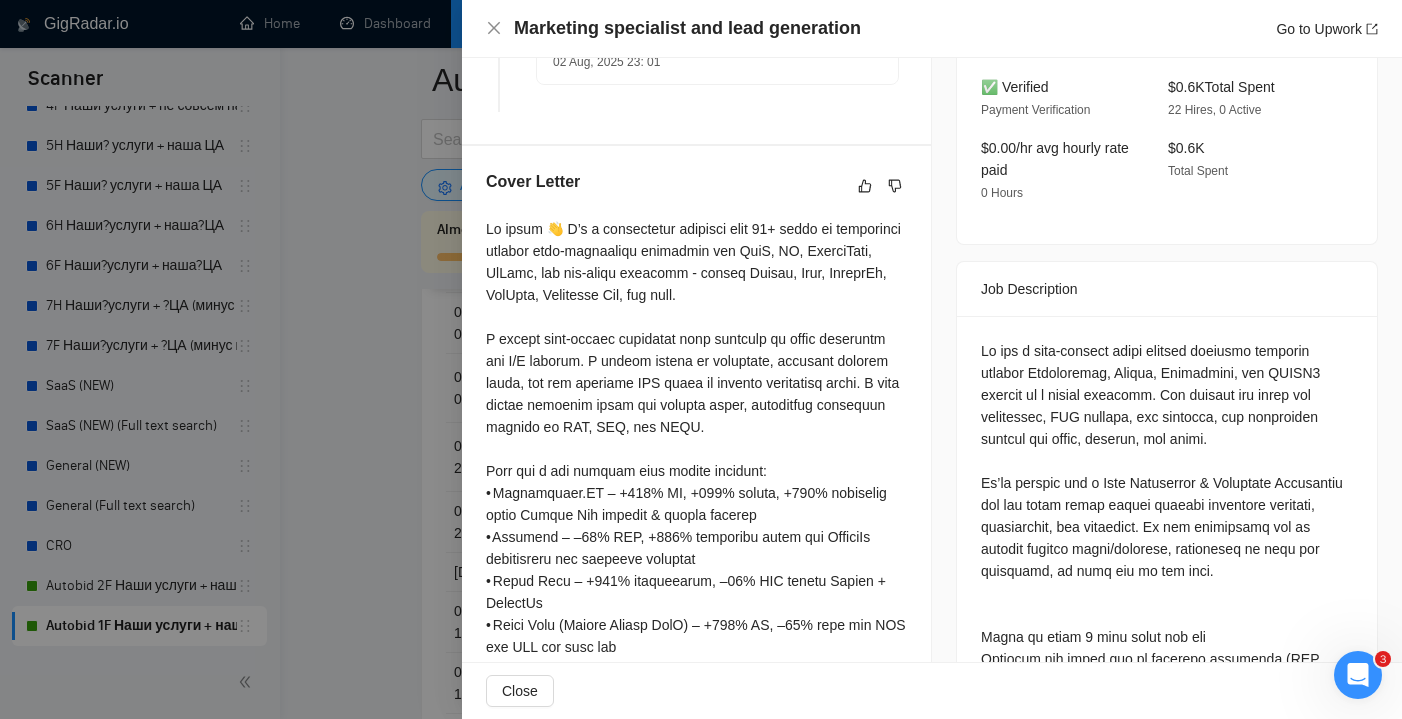 scroll, scrollTop: 627, scrollLeft: 0, axis: vertical 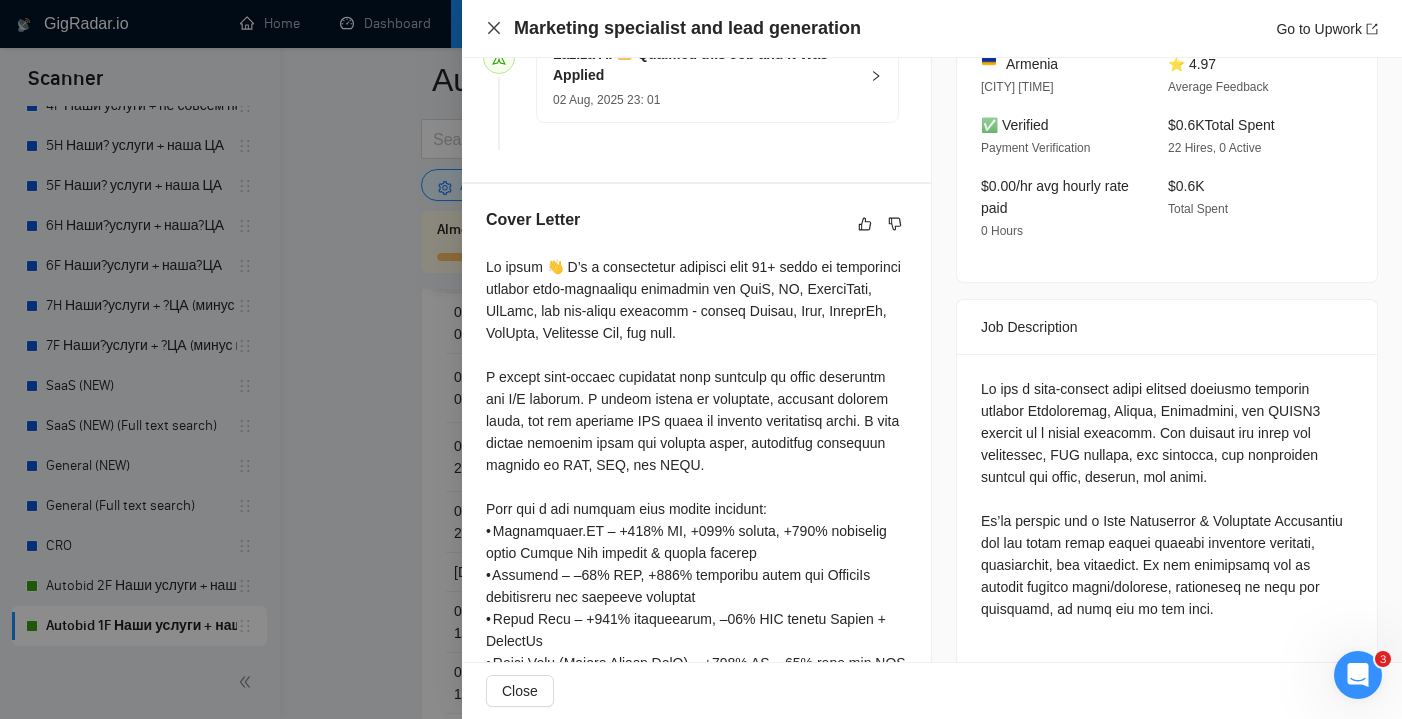 click 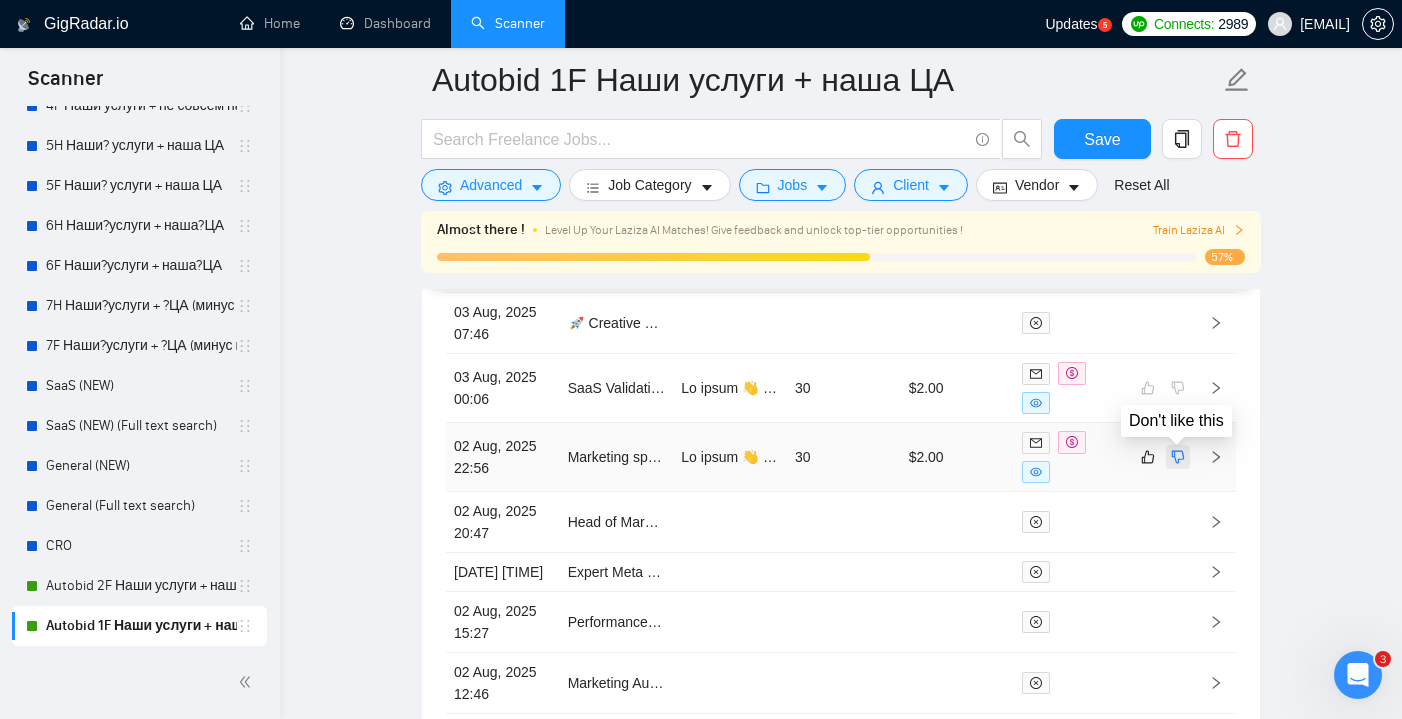 click 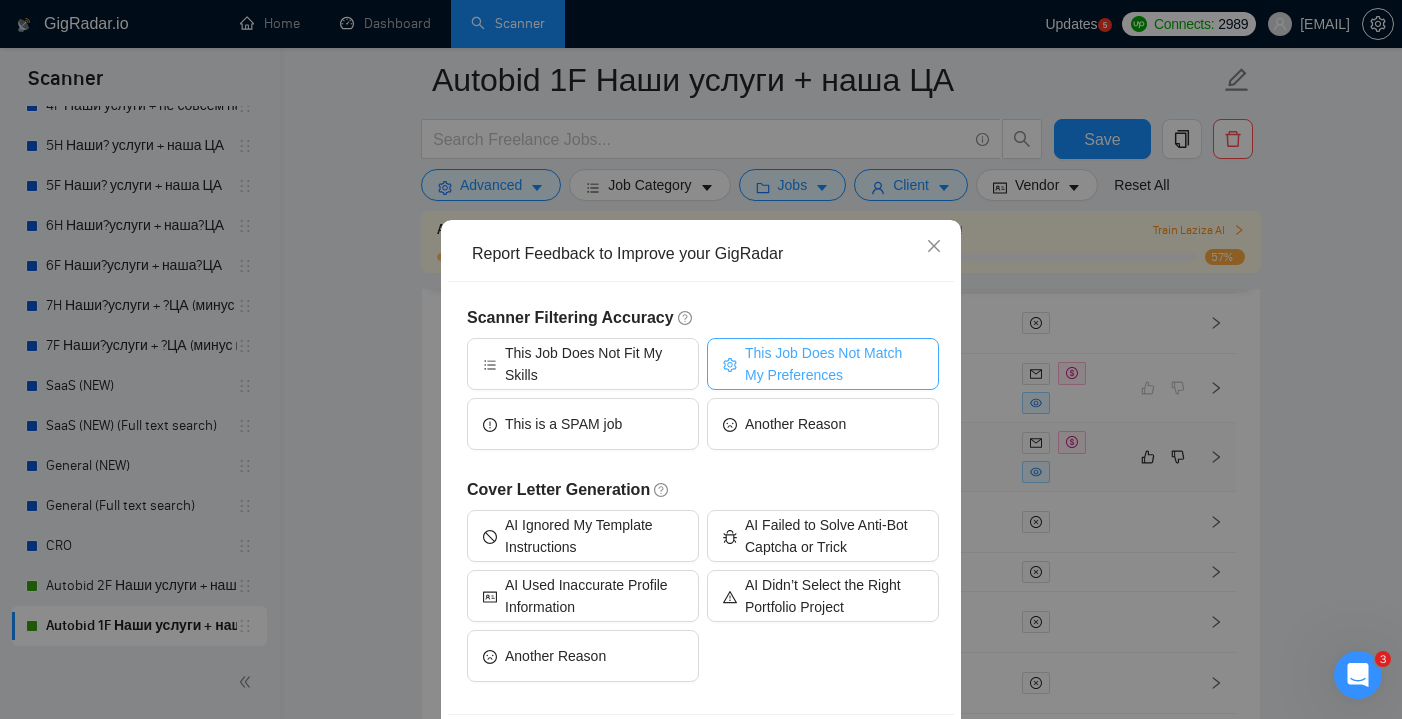 click on "This Job Does Not Match My Preferences" at bounding box center (834, 364) 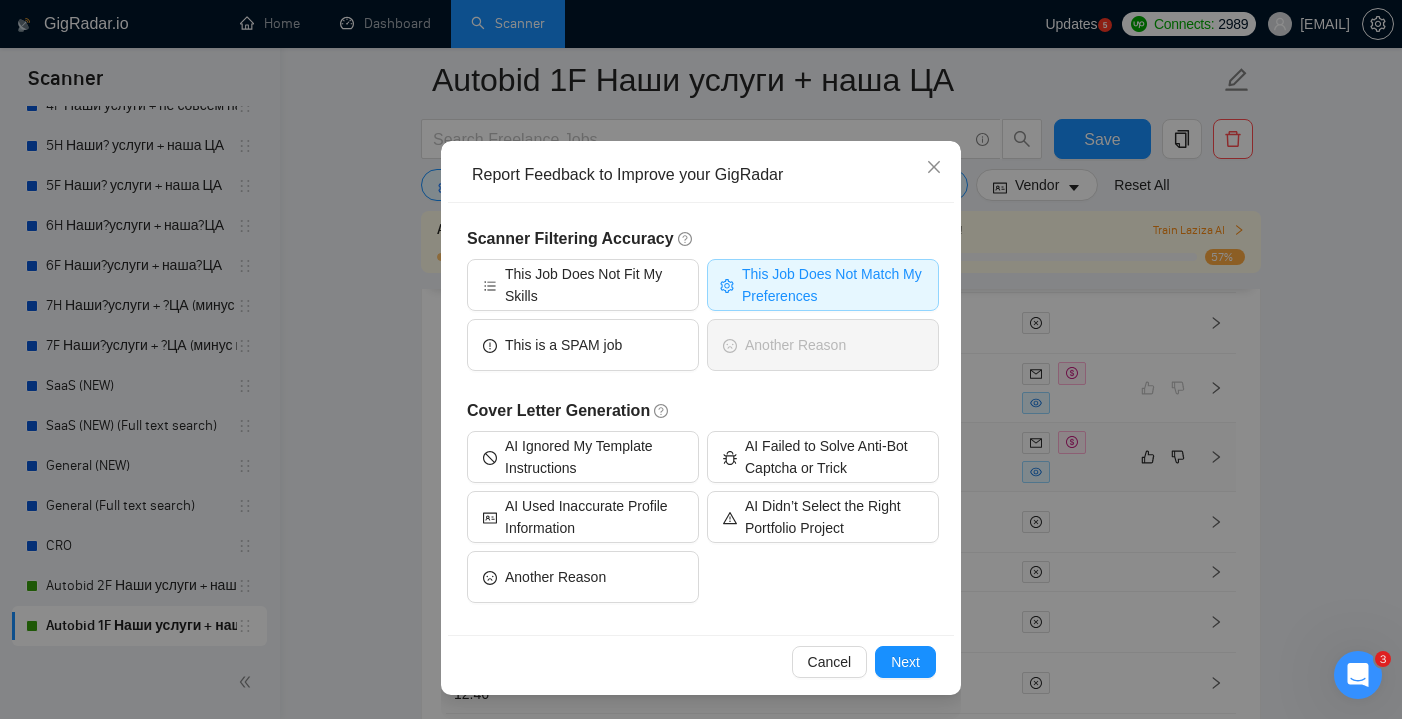 scroll, scrollTop: 79, scrollLeft: 0, axis: vertical 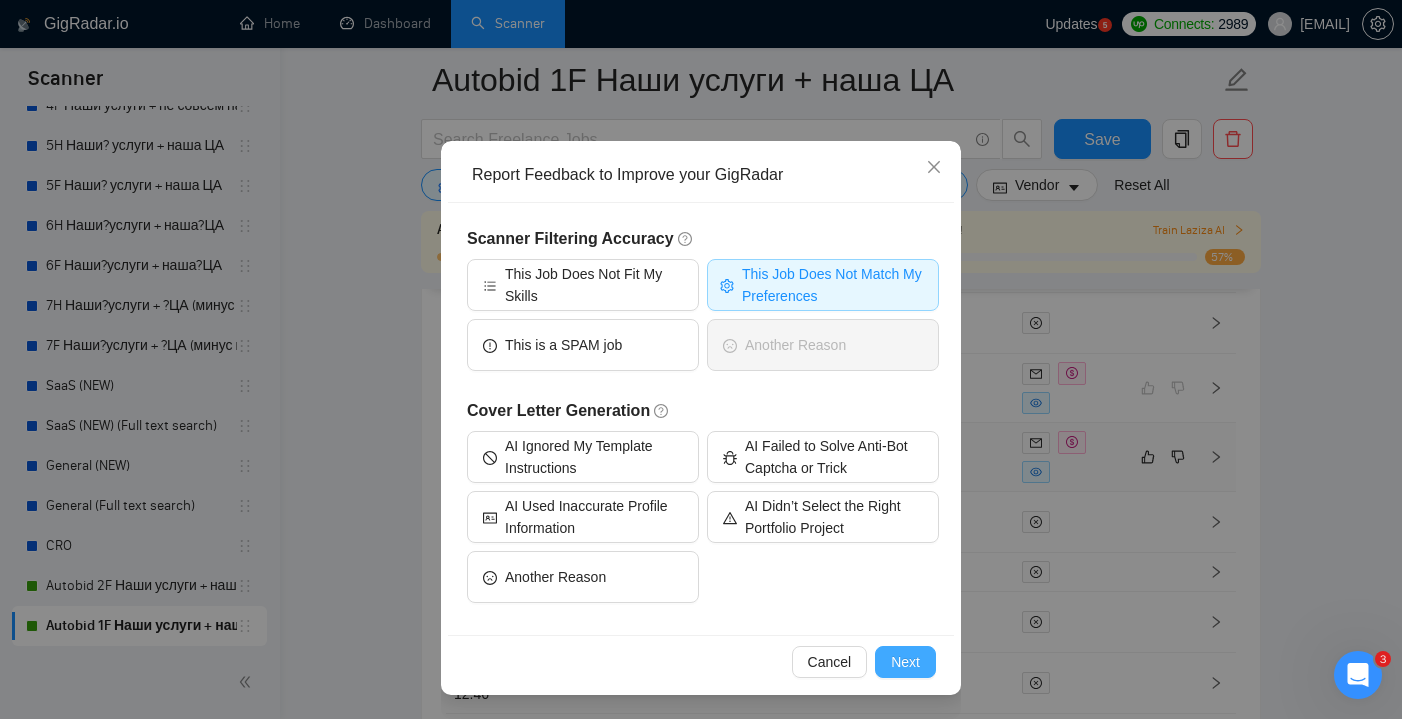 click on "Next" at bounding box center [905, 662] 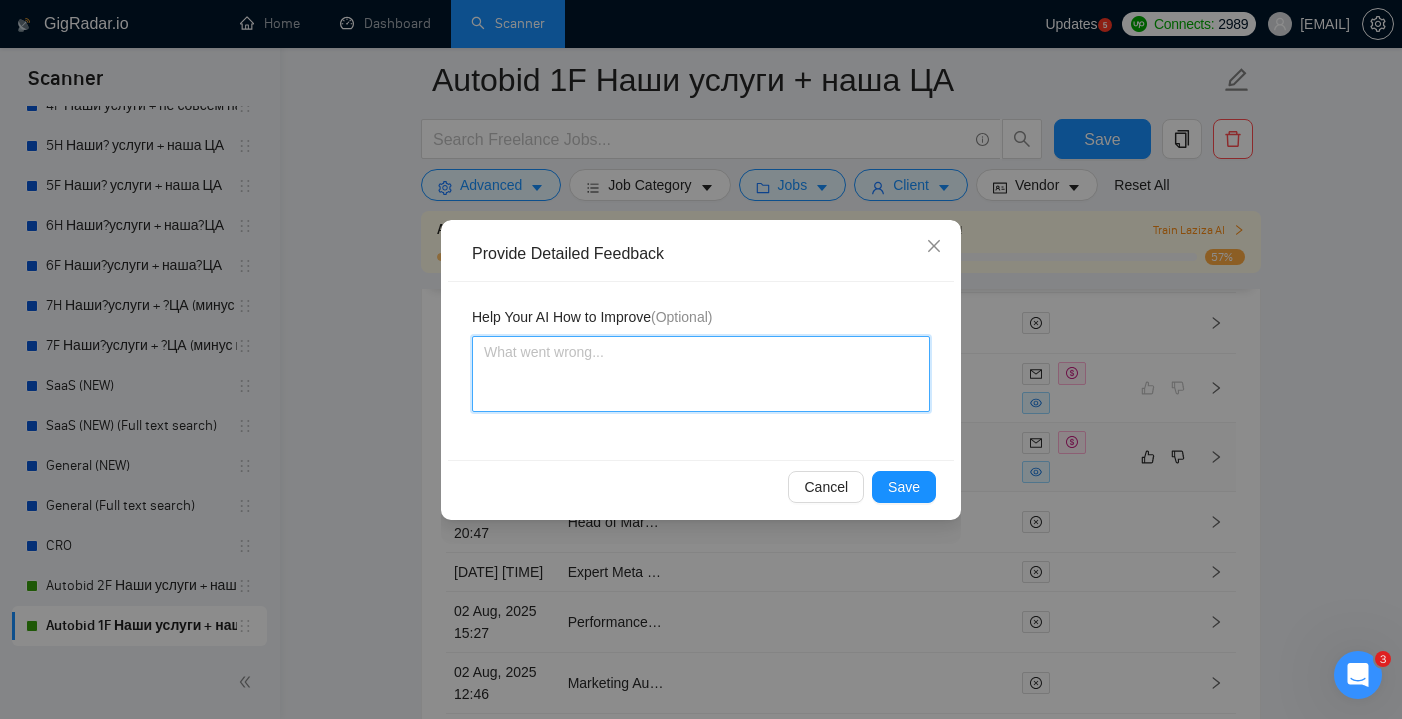 click at bounding box center (701, 374) 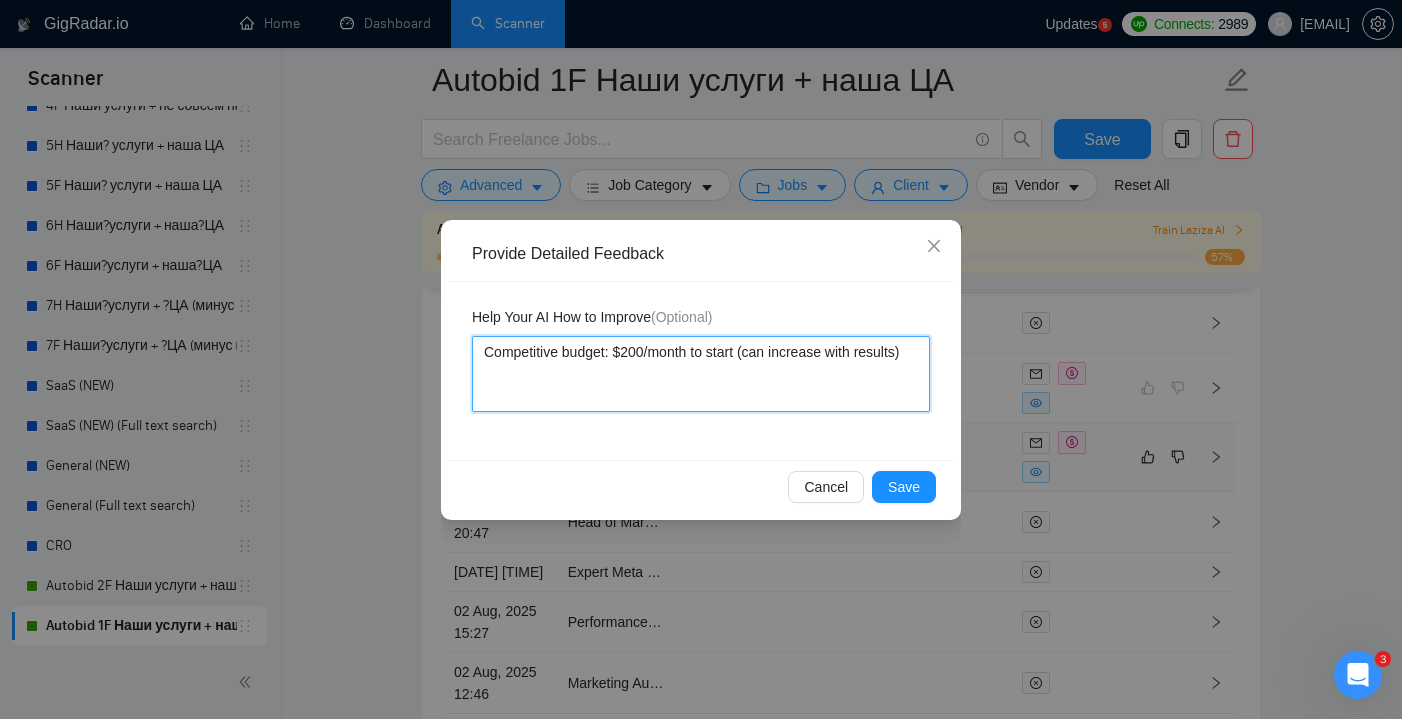 click on "Competitive budget: $200/month to start (can increase with results)" at bounding box center [701, 374] 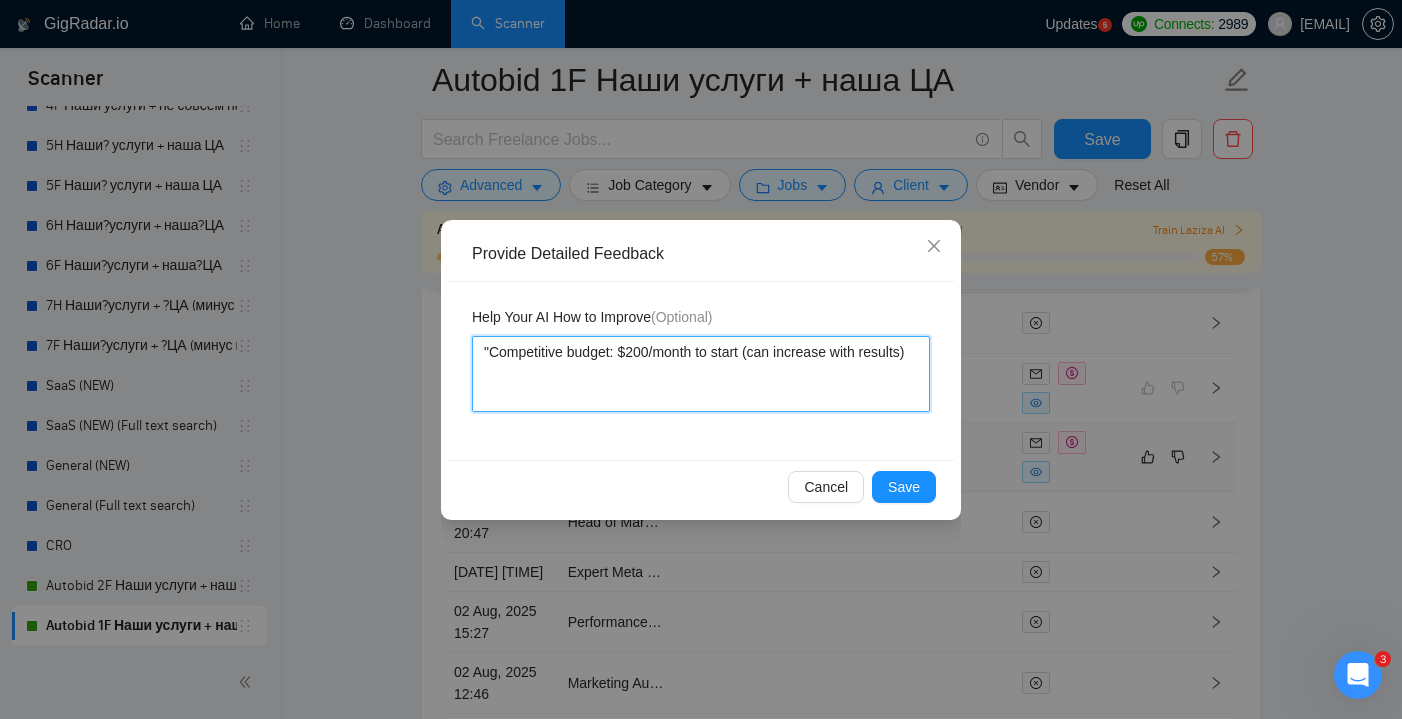click on ""Competitive budget: $200/month to start (can increase with results)" at bounding box center [701, 374] 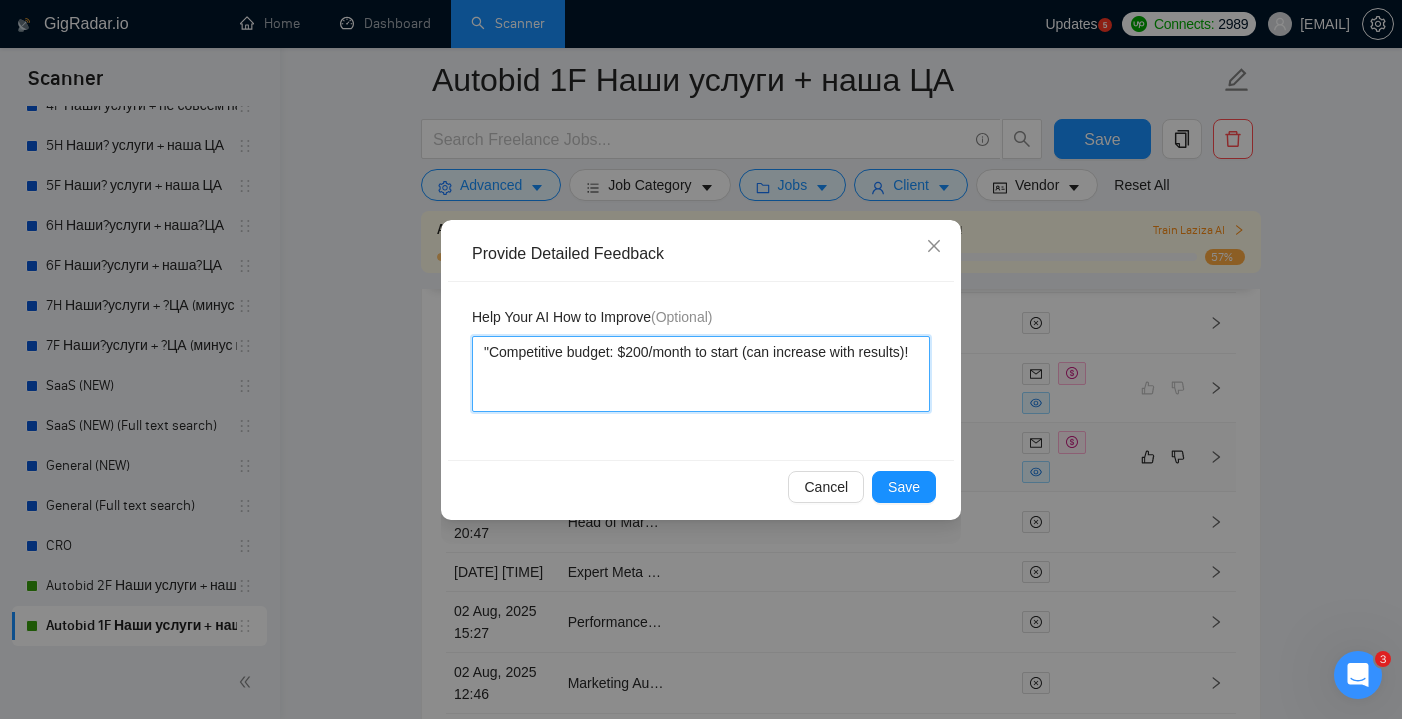 type 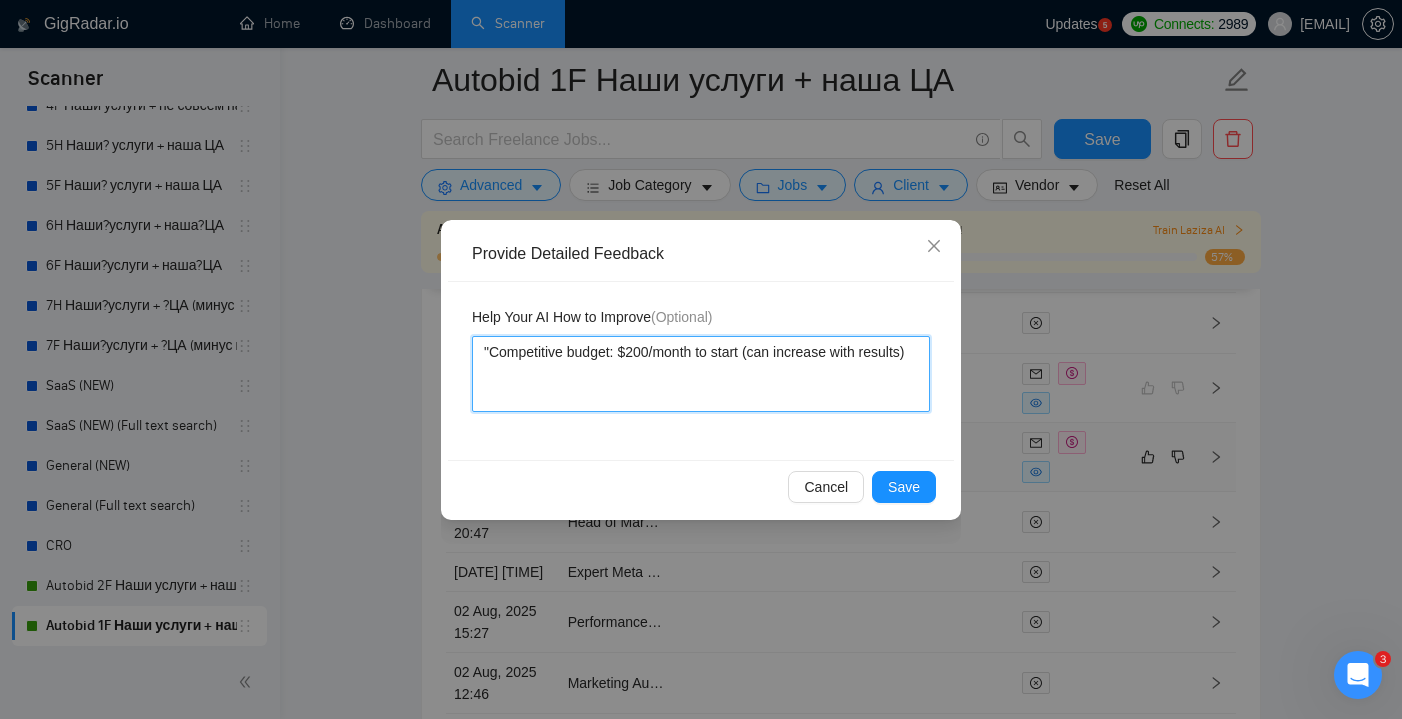 type 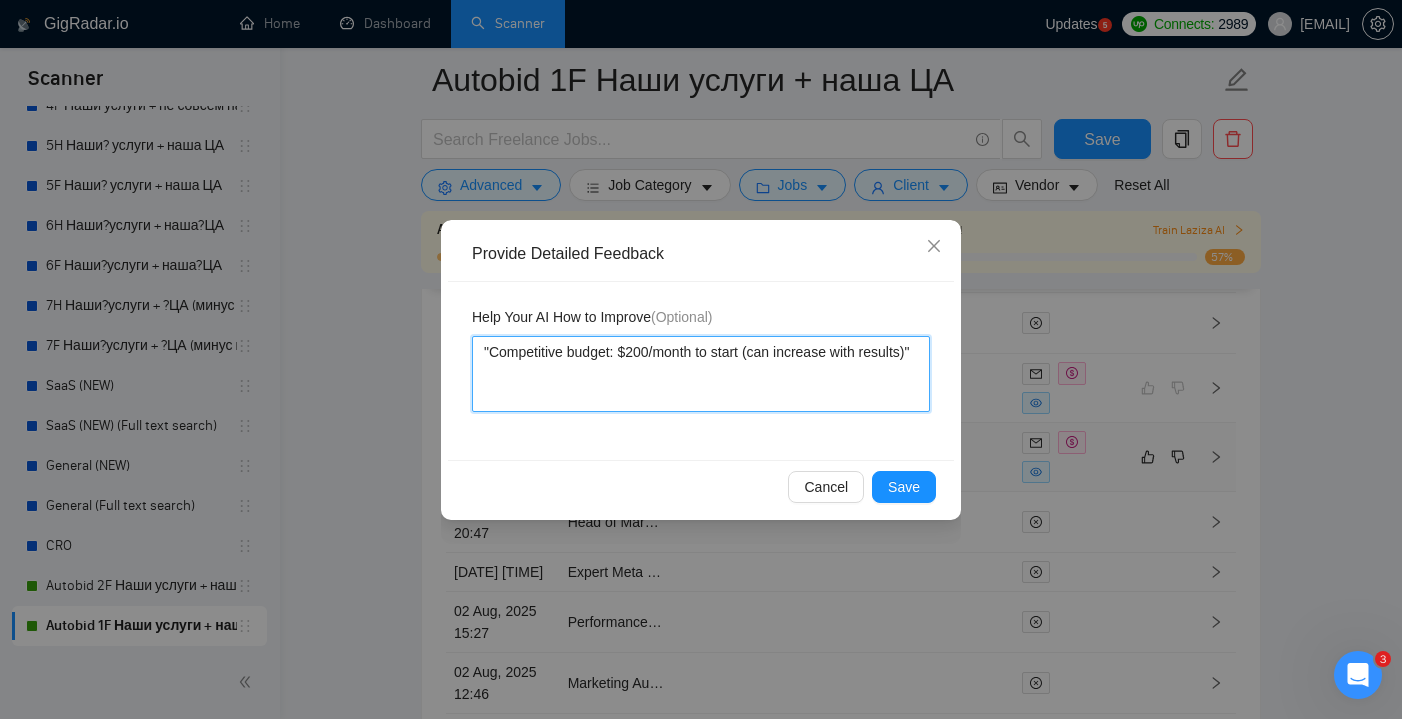 type 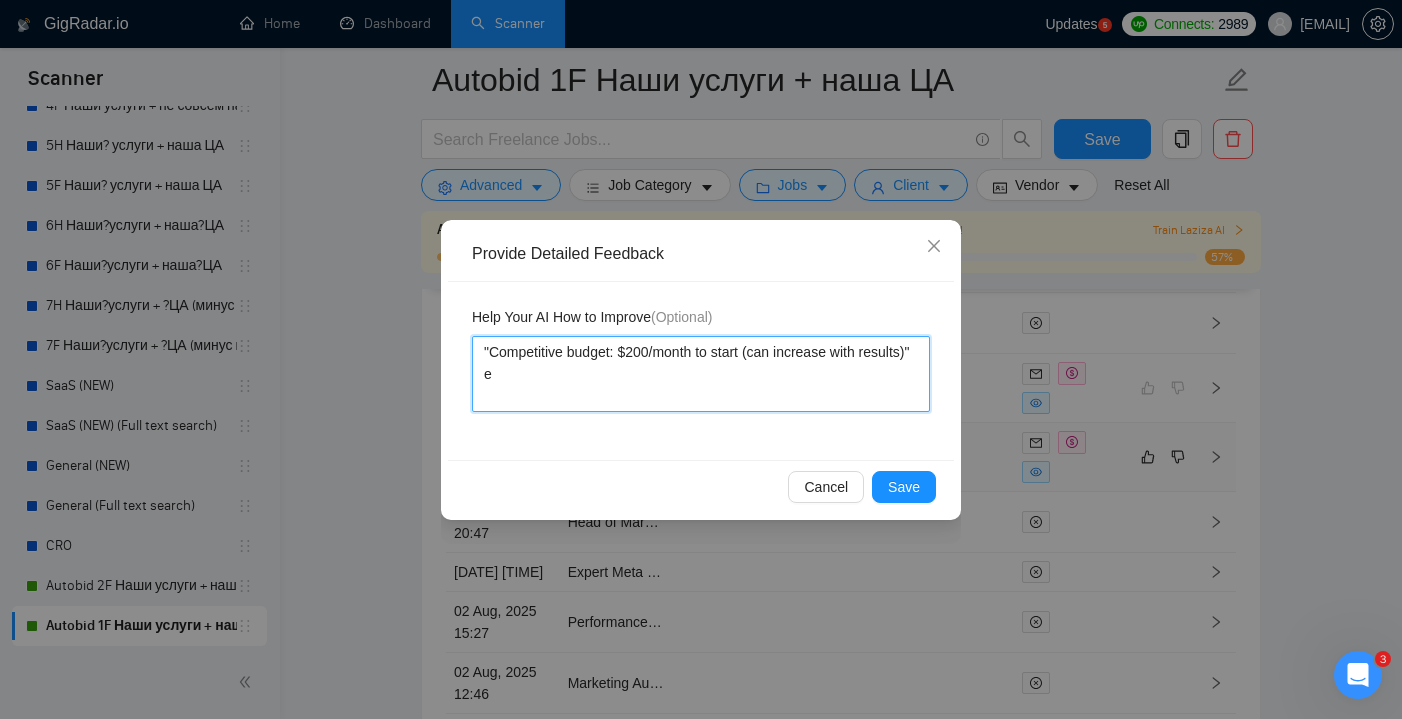 type 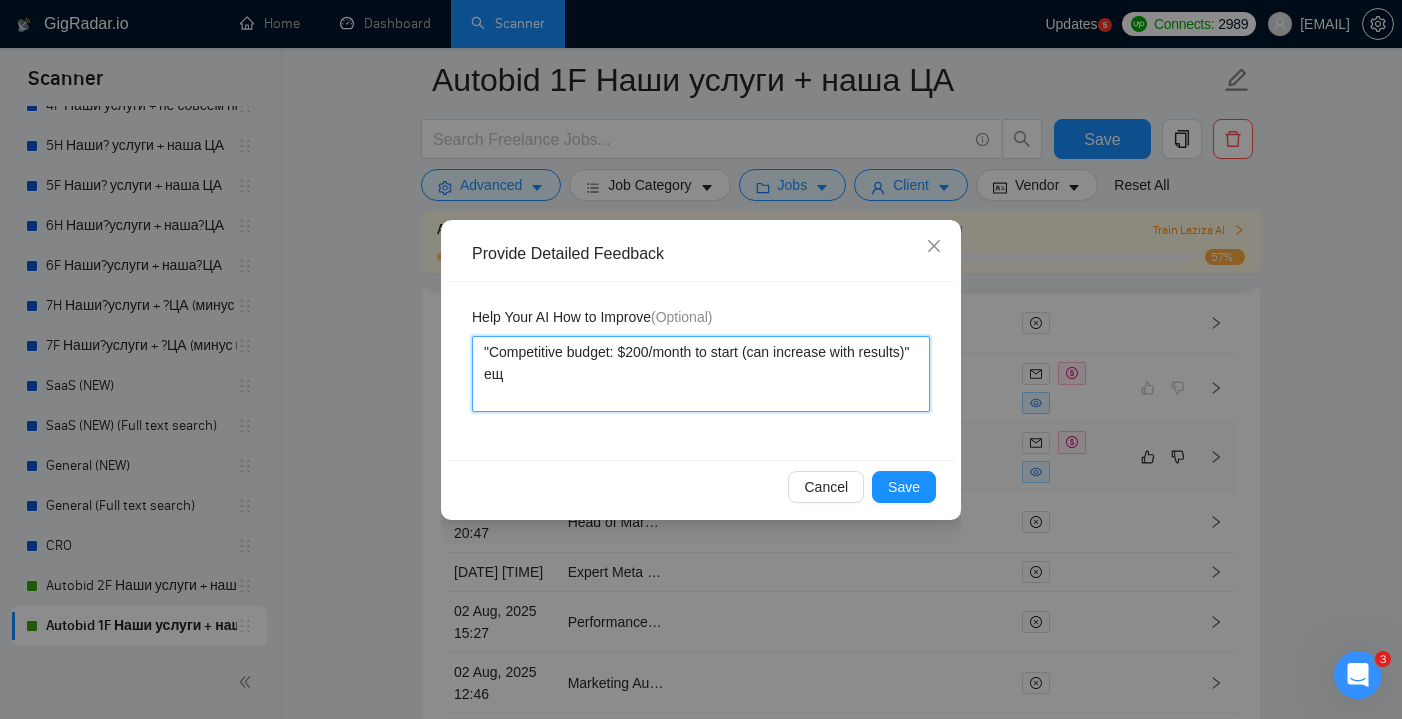 type 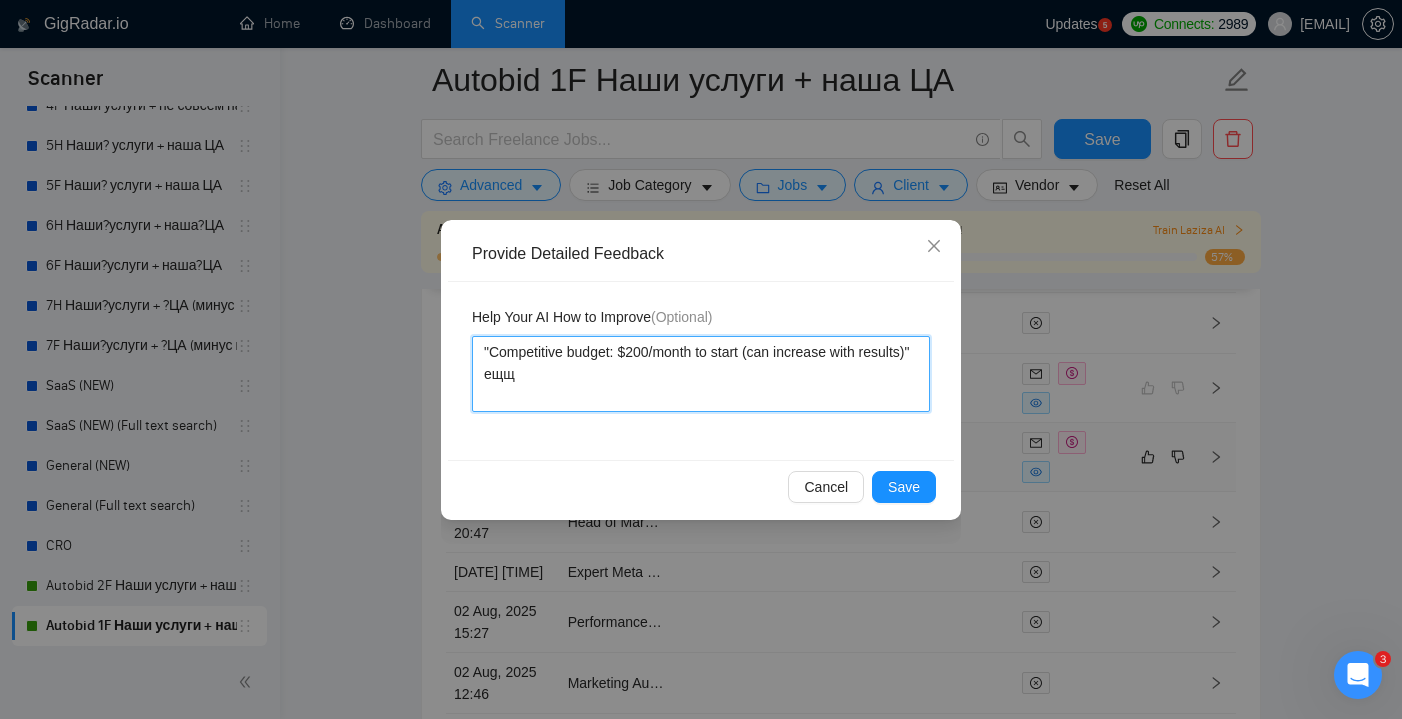 type 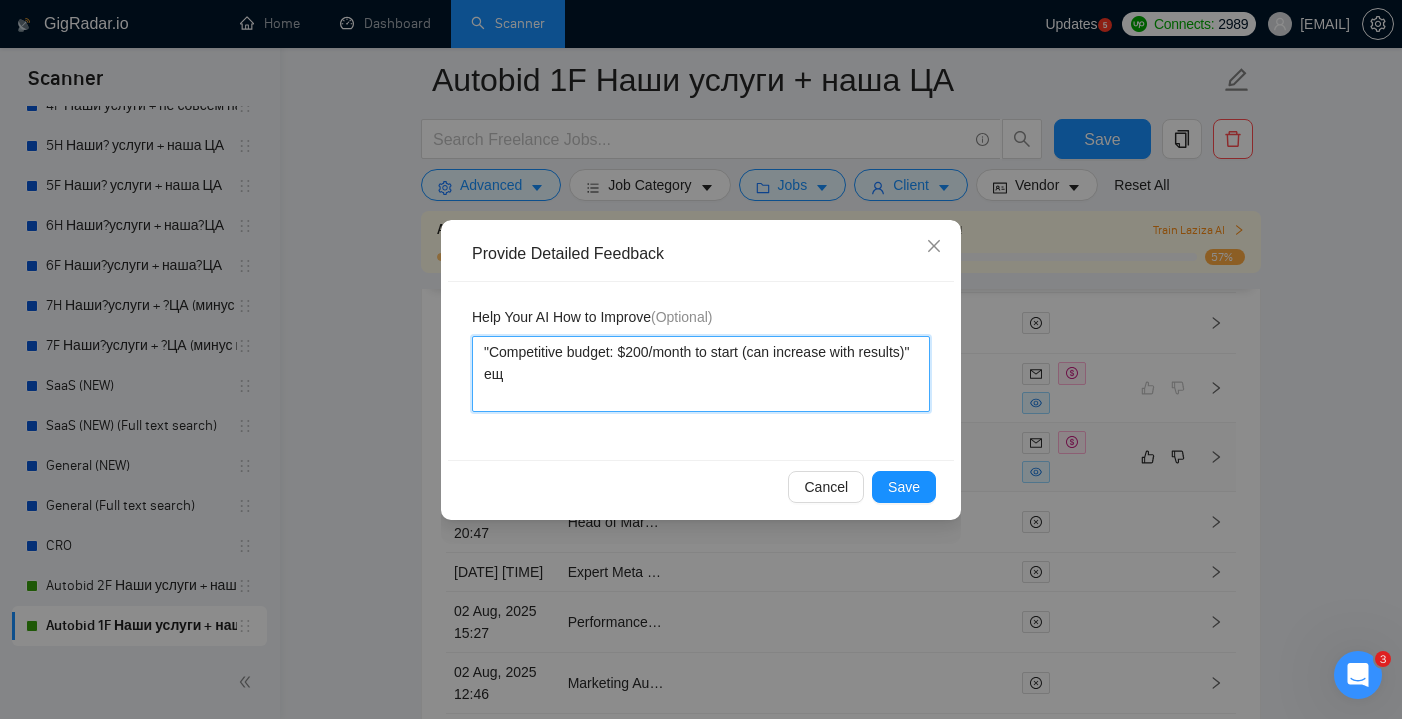 type 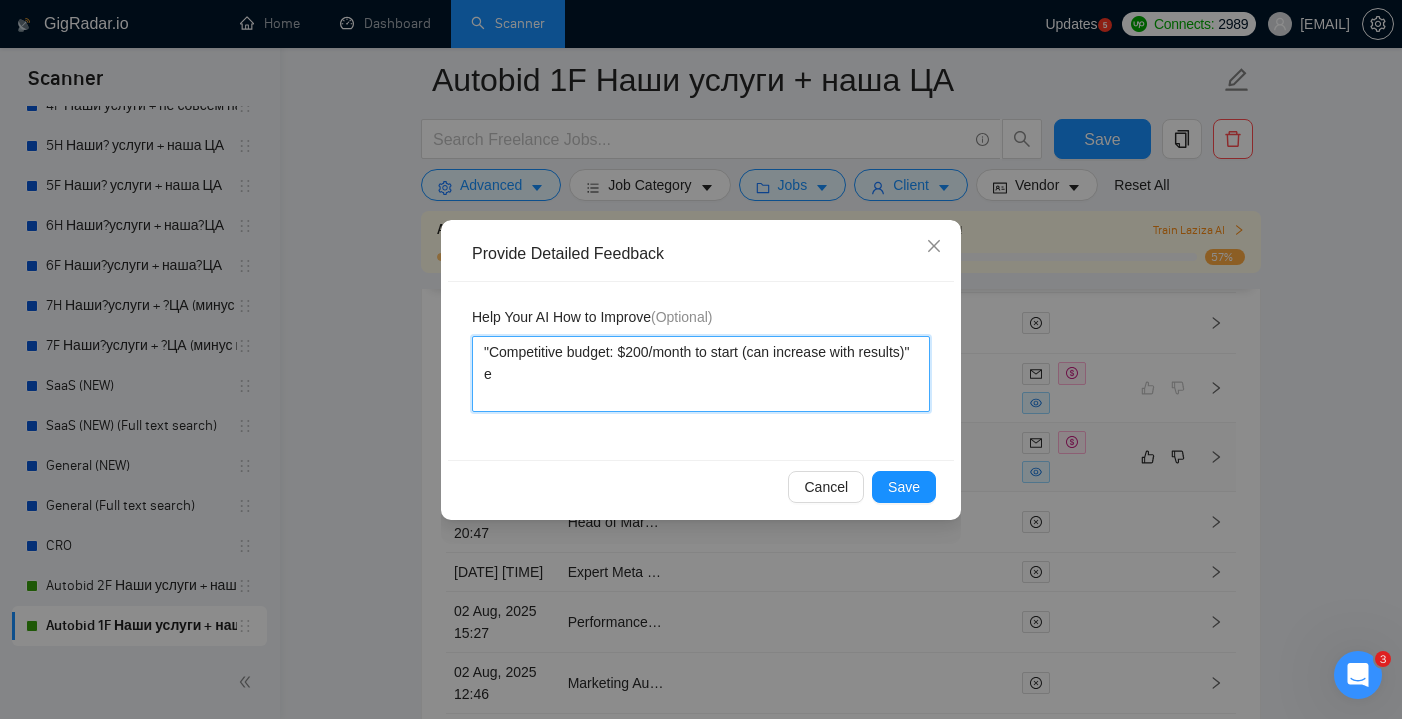 type 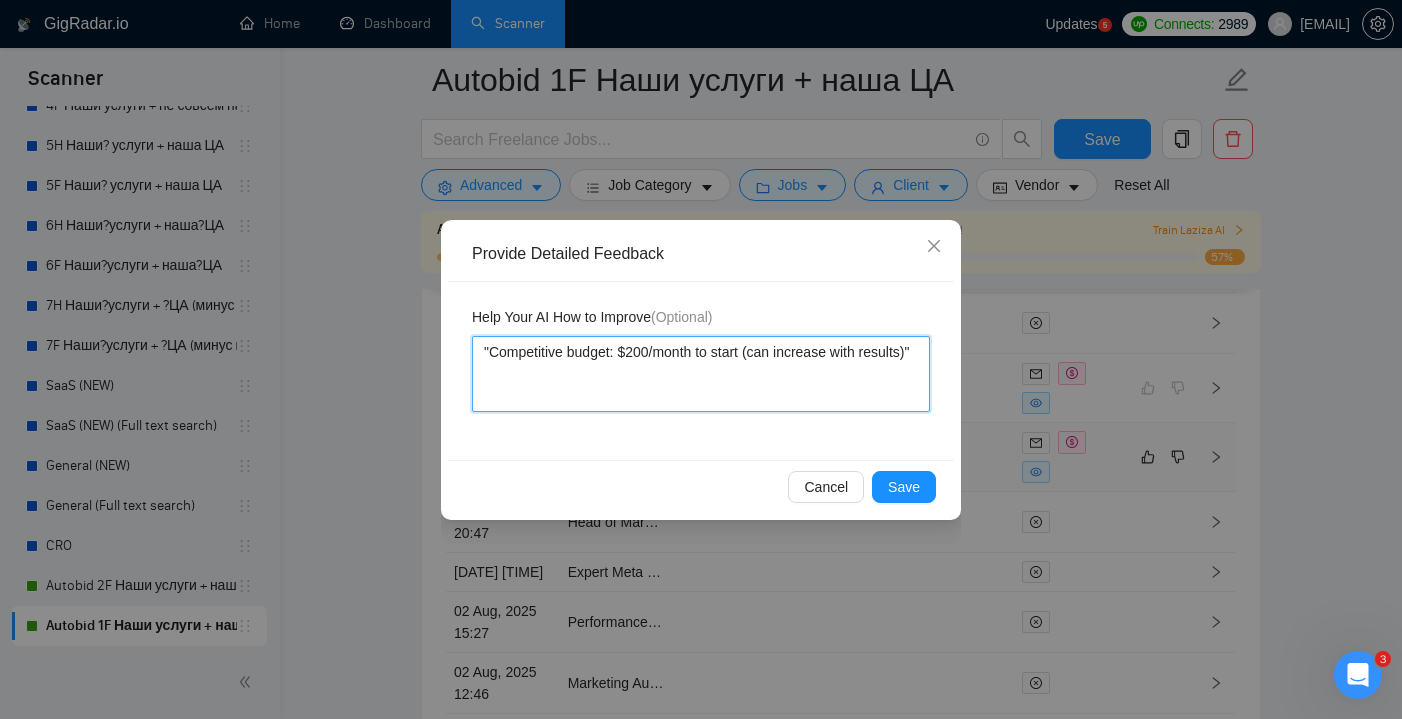 type 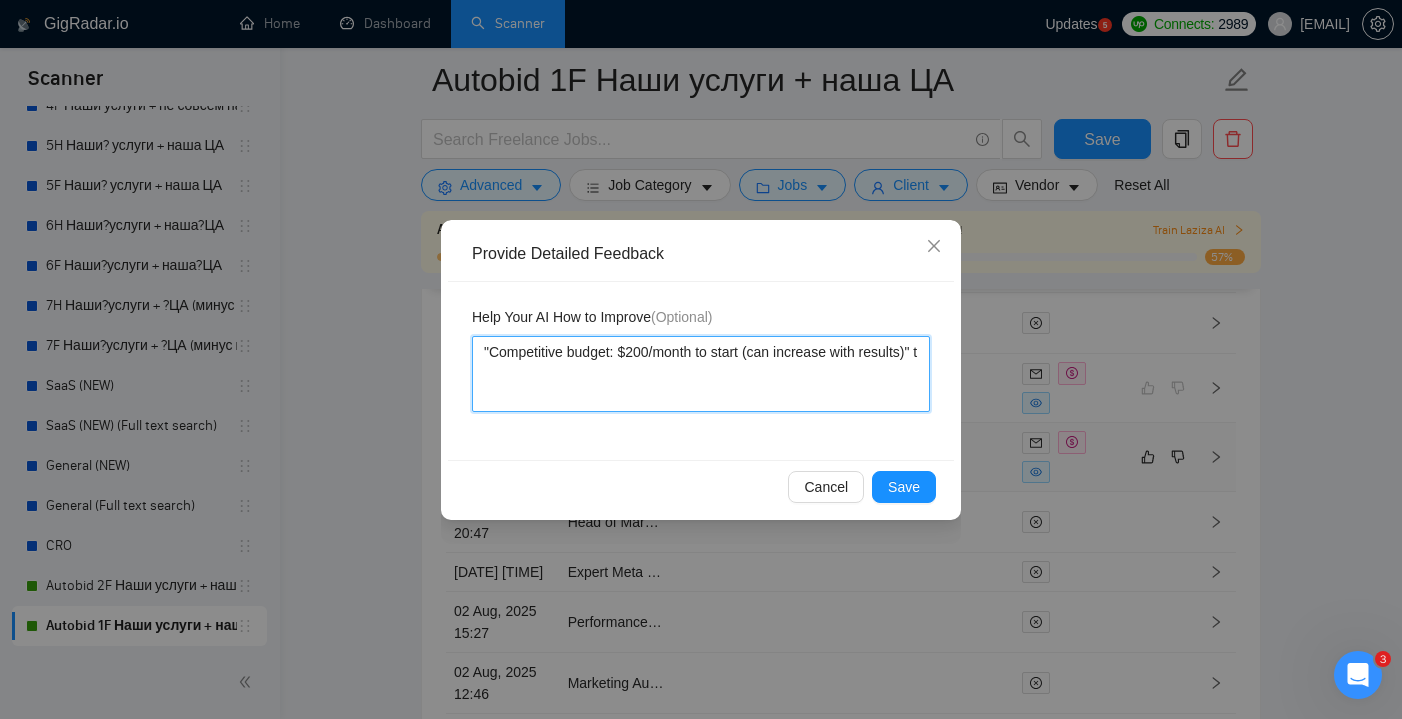 type 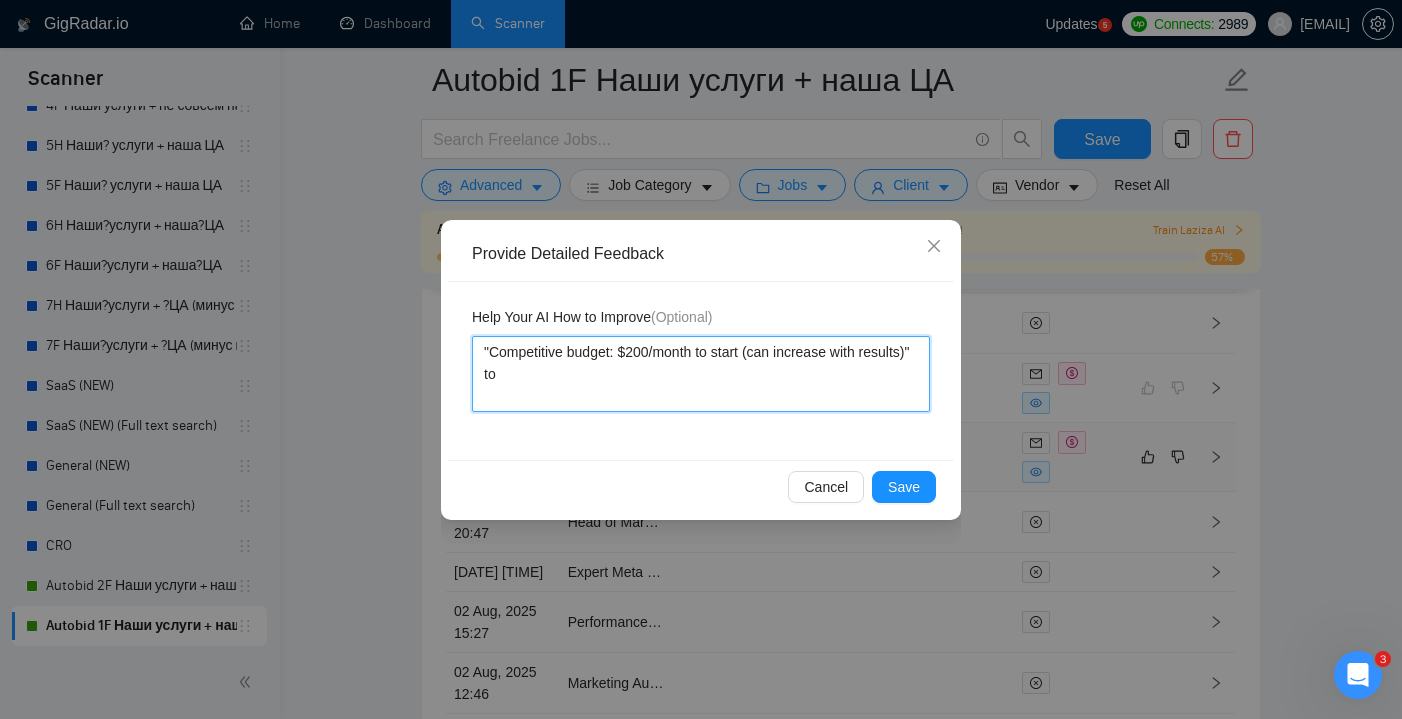 type 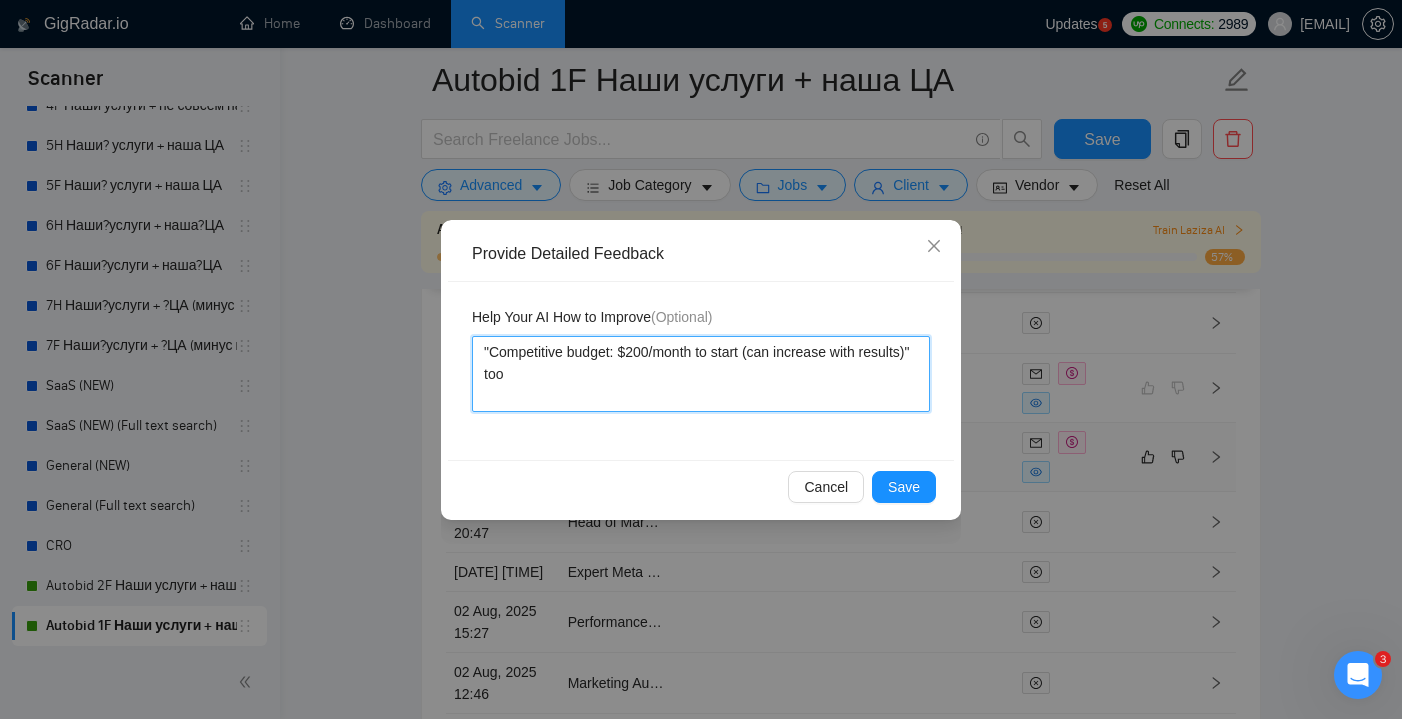 type 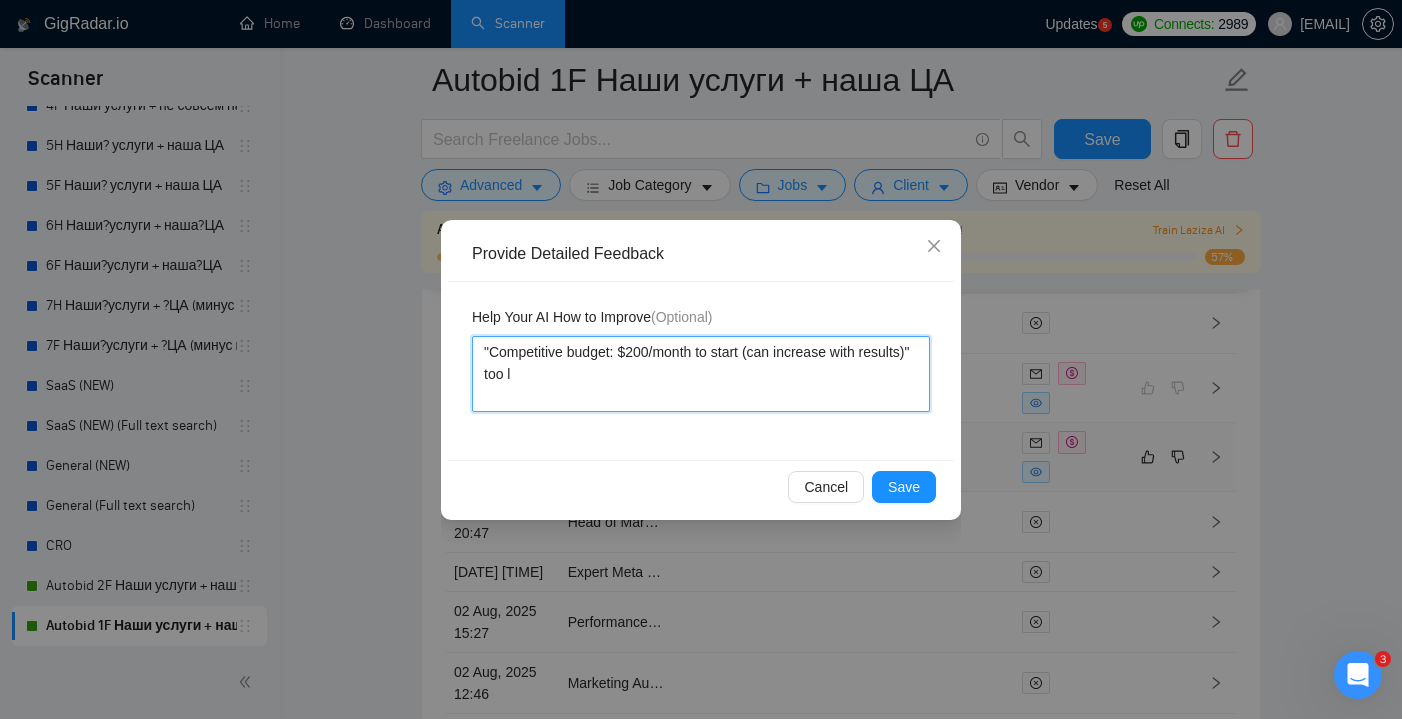 type 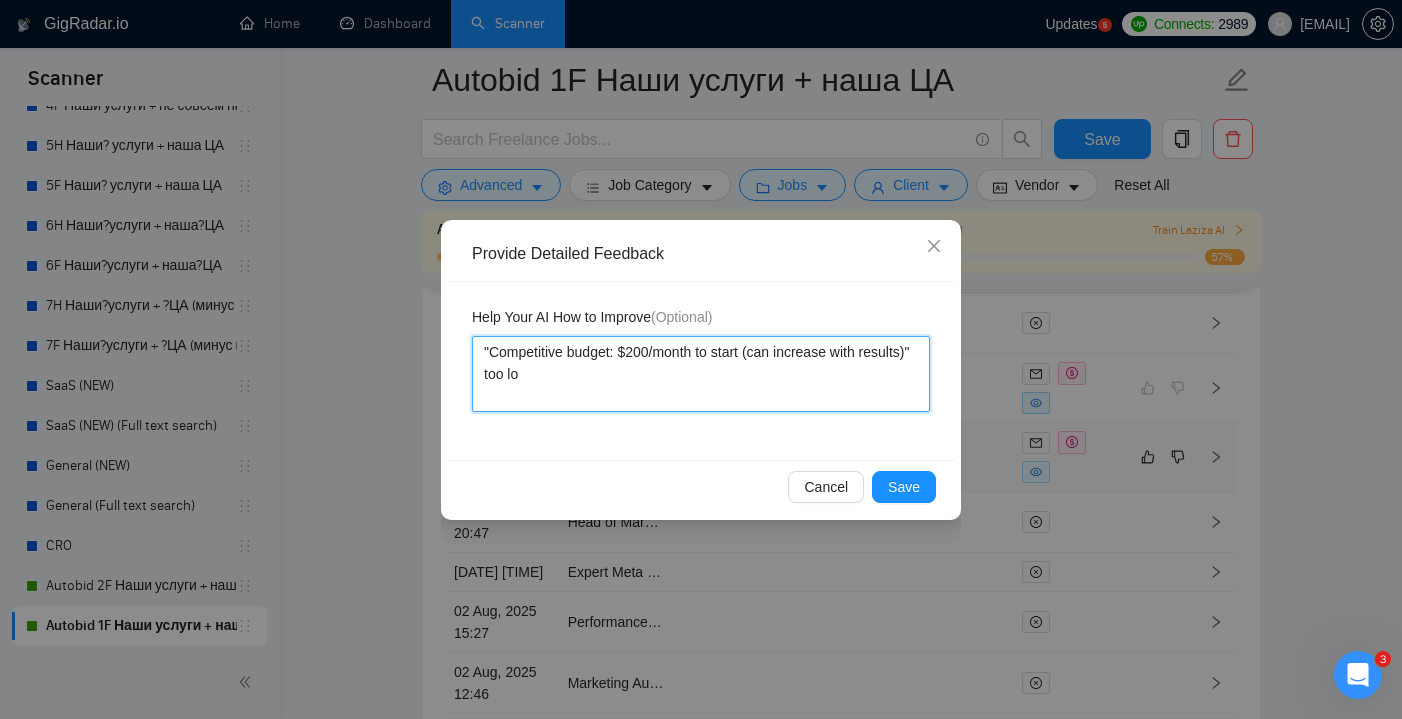 type 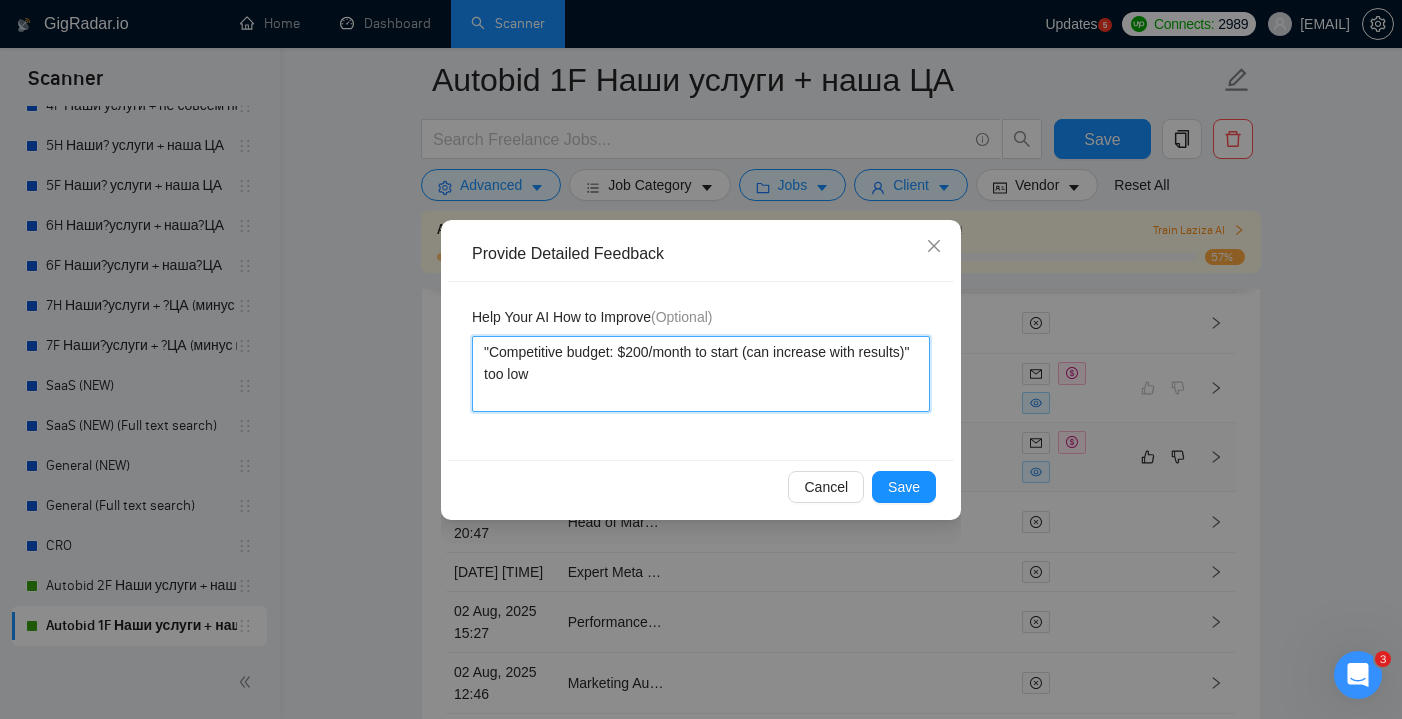 type 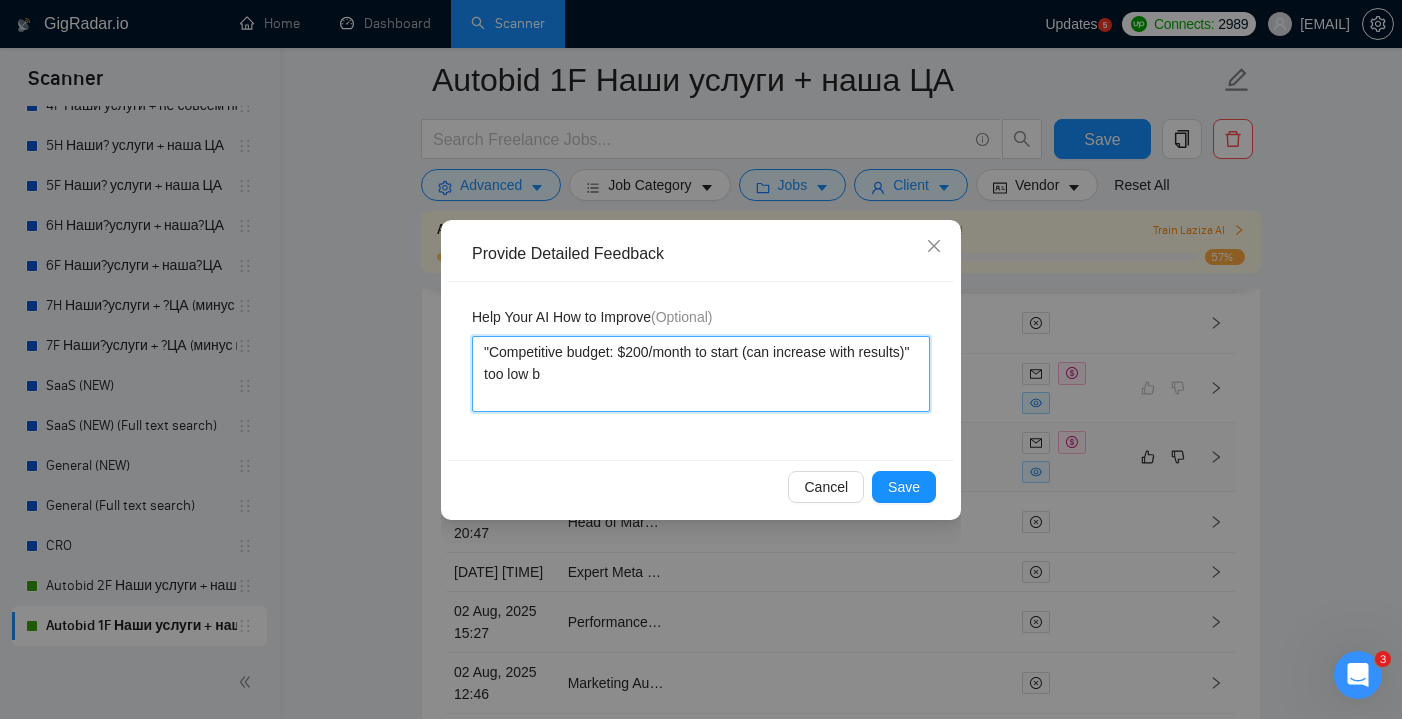 type 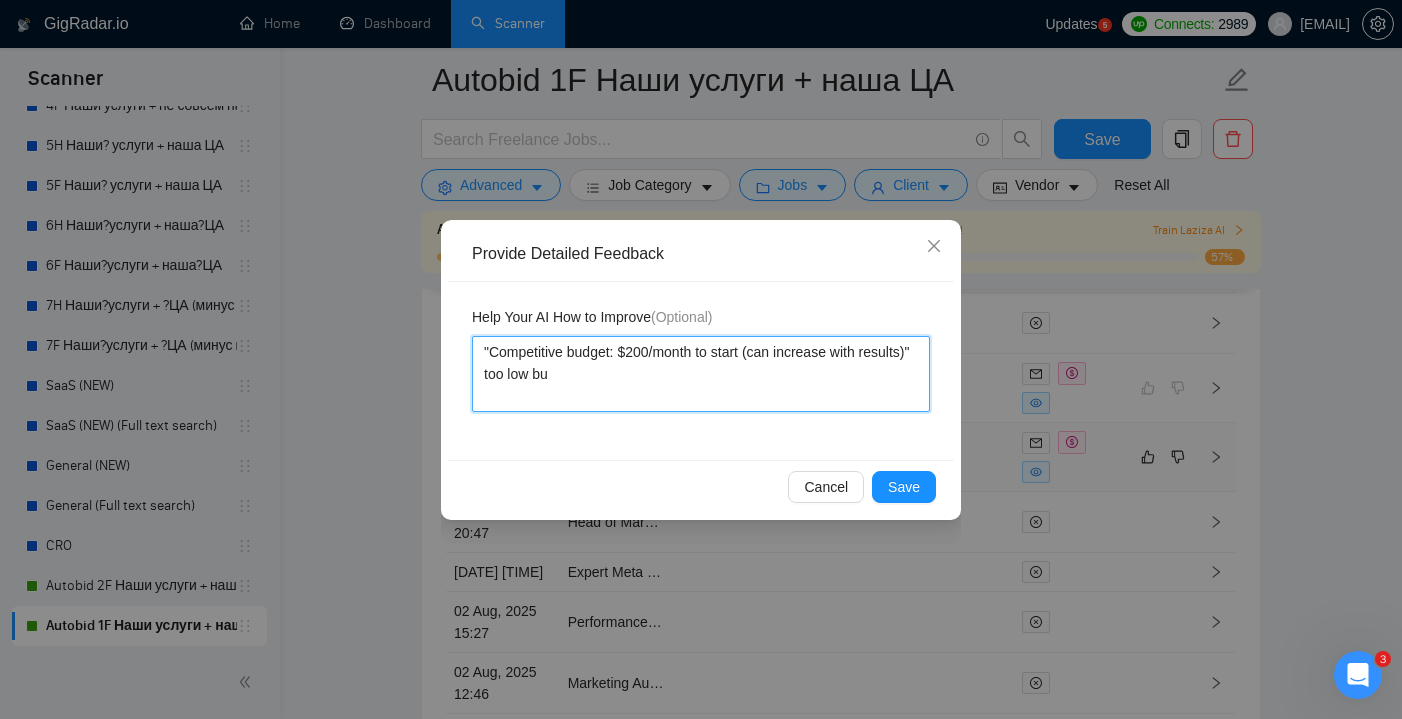type 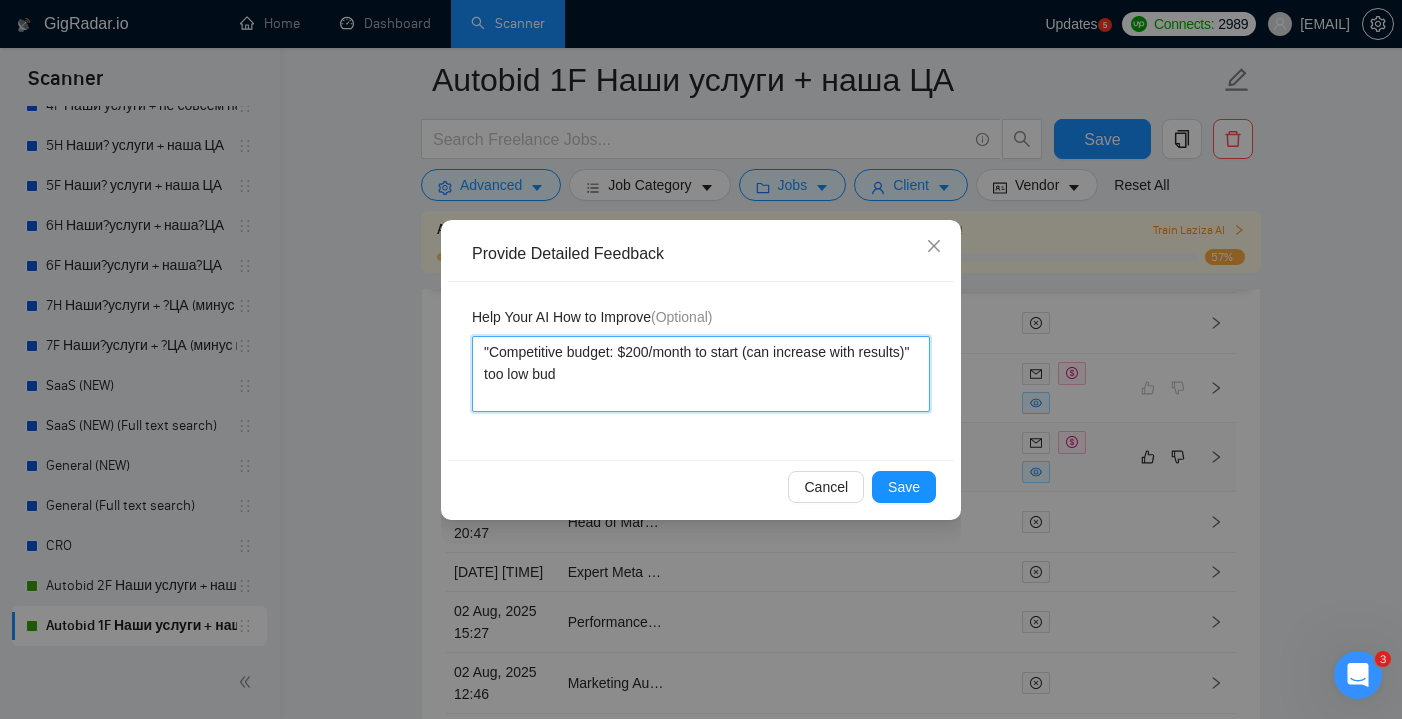 type 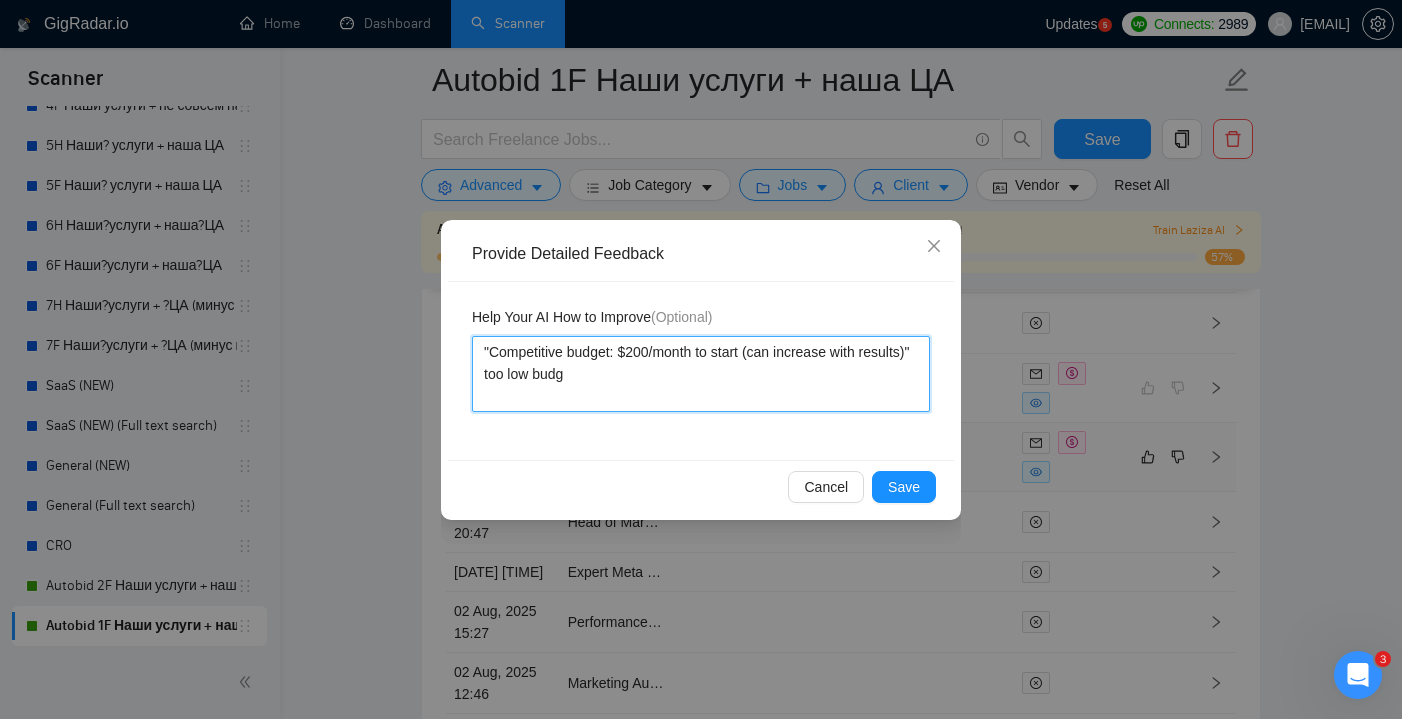 type 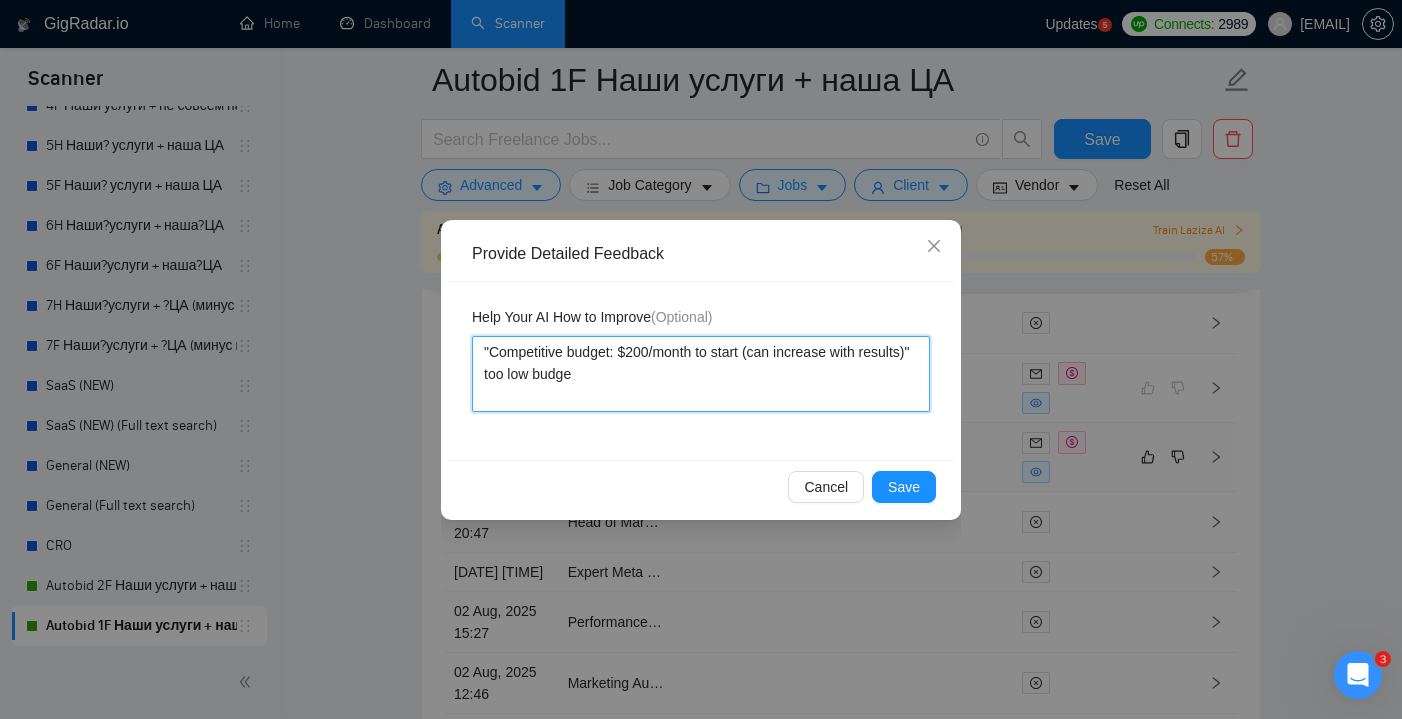 type 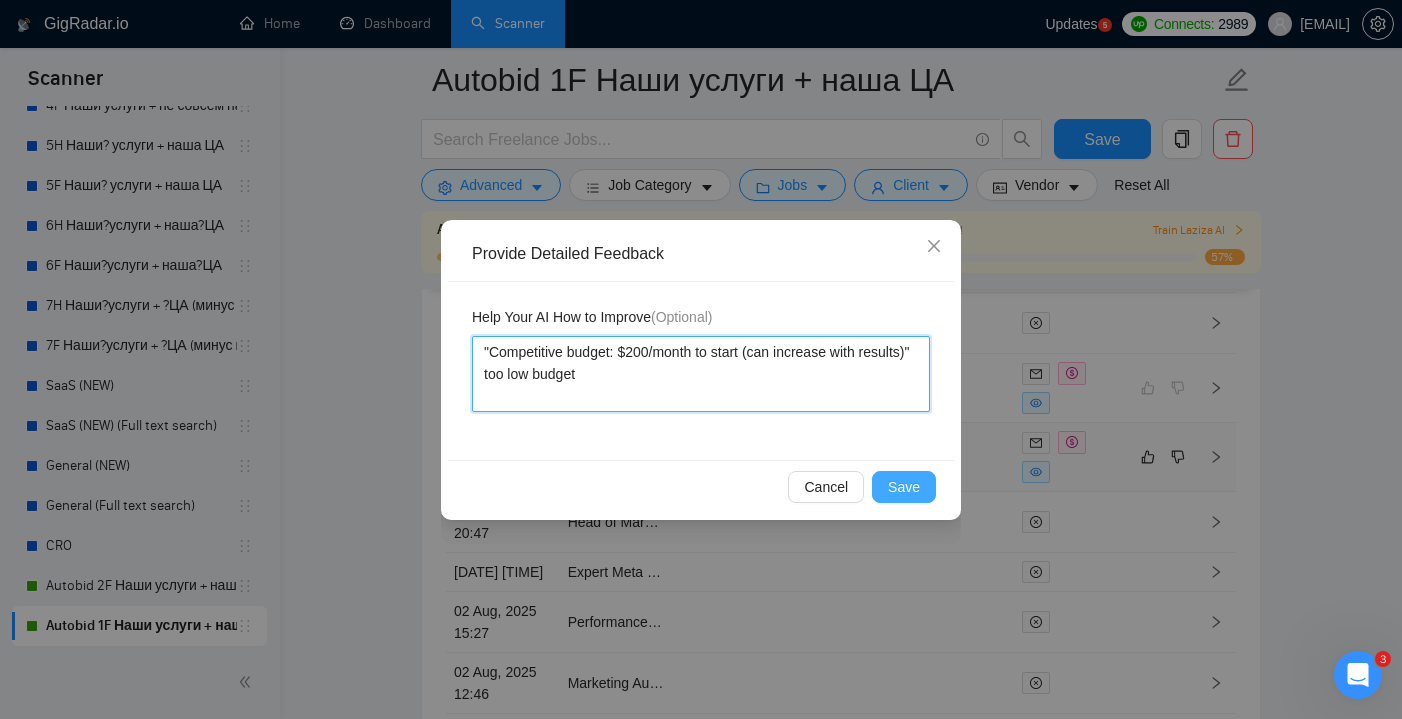 type on ""Competitive budget: $200/month to start (can increase with results)" too low budget" 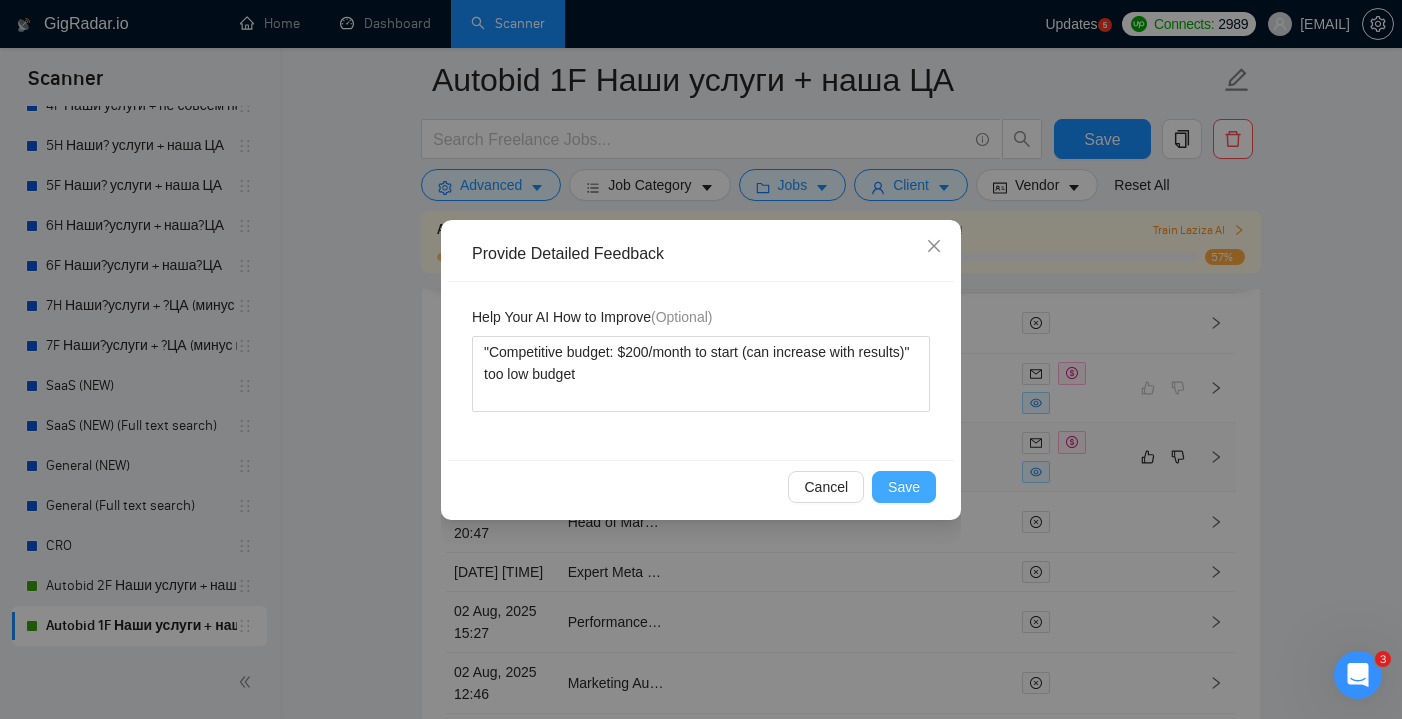 click on "Save" at bounding box center (904, 487) 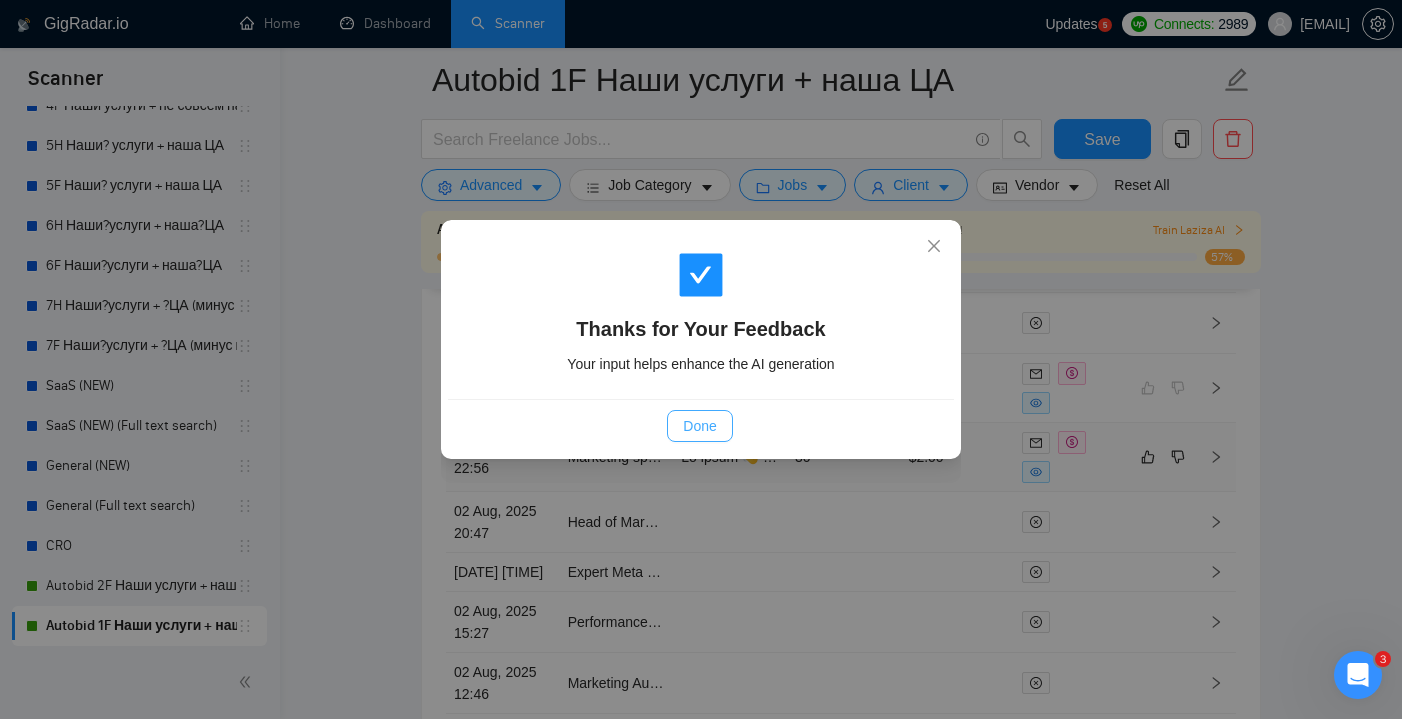 click on "Done" at bounding box center (699, 426) 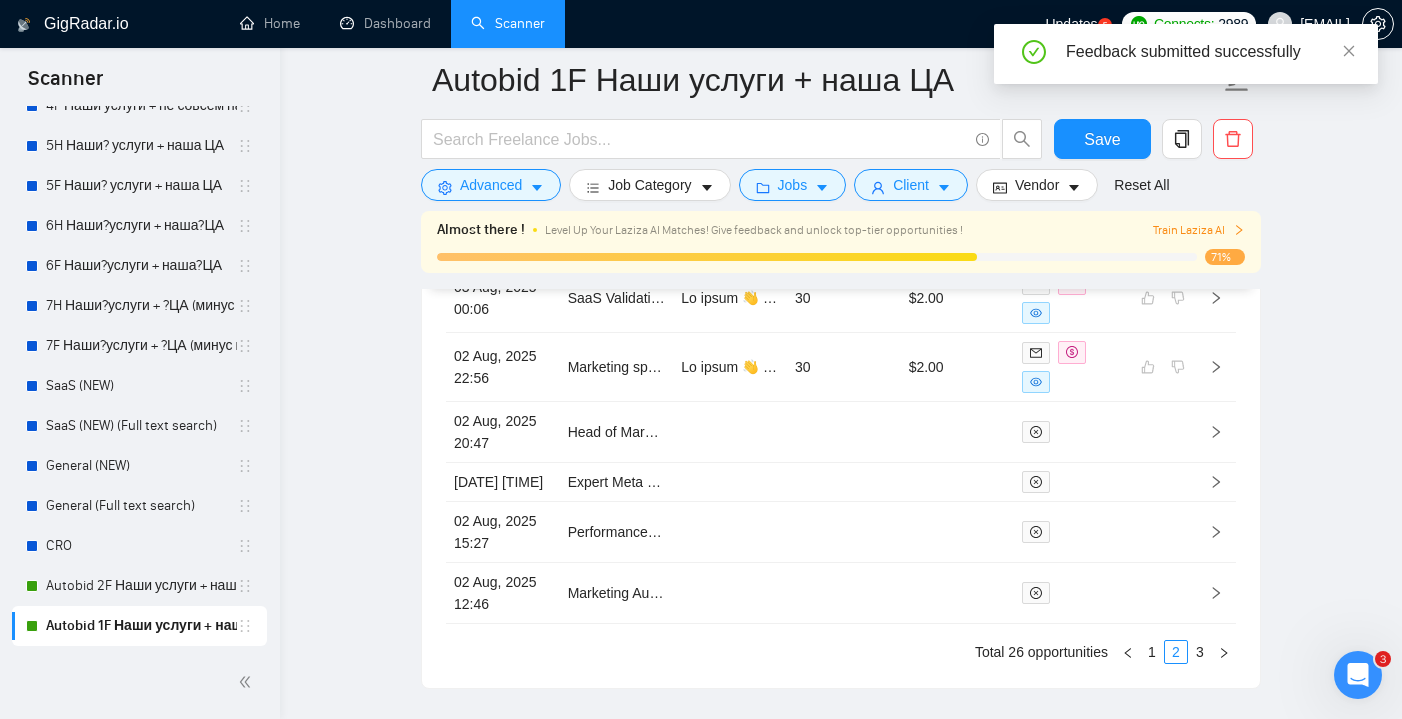 scroll, scrollTop: 5718, scrollLeft: 0, axis: vertical 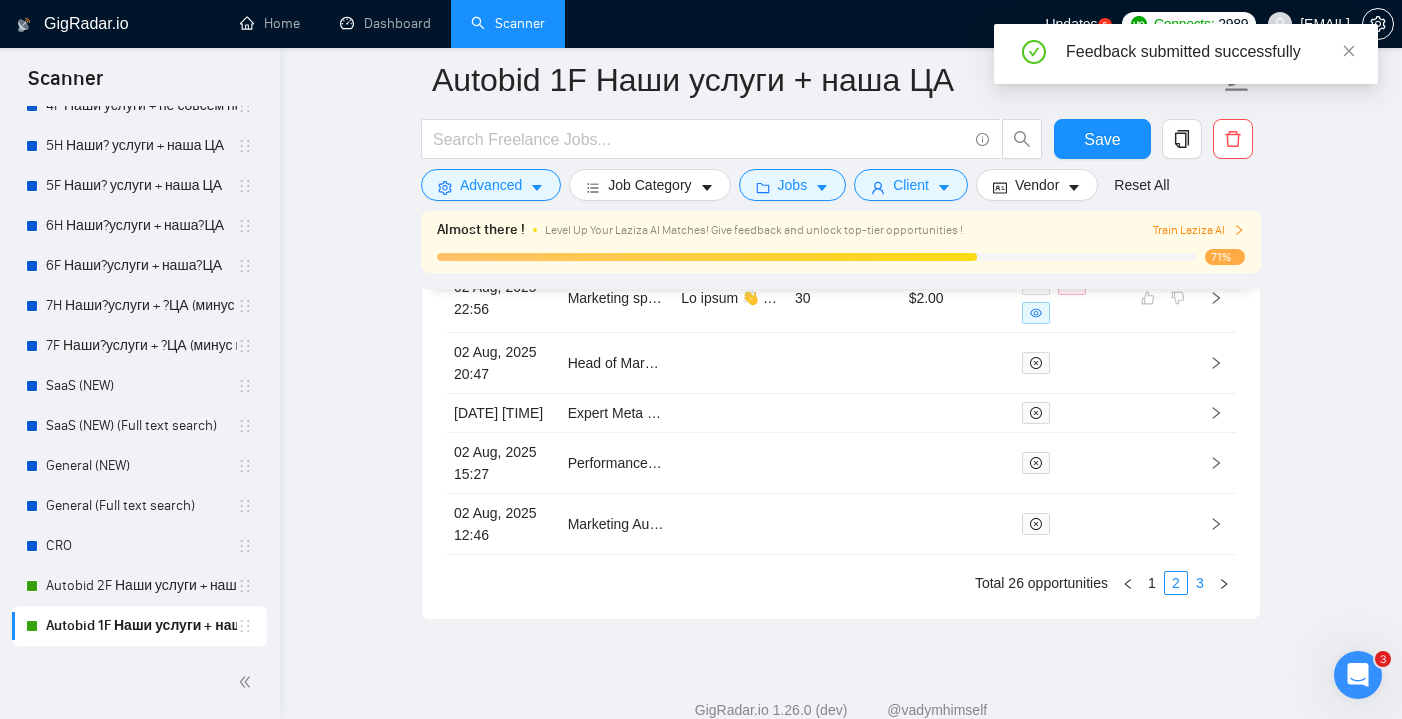 click on "3" at bounding box center (1200, 583) 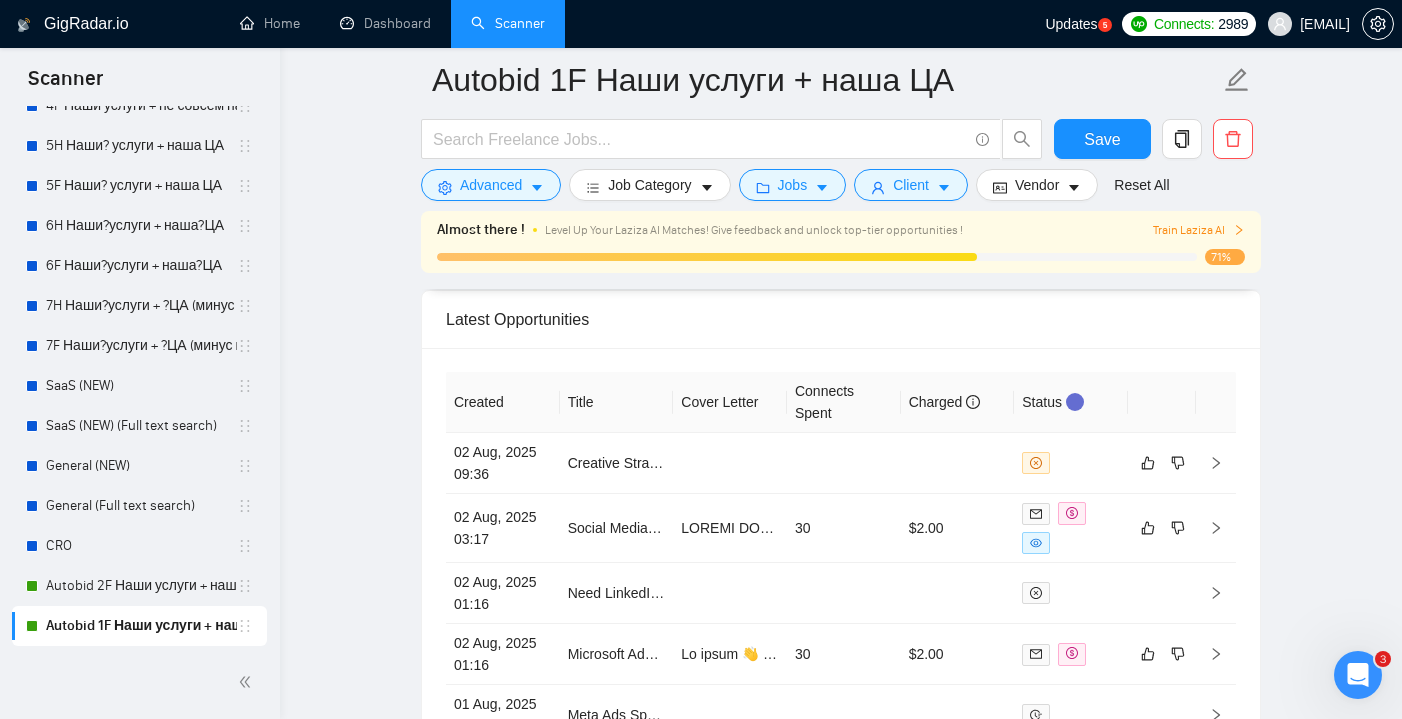 scroll, scrollTop: 5237, scrollLeft: 0, axis: vertical 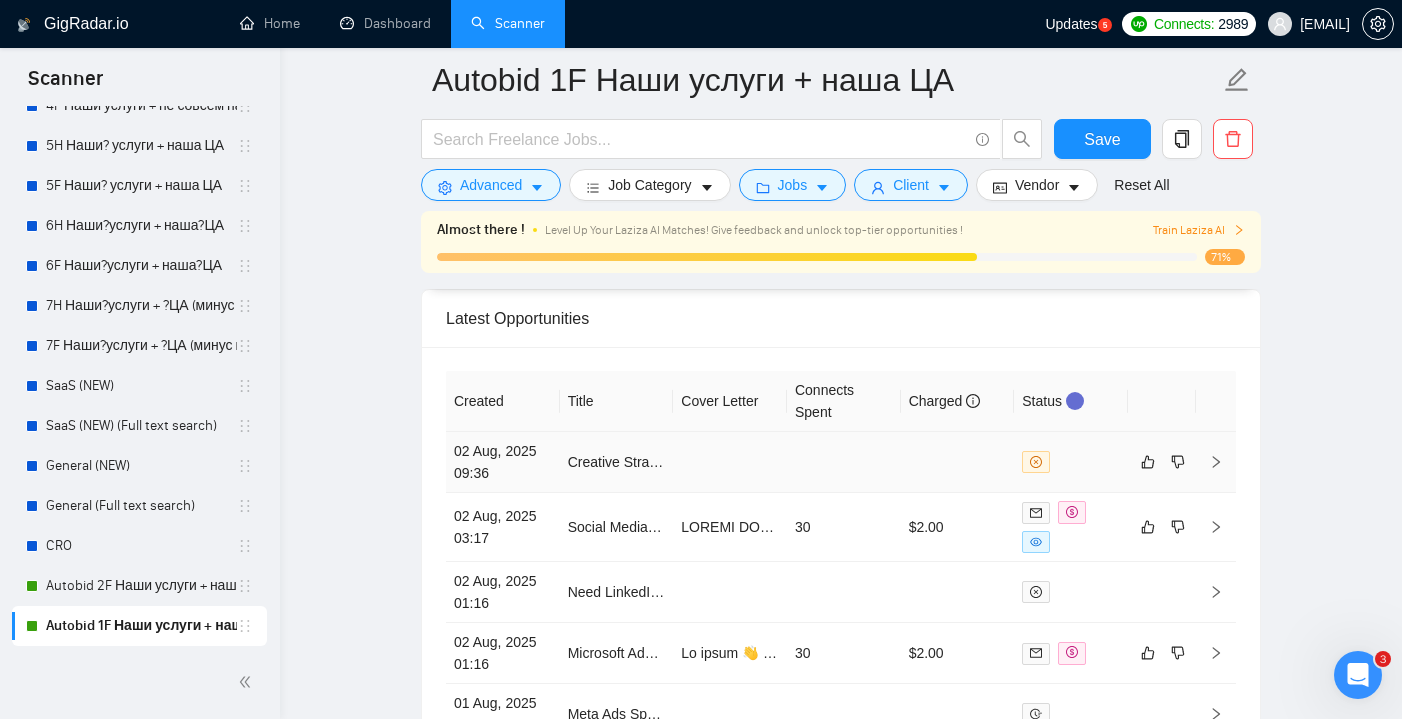 click at bounding box center (958, 462) 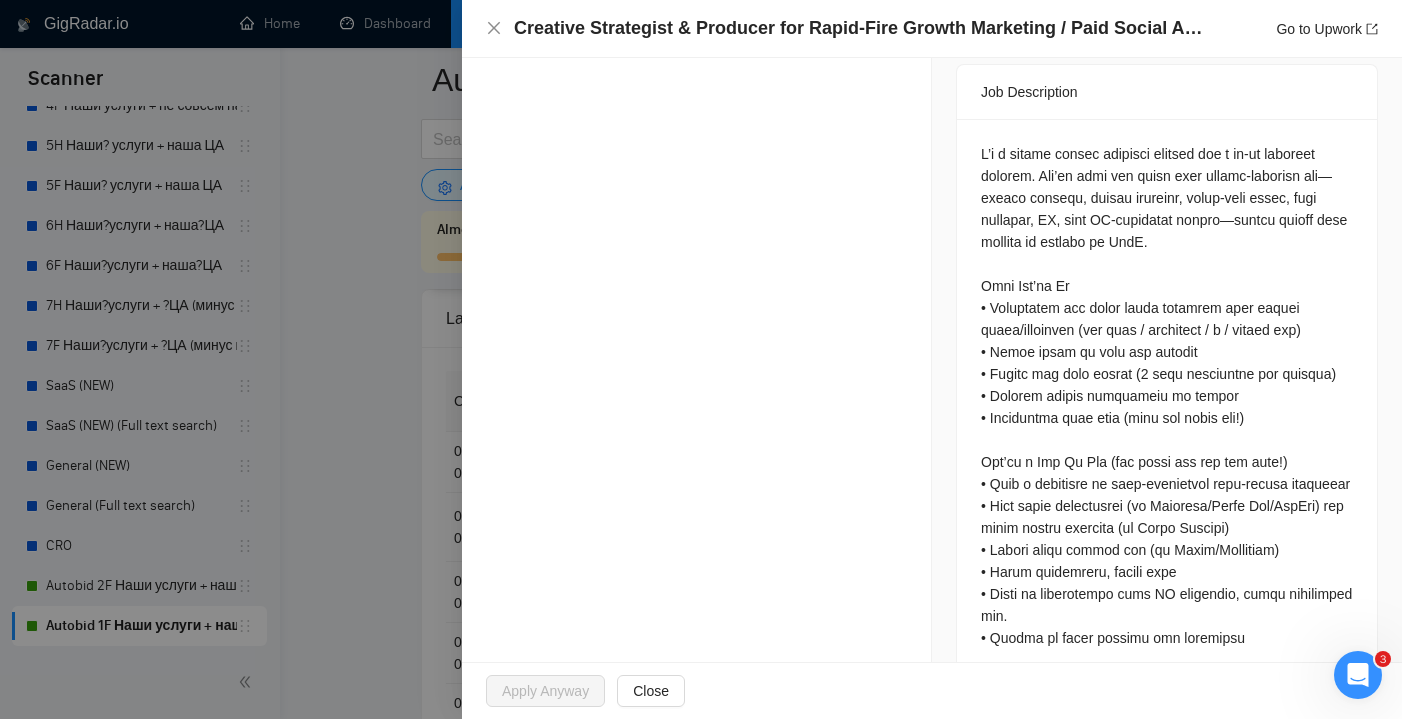 scroll, scrollTop: 793, scrollLeft: 0, axis: vertical 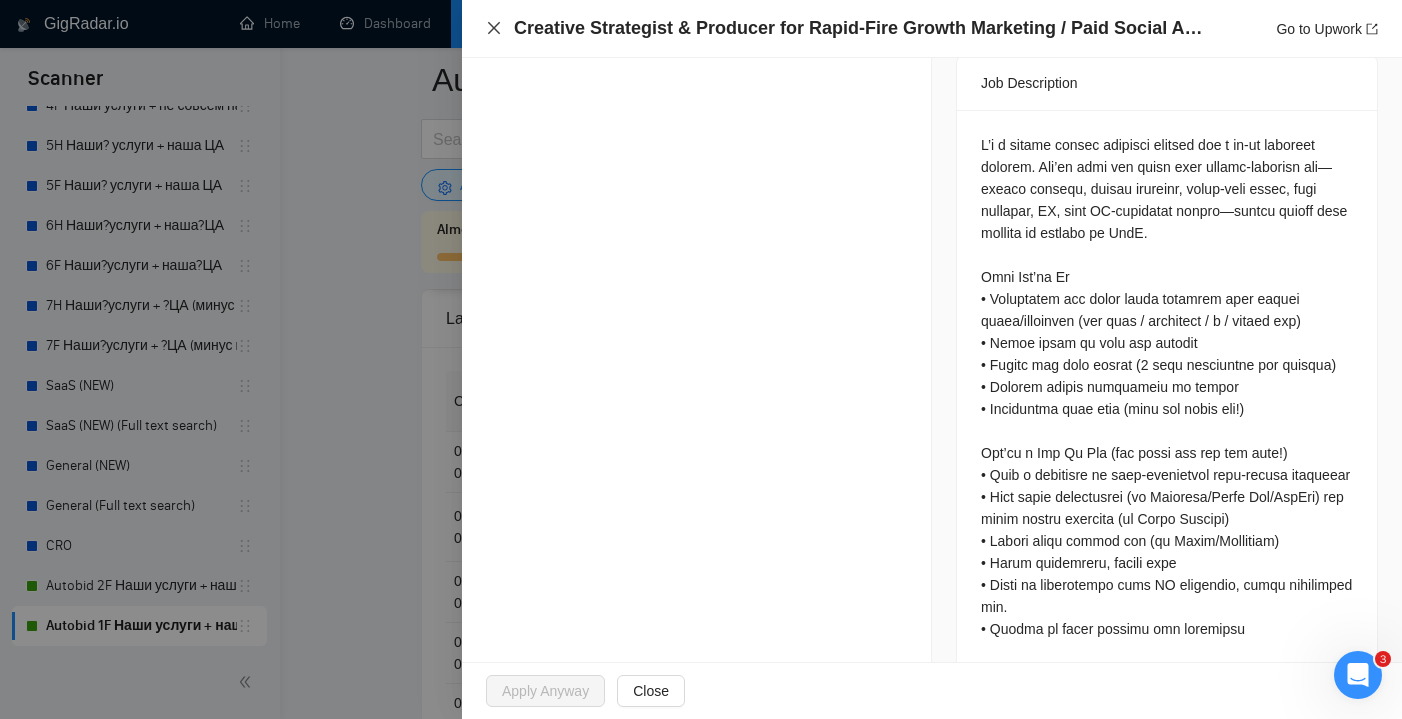 click 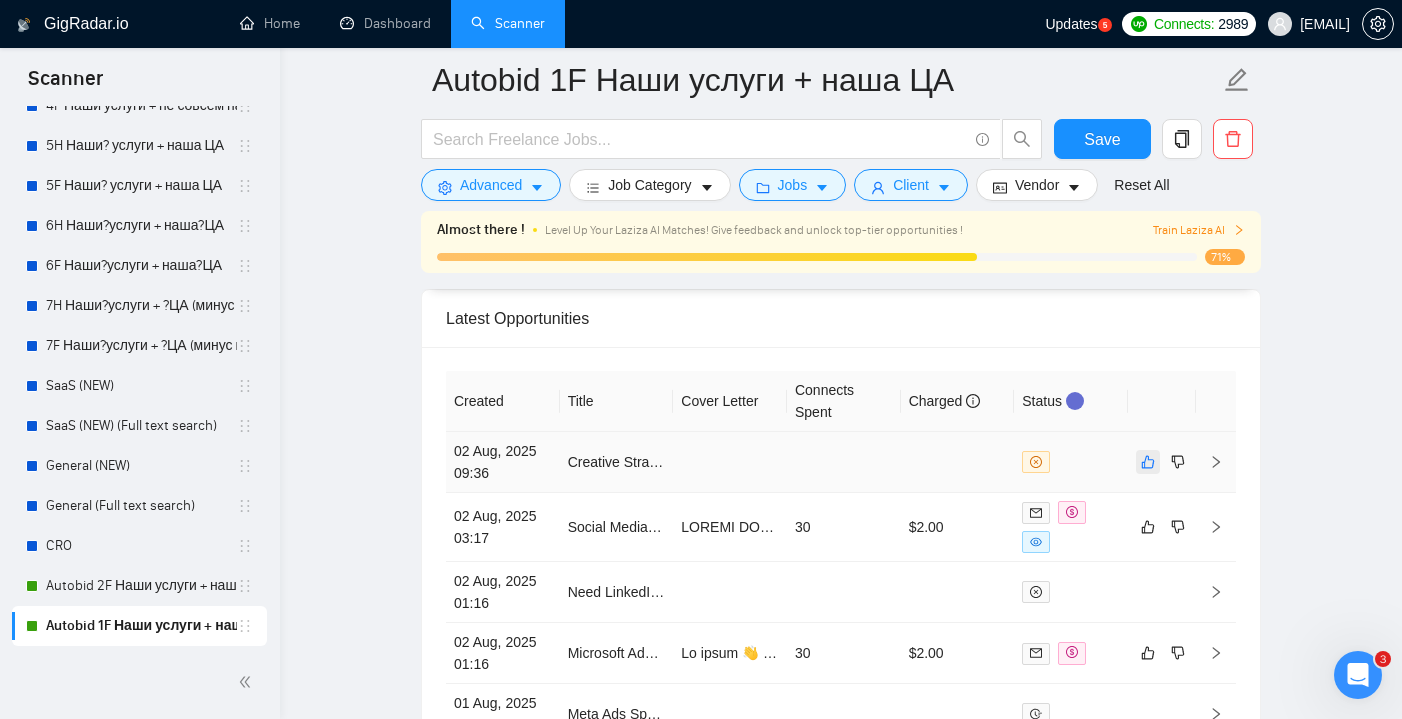click 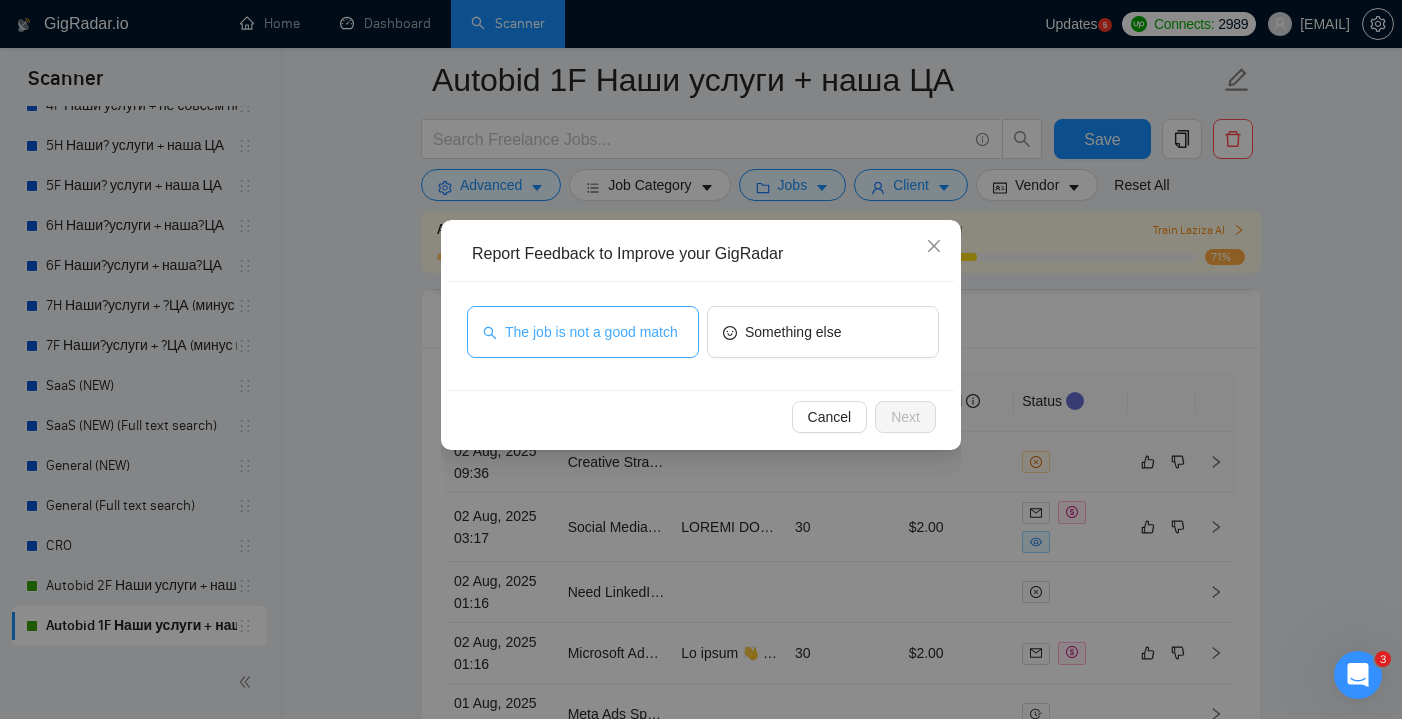 click on "The job is not a good match" at bounding box center (591, 332) 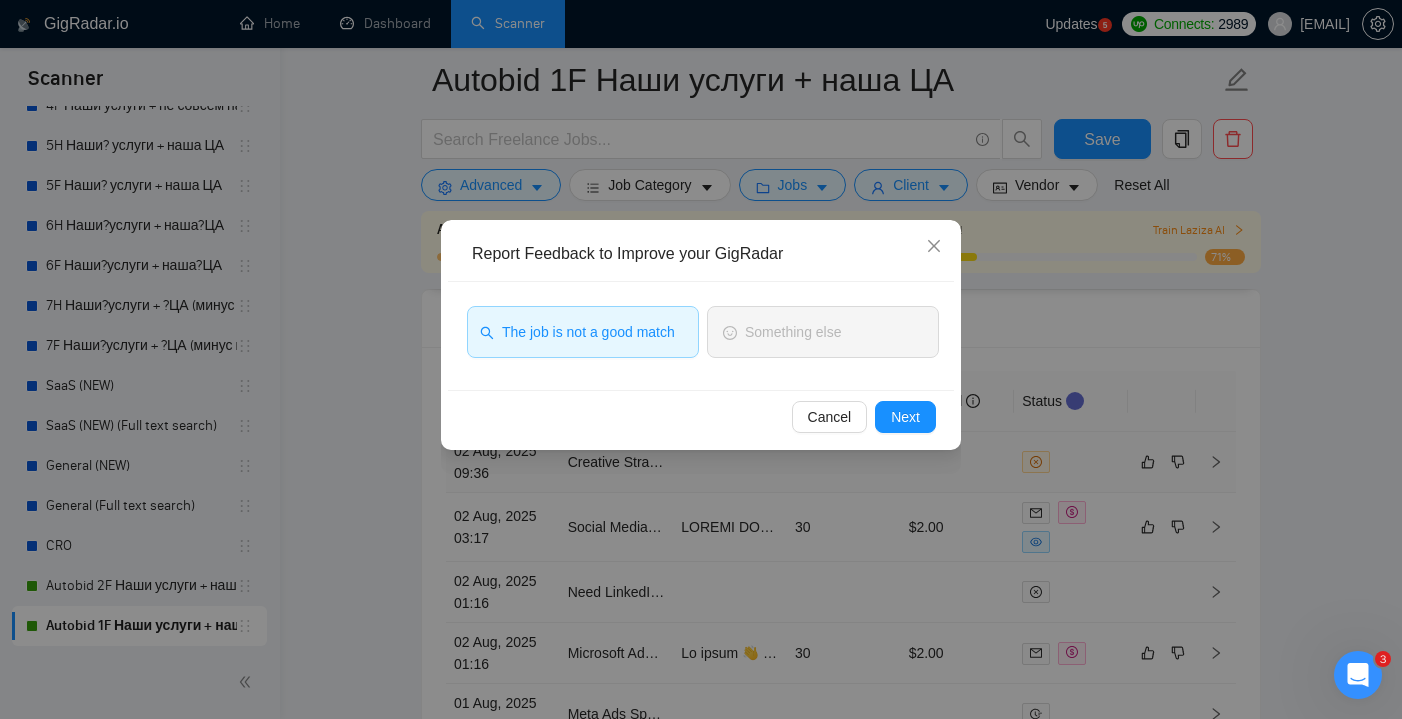 click on "Cancel Next" at bounding box center [701, 416] 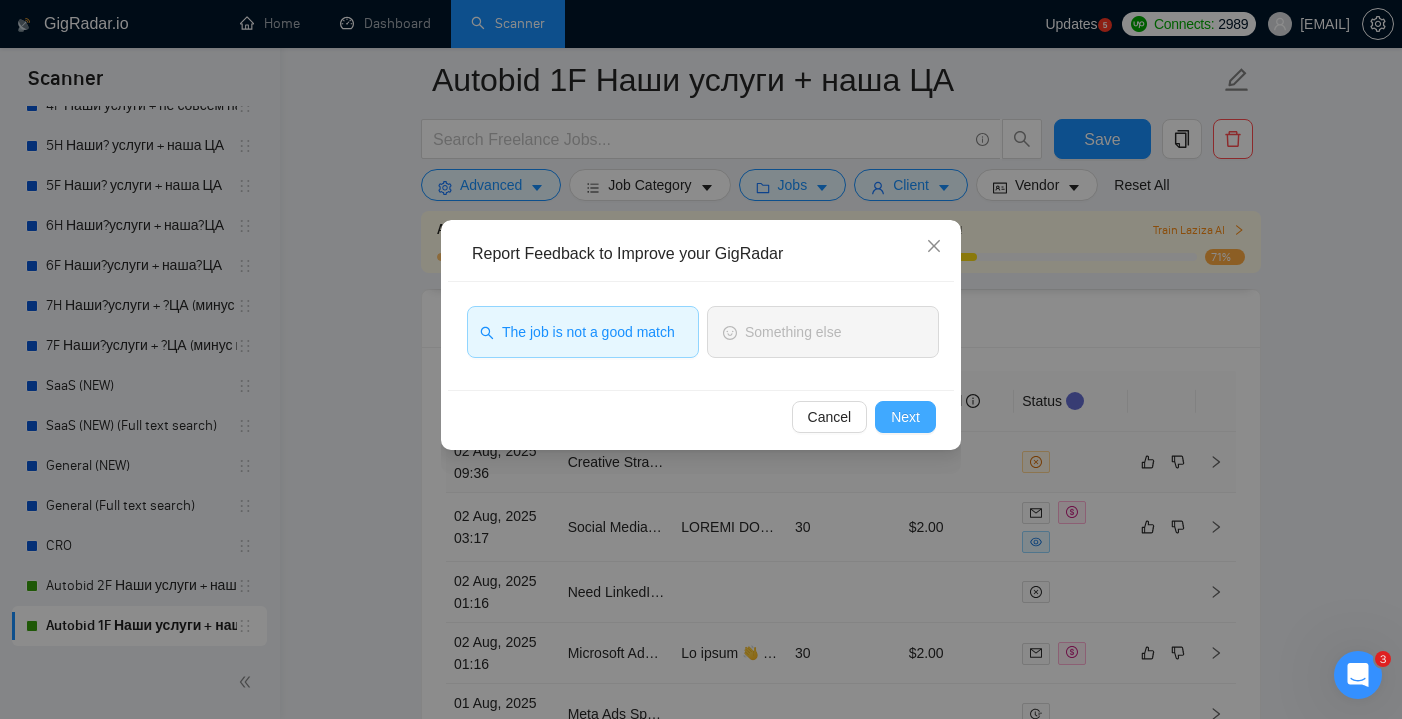 click on "Next" at bounding box center [905, 417] 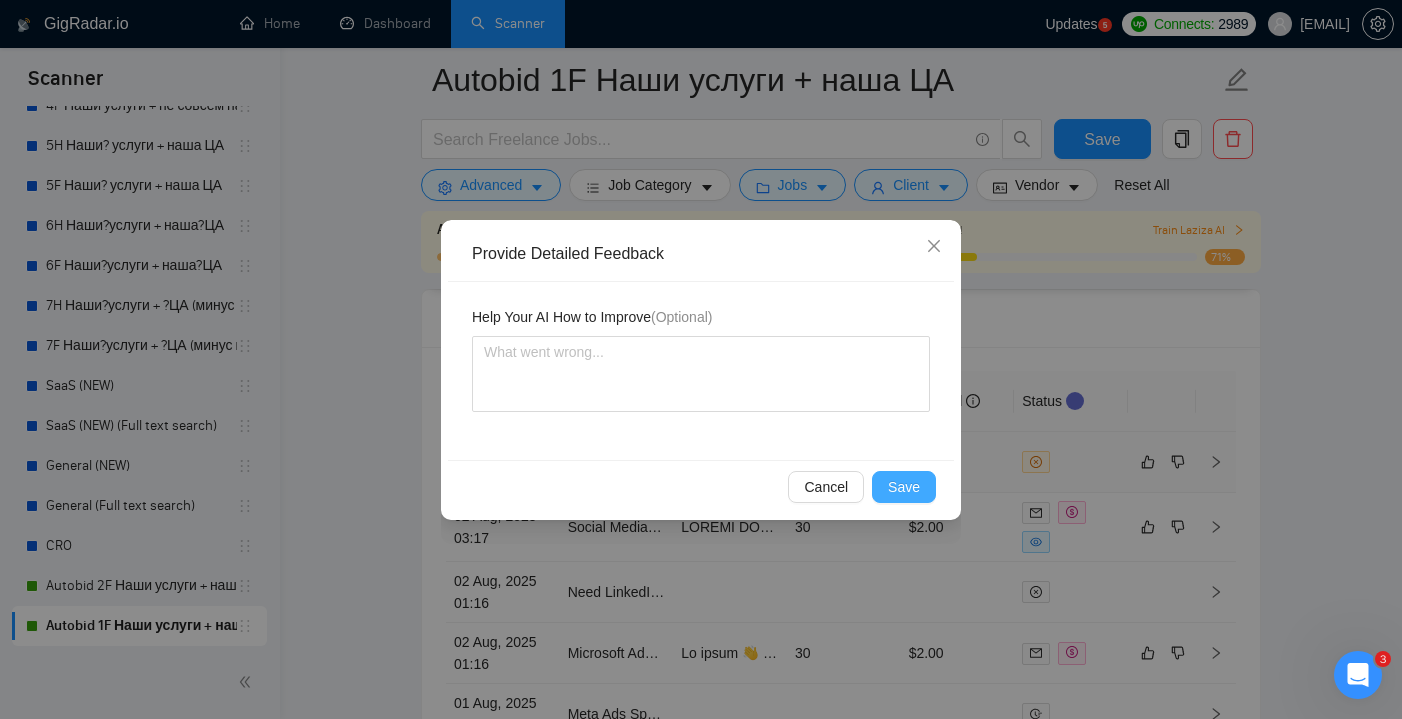 click on "Save" at bounding box center (904, 487) 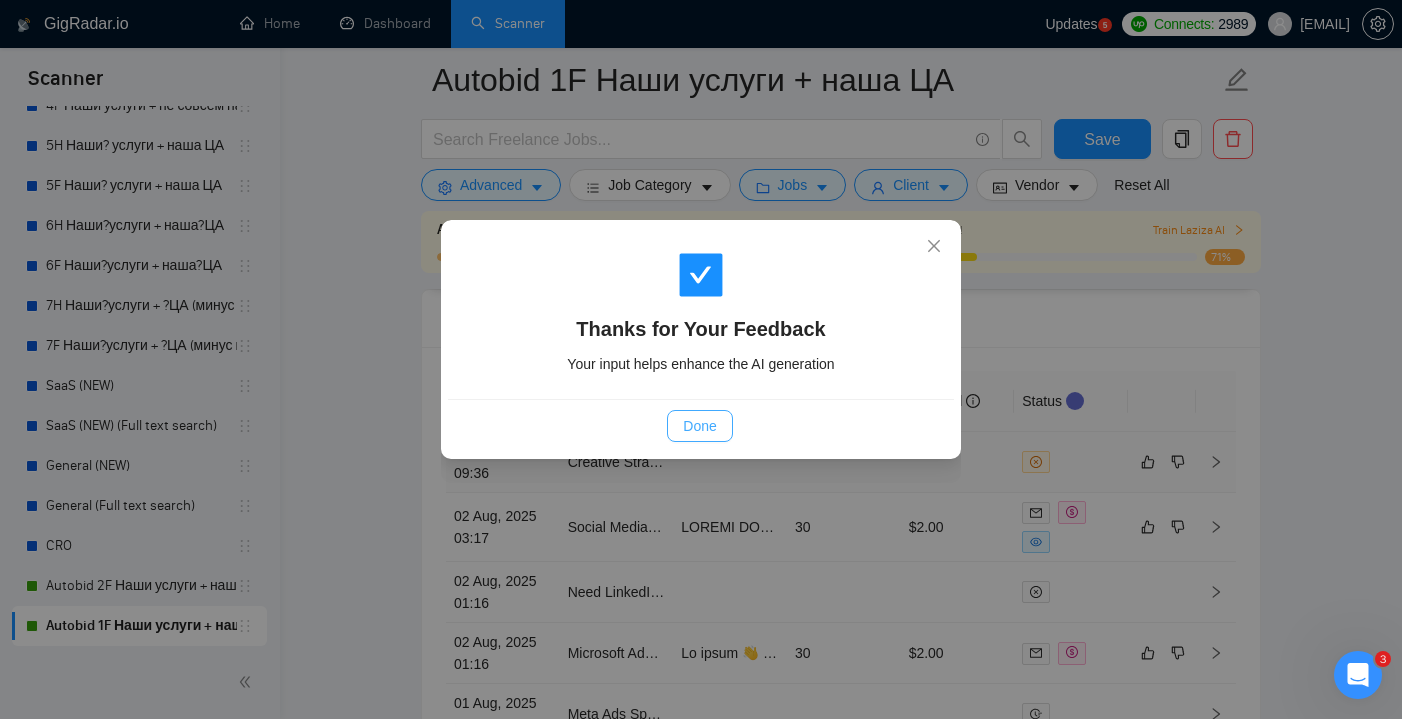 click on "Done" at bounding box center [699, 426] 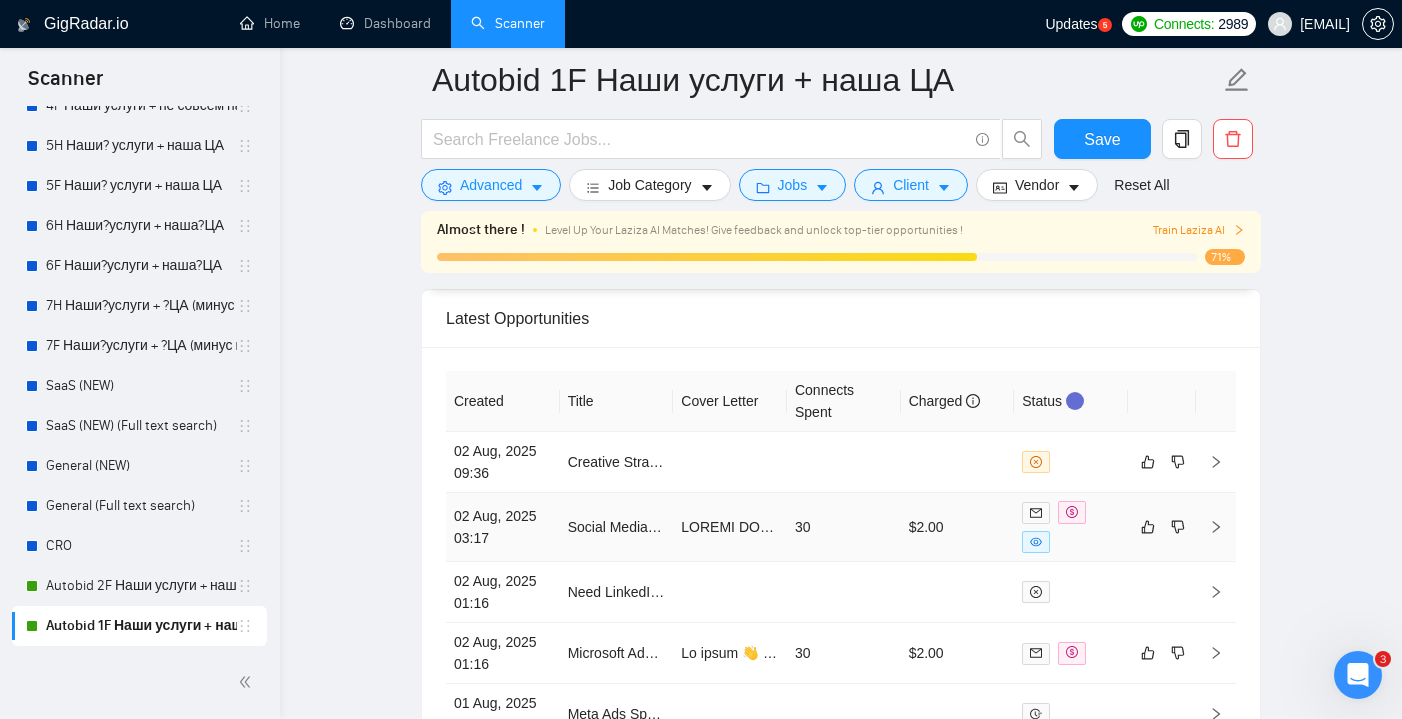 click on "$2.00" at bounding box center [958, 527] 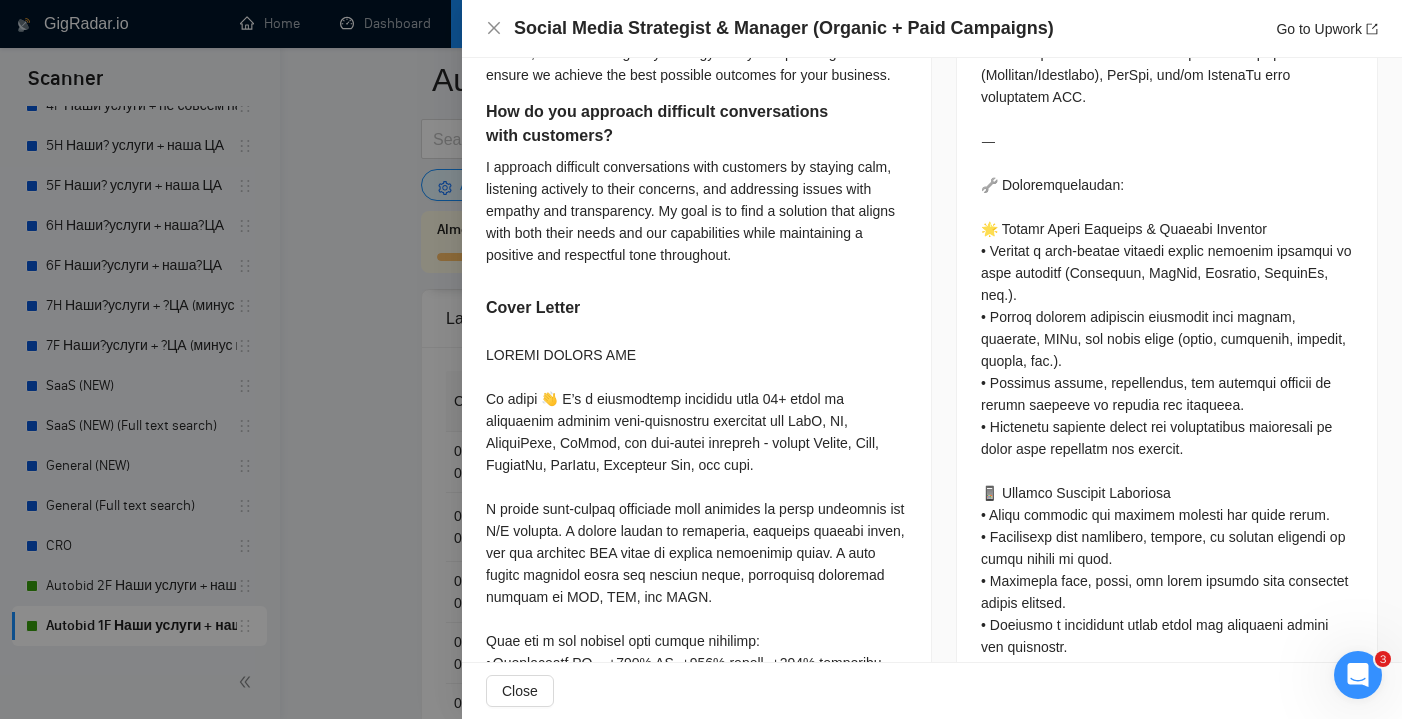 scroll, scrollTop: 1630, scrollLeft: 0, axis: vertical 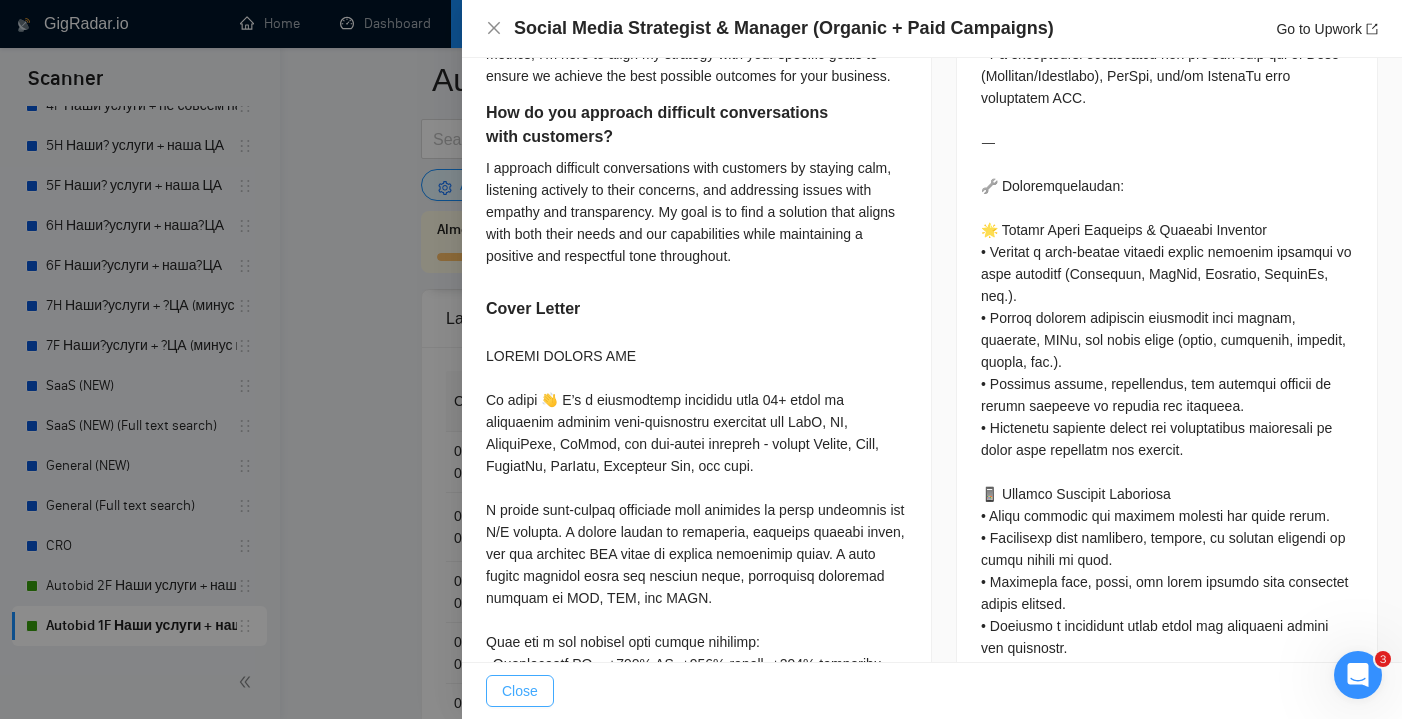 click on "Close" at bounding box center [520, 691] 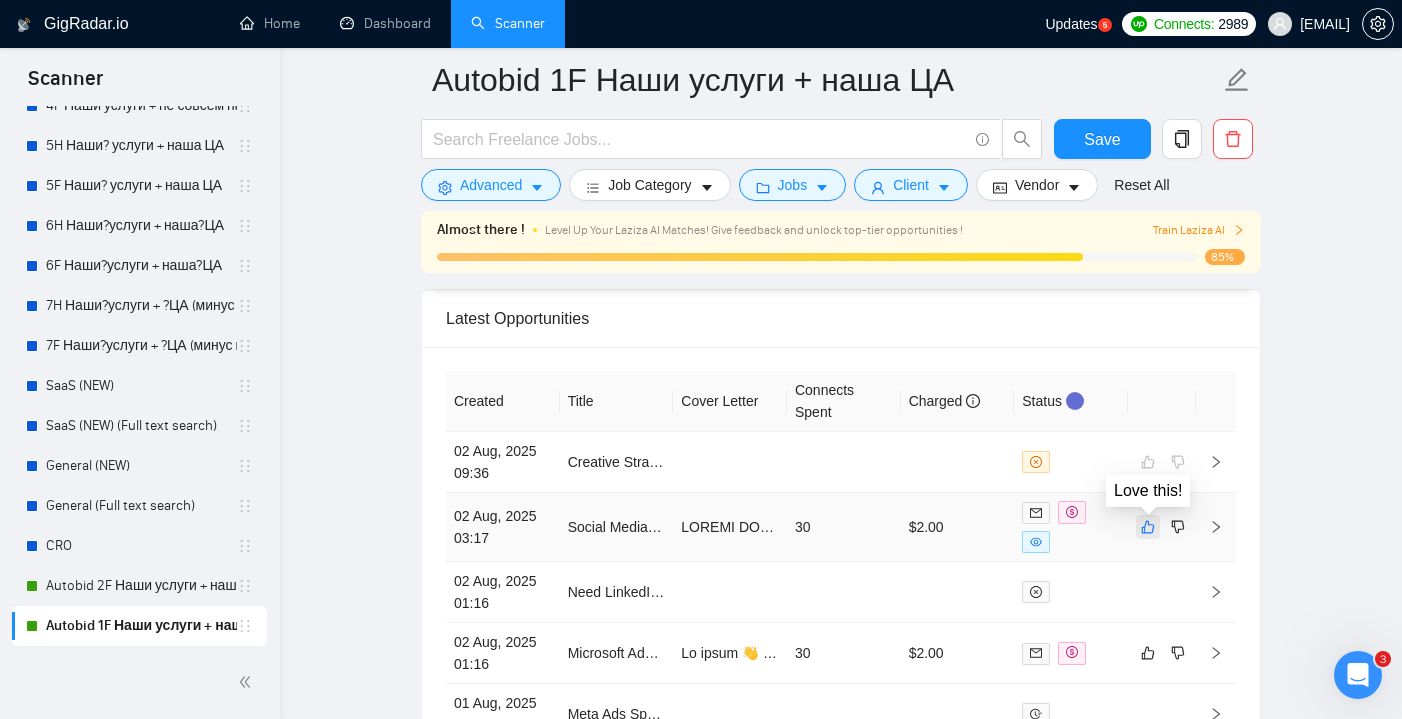 click 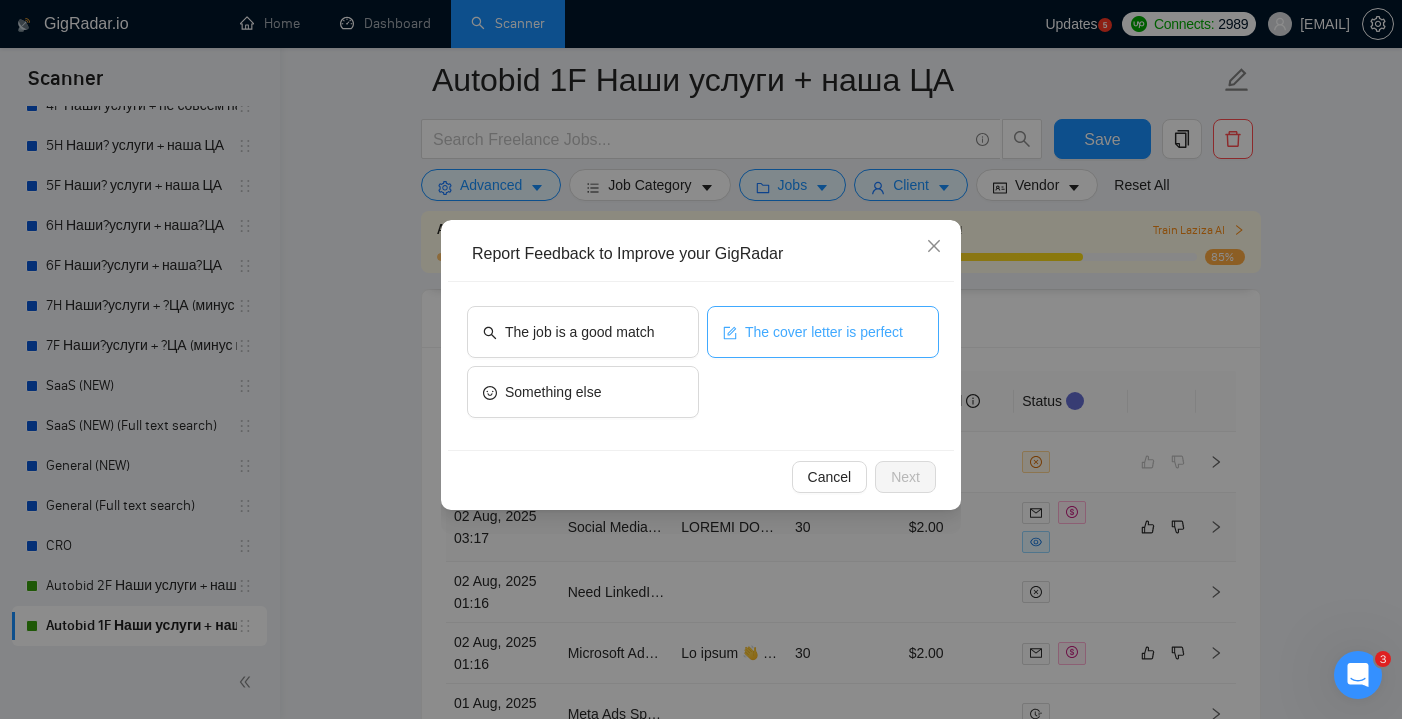 click on "The cover letter is perfect" at bounding box center (823, 332) 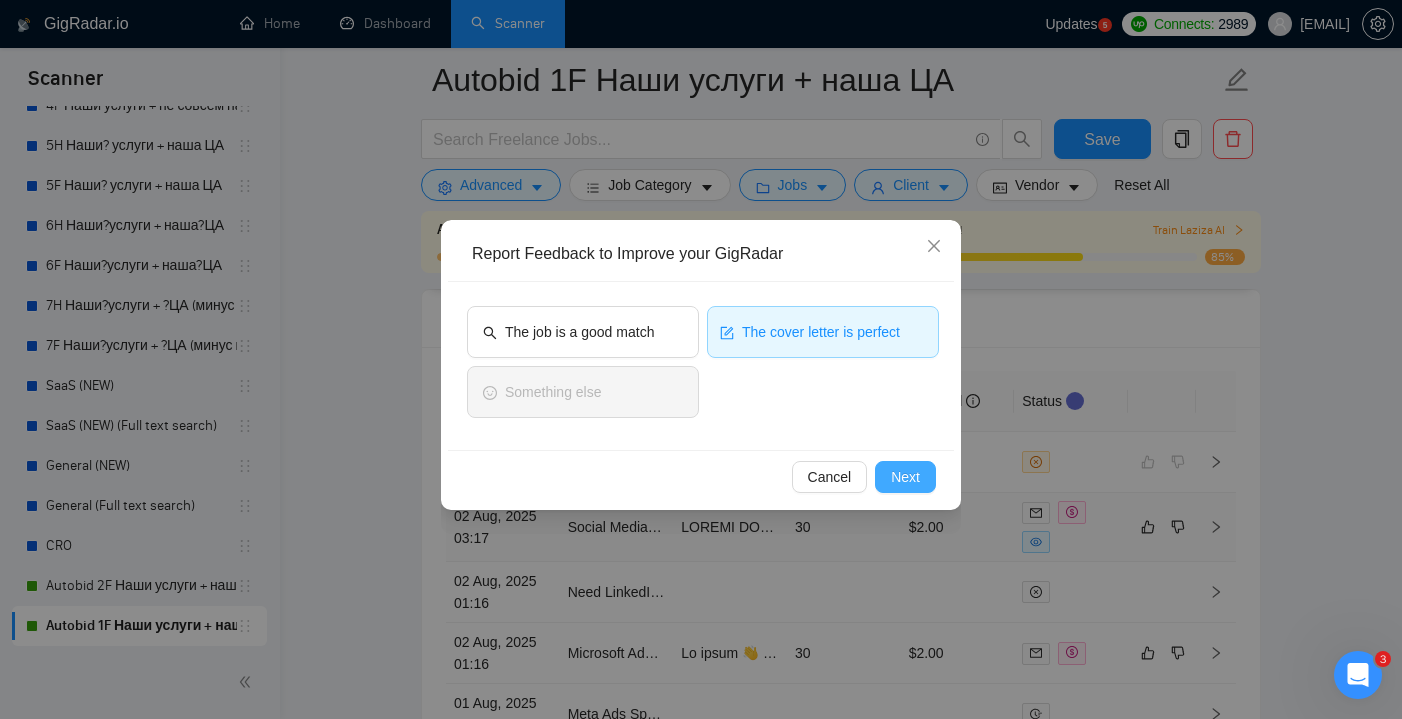 click on "Next" at bounding box center (905, 477) 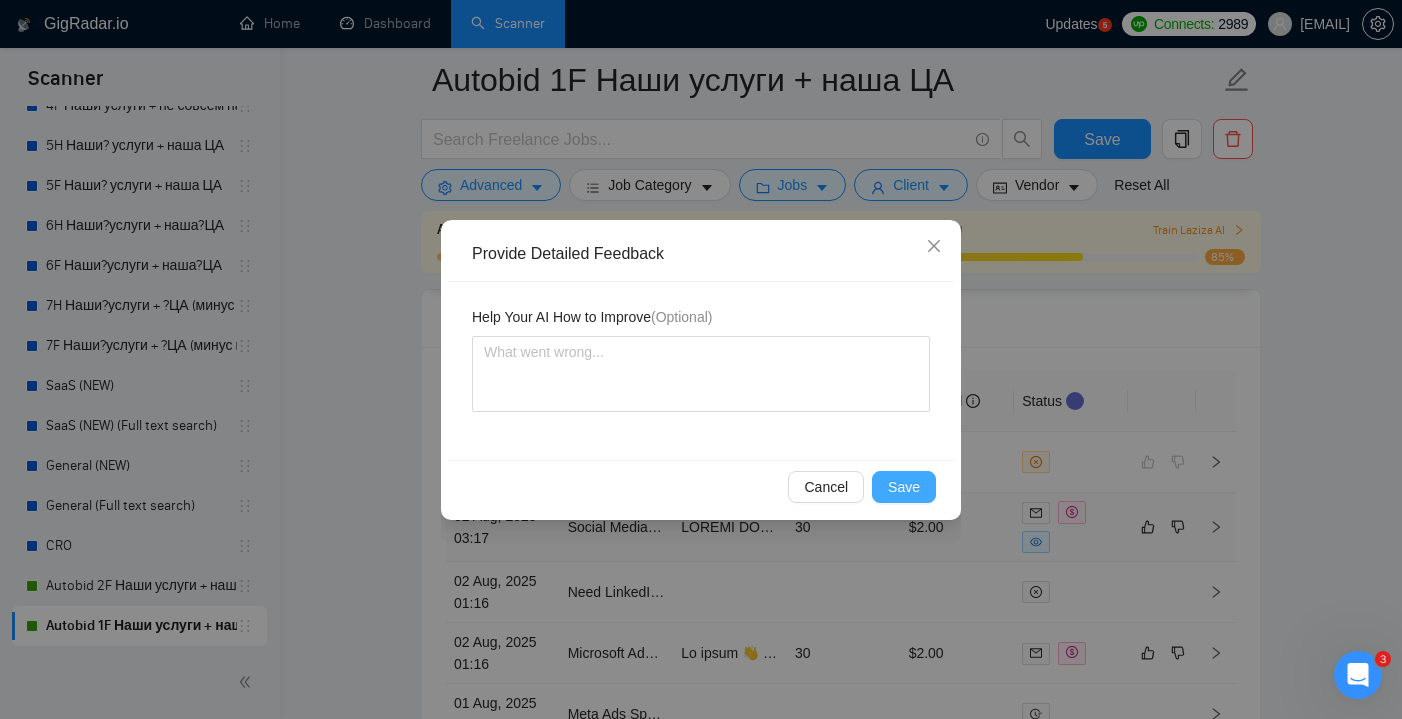 click on "Save" at bounding box center (904, 487) 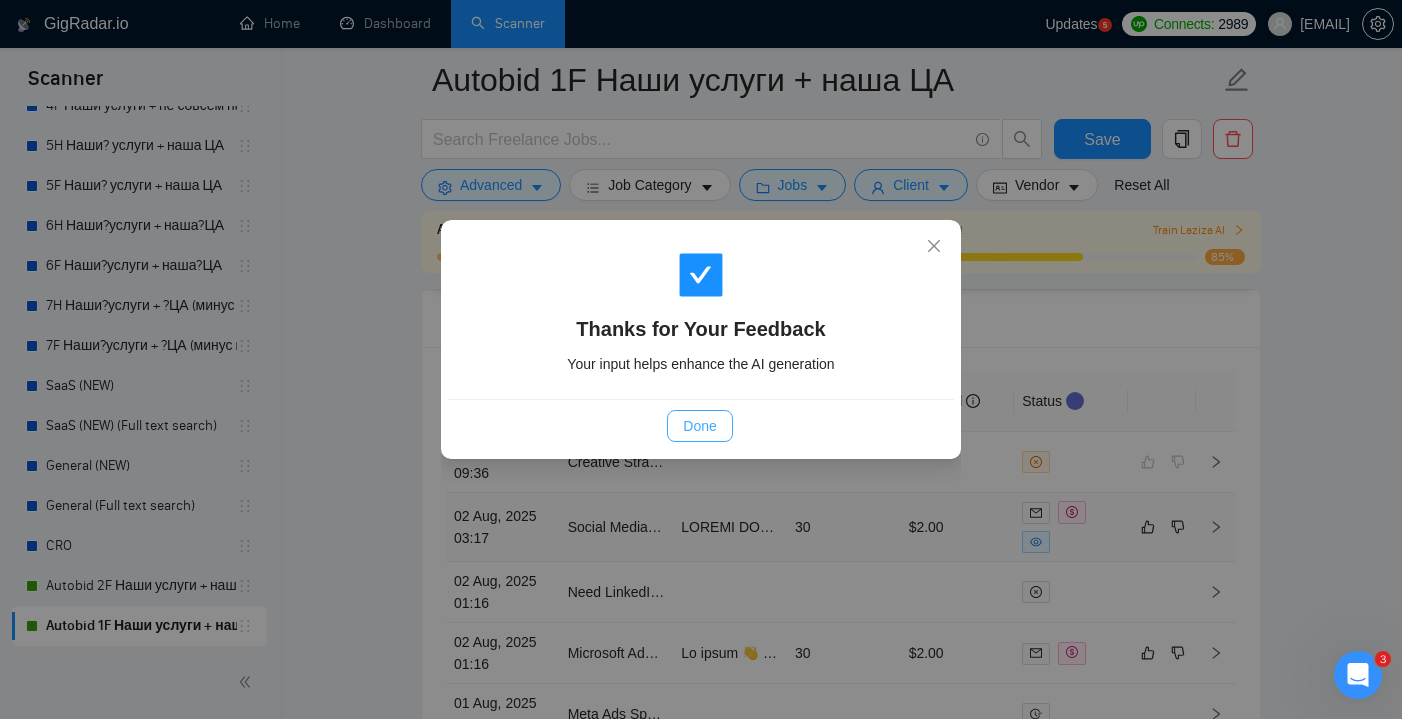 click on "Done" at bounding box center (699, 426) 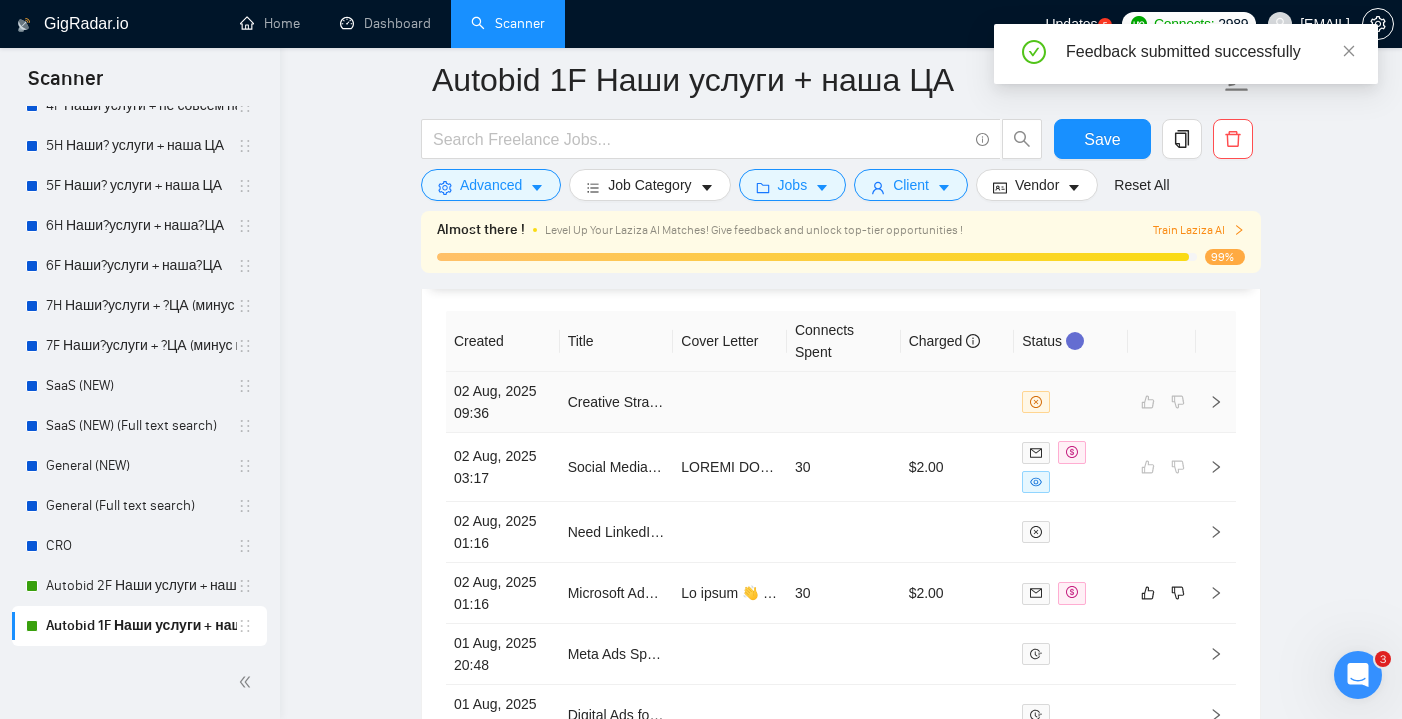 scroll, scrollTop: 5299, scrollLeft: 0, axis: vertical 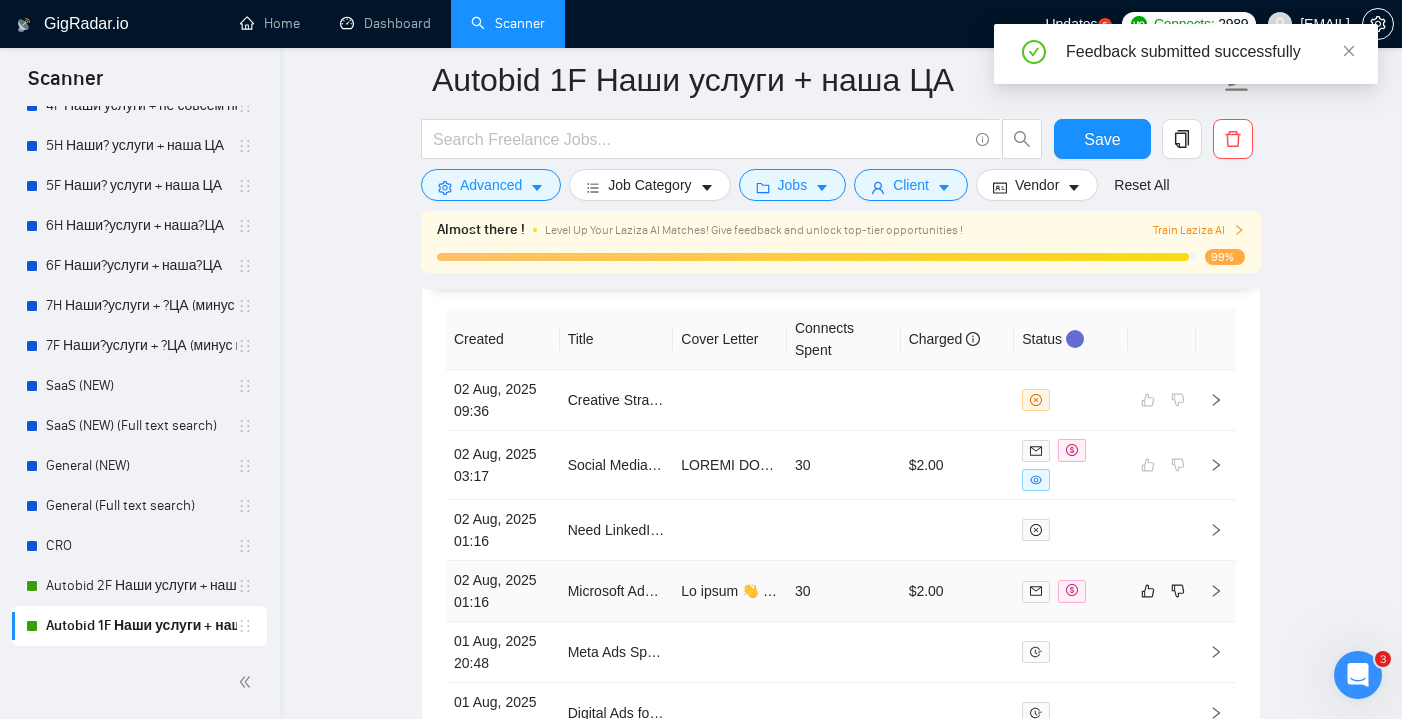 click on "30" at bounding box center [844, 591] 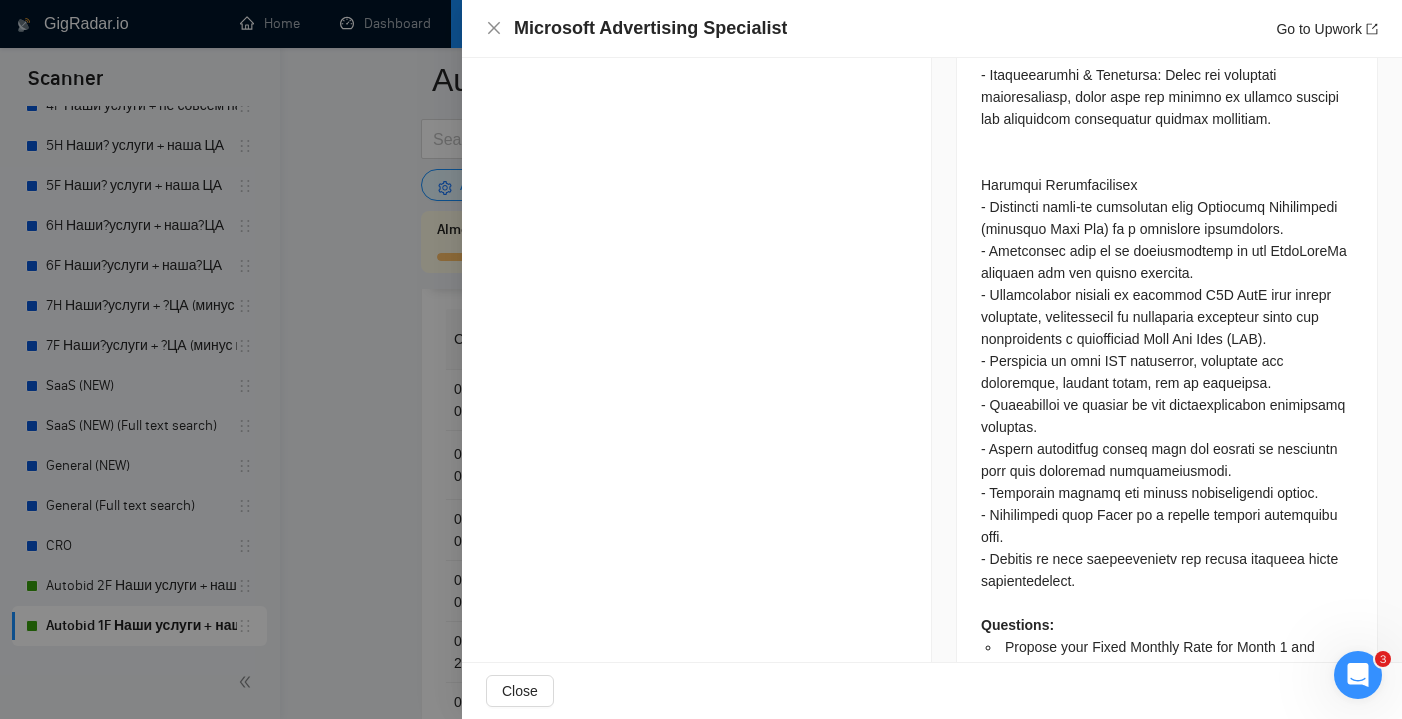 scroll, scrollTop: 2142, scrollLeft: 0, axis: vertical 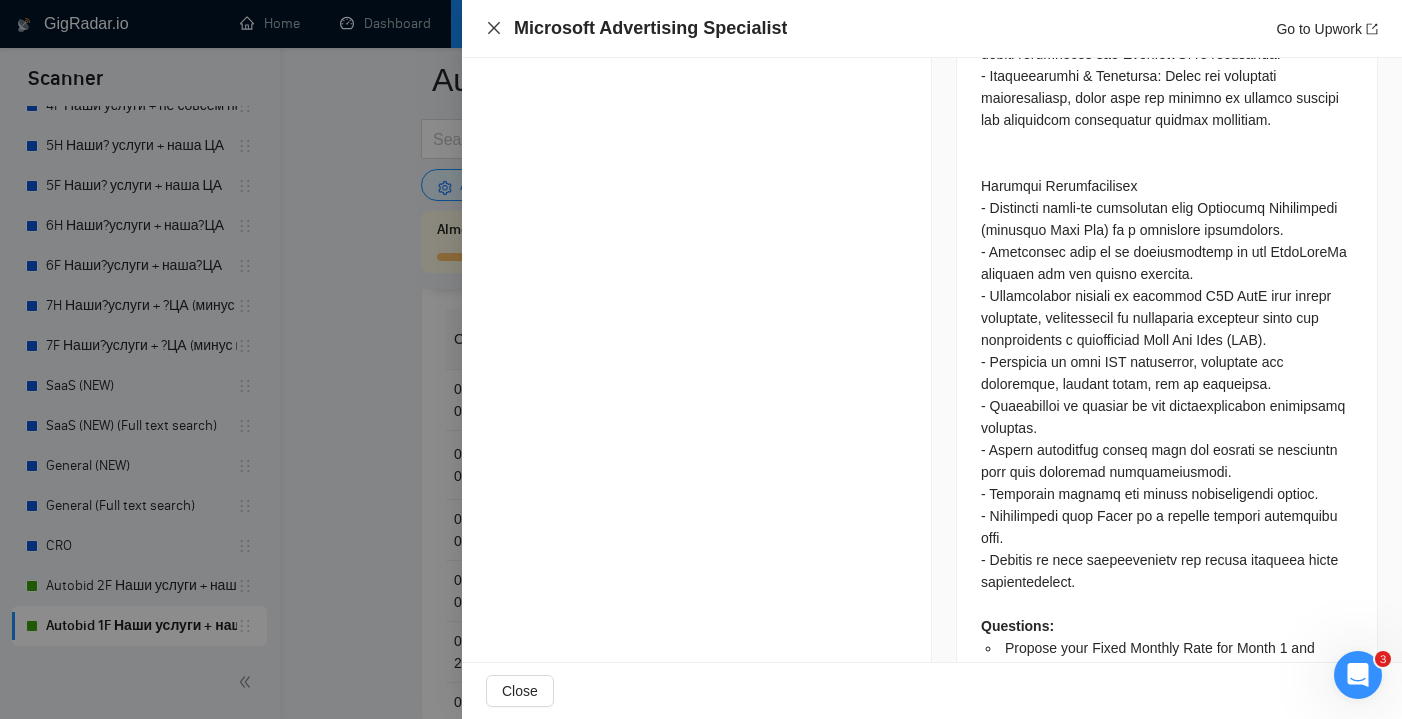 click 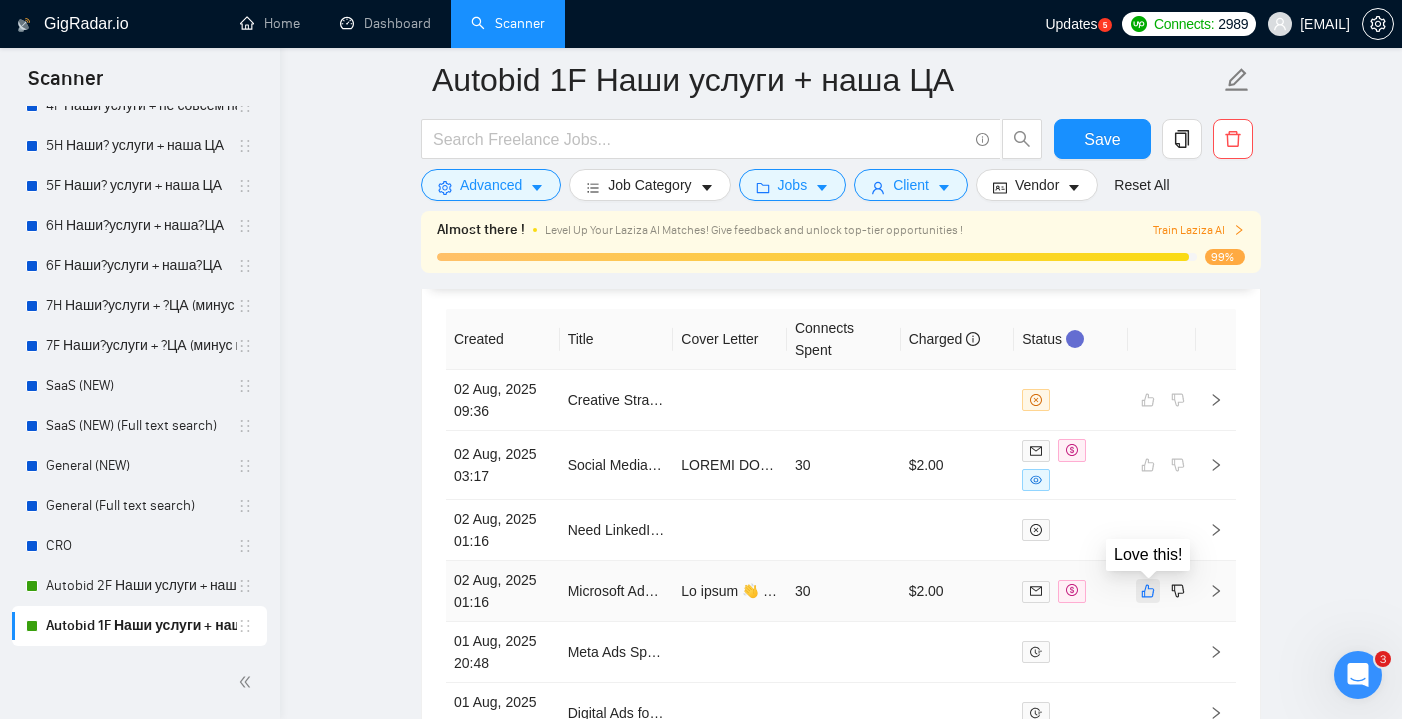 click 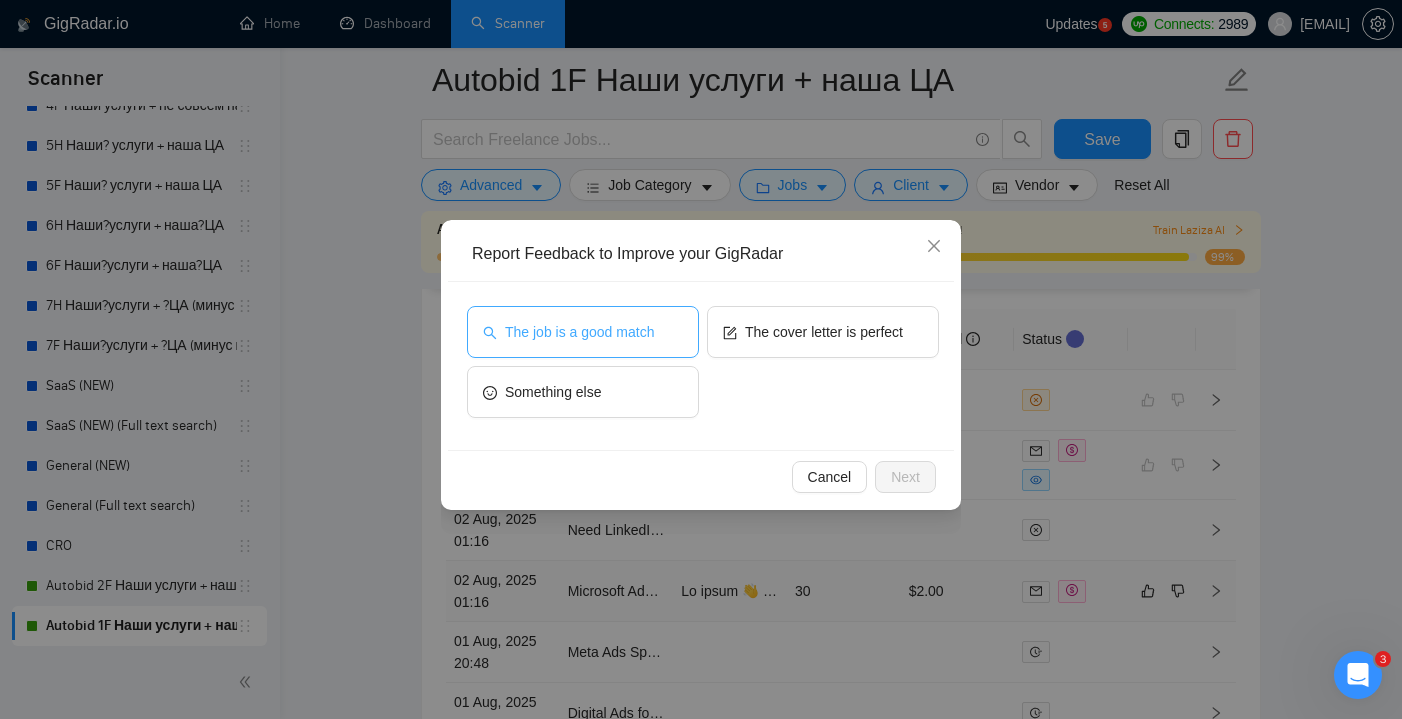 click on "The job is a good match" at bounding box center (579, 332) 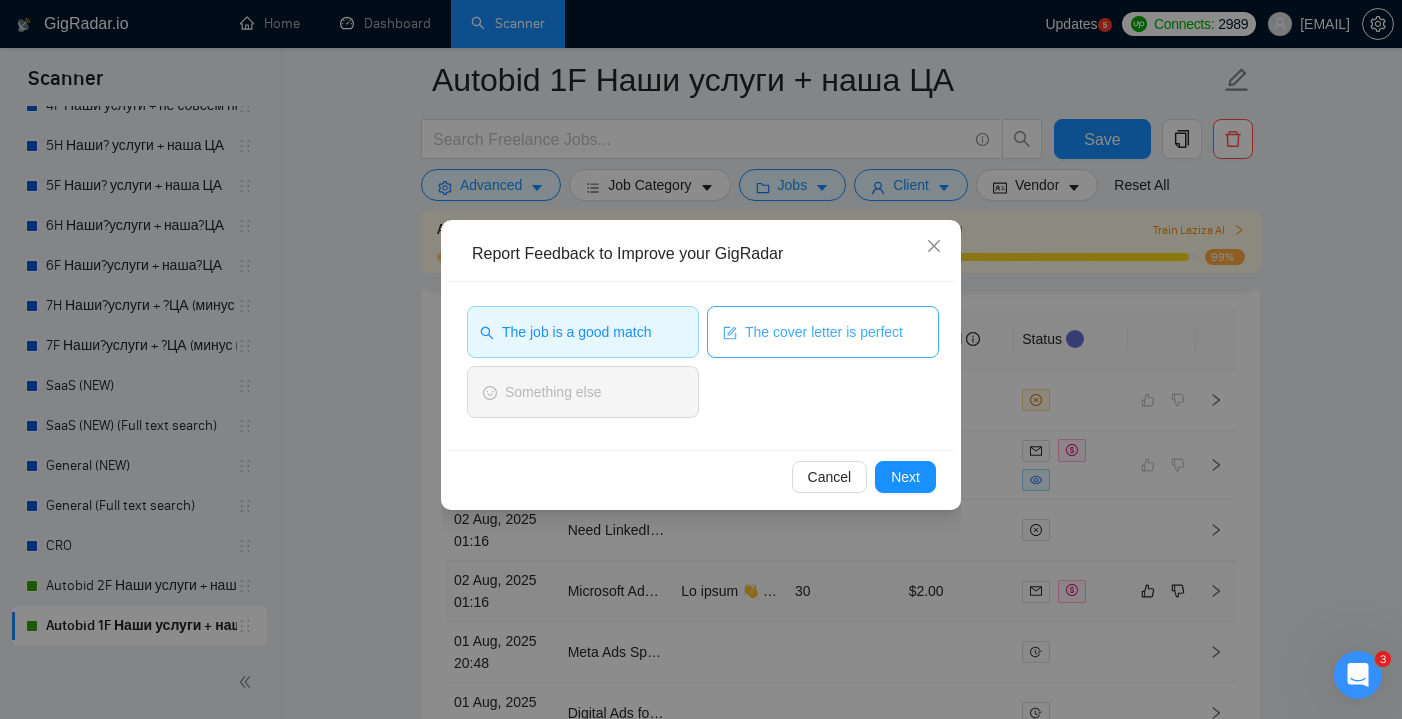 click on "The cover letter is perfect" at bounding box center (824, 332) 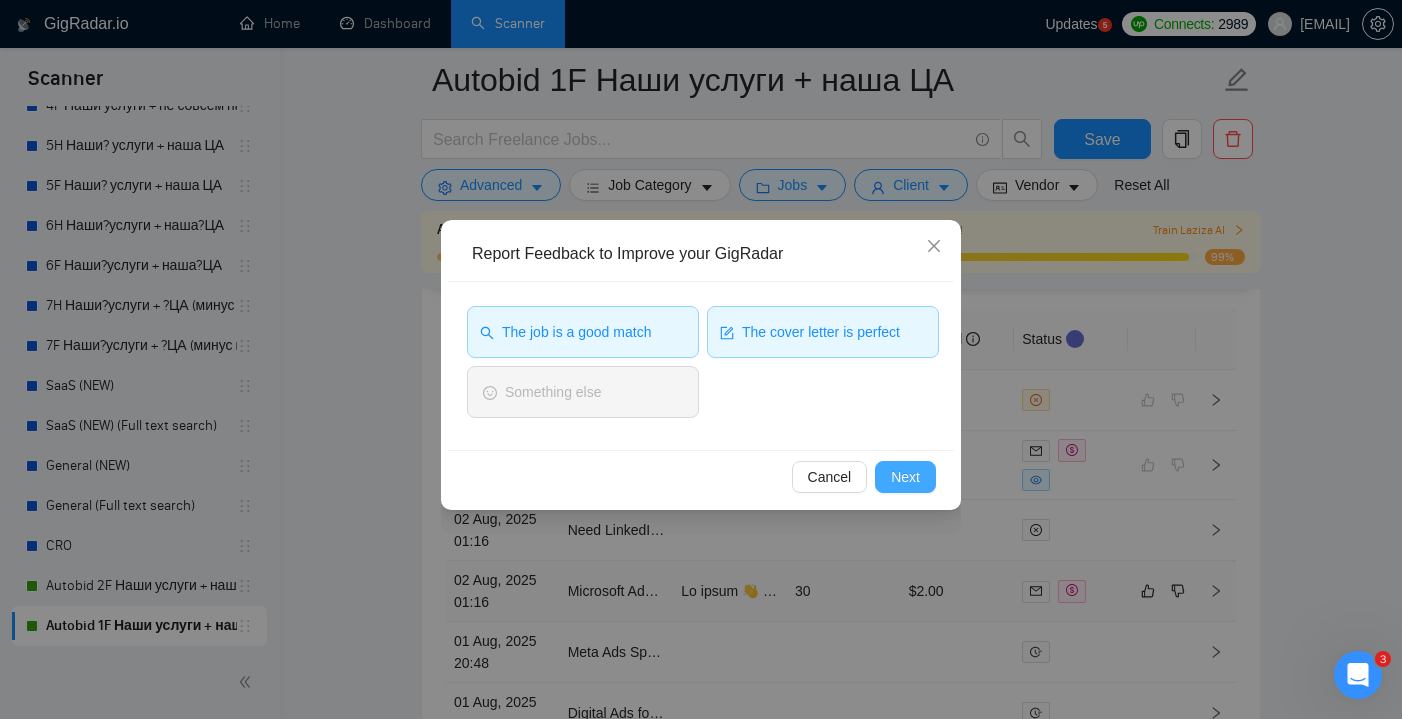 click on "Next" at bounding box center [905, 477] 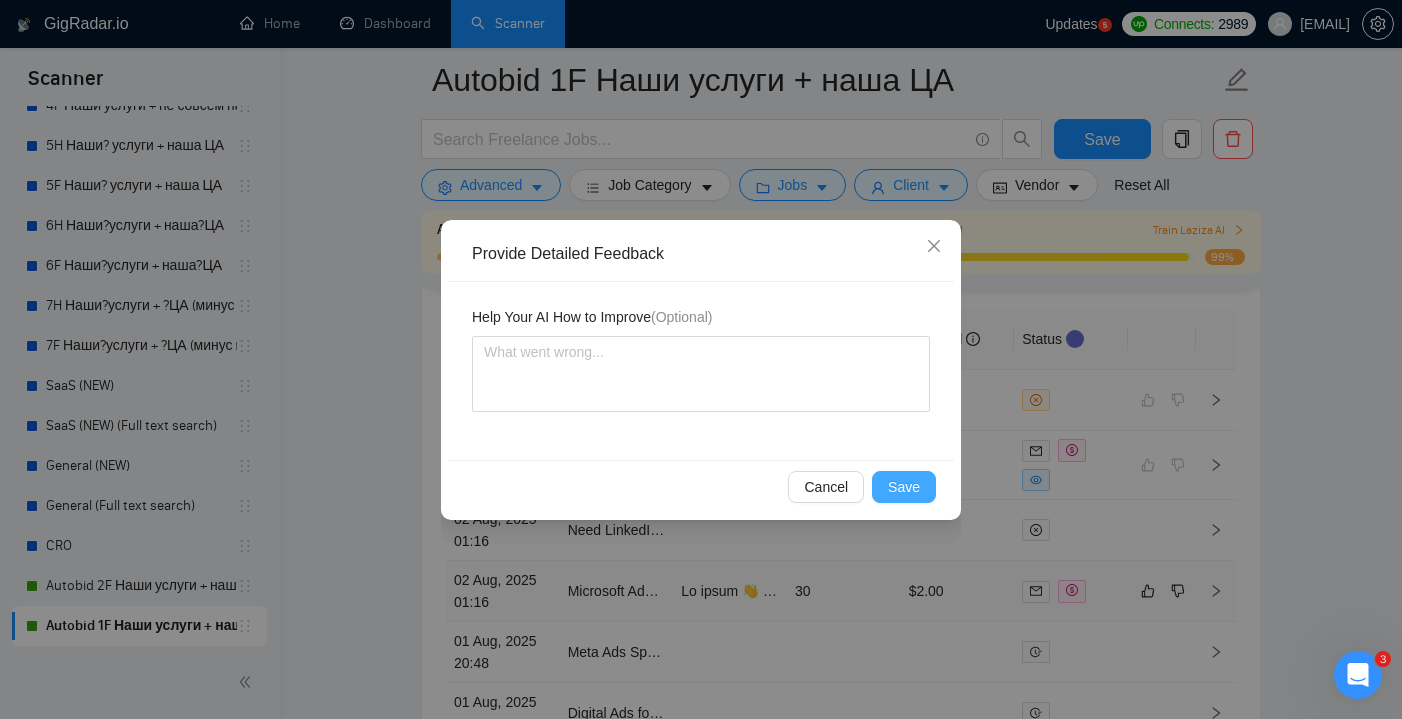 click on "Save" at bounding box center [904, 487] 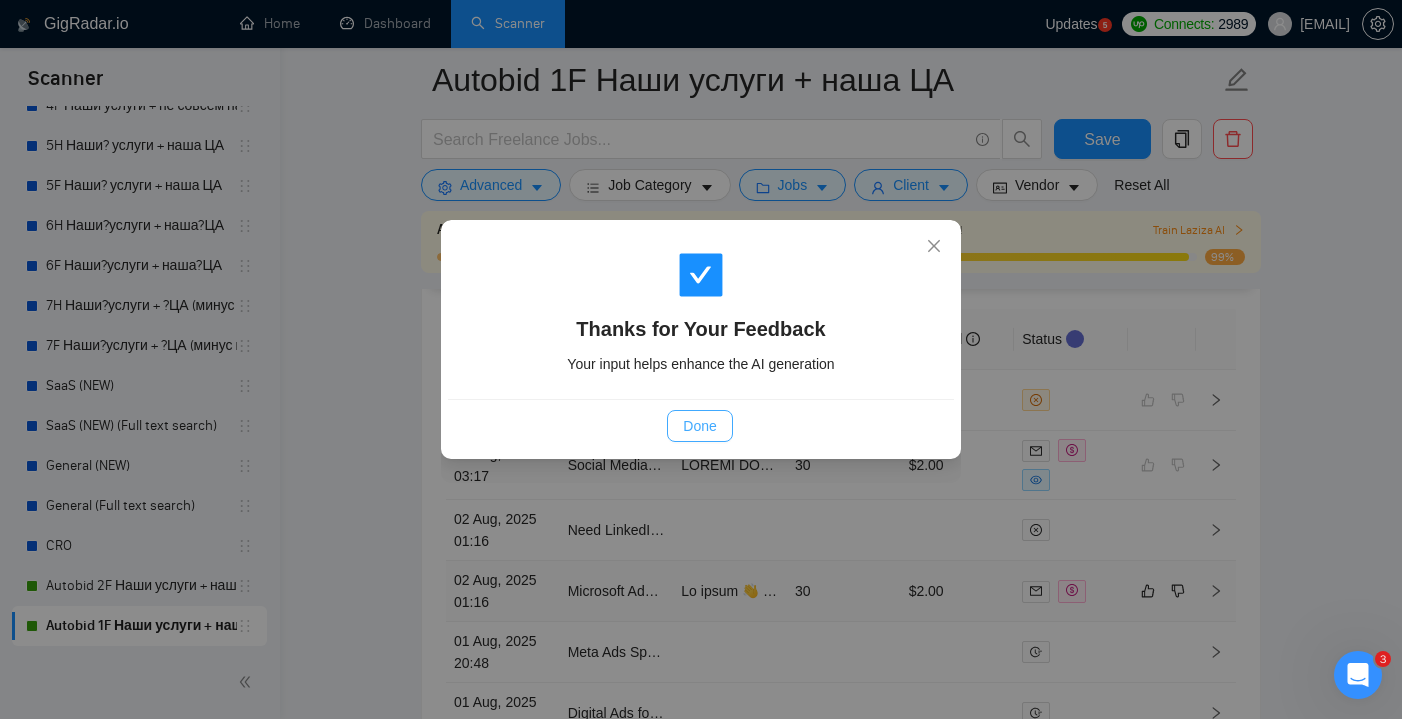 click on "Done" at bounding box center (699, 426) 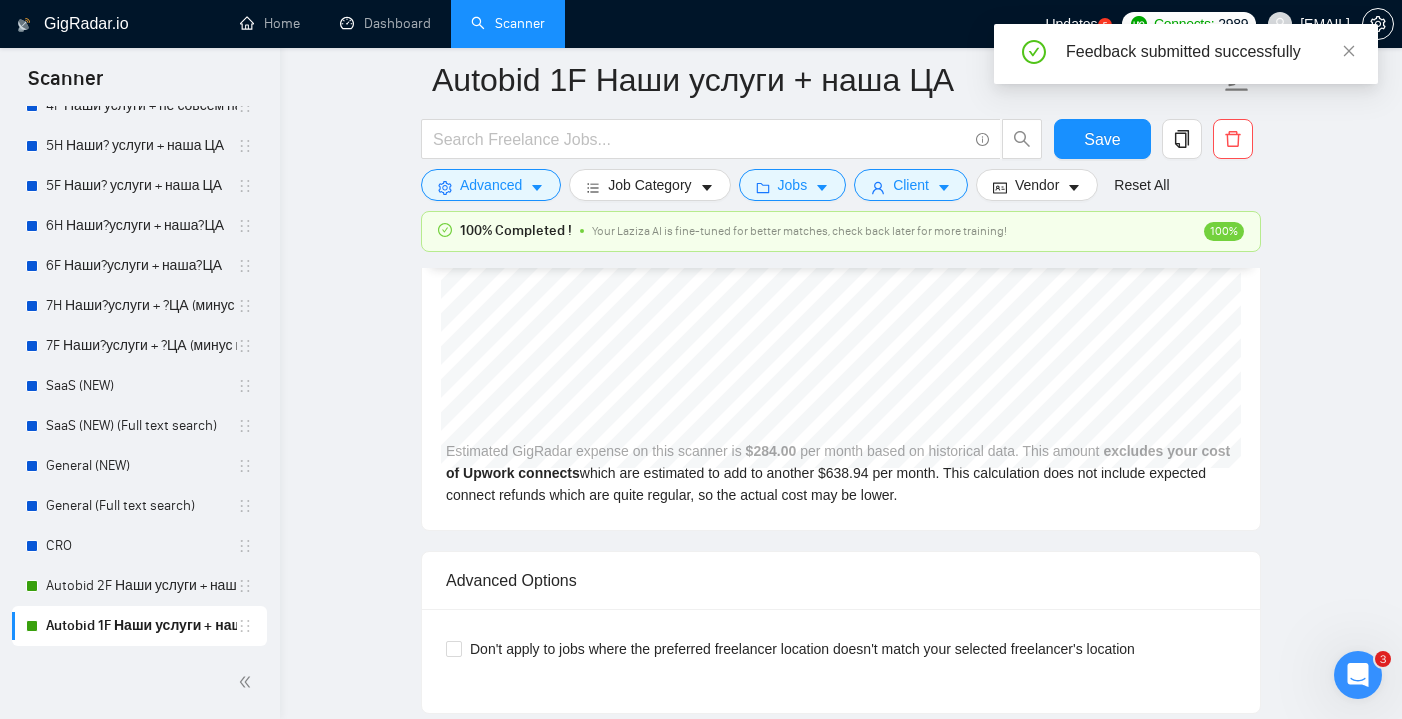 scroll, scrollTop: 4578, scrollLeft: 0, axis: vertical 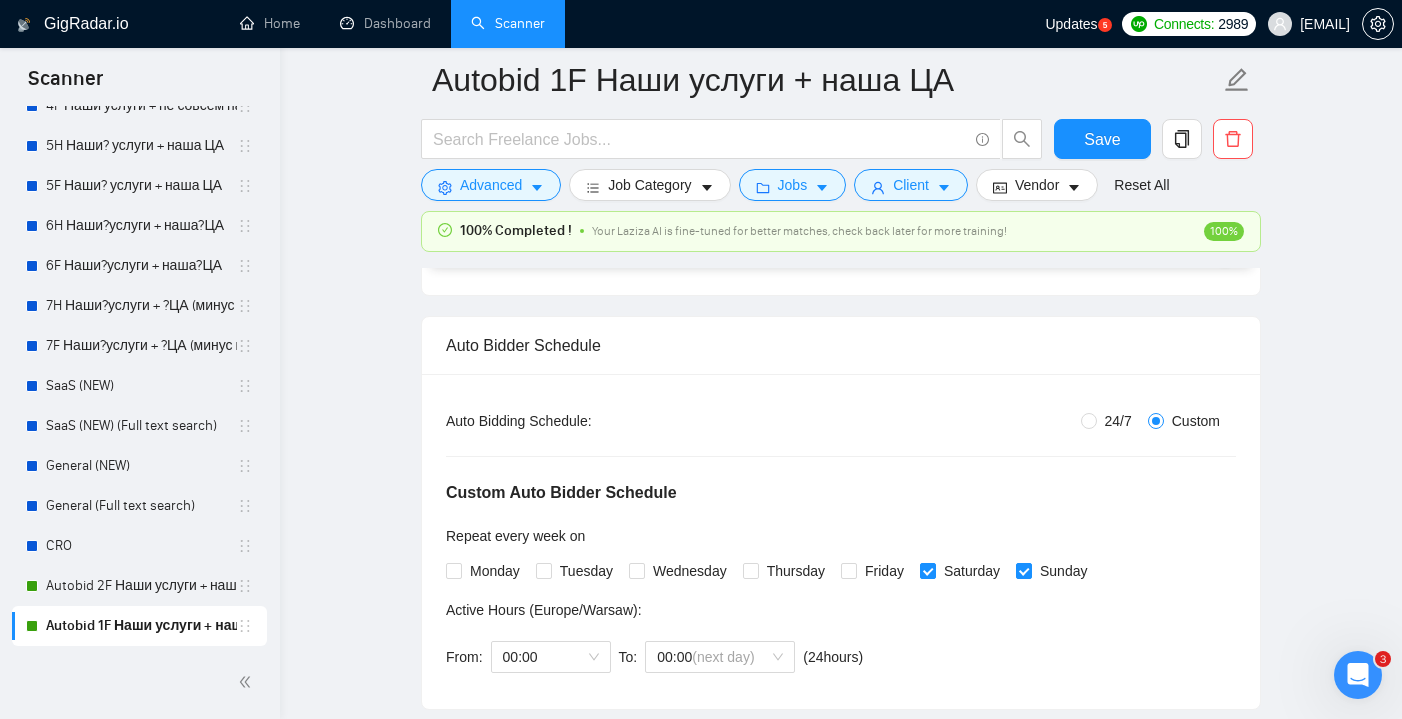 click 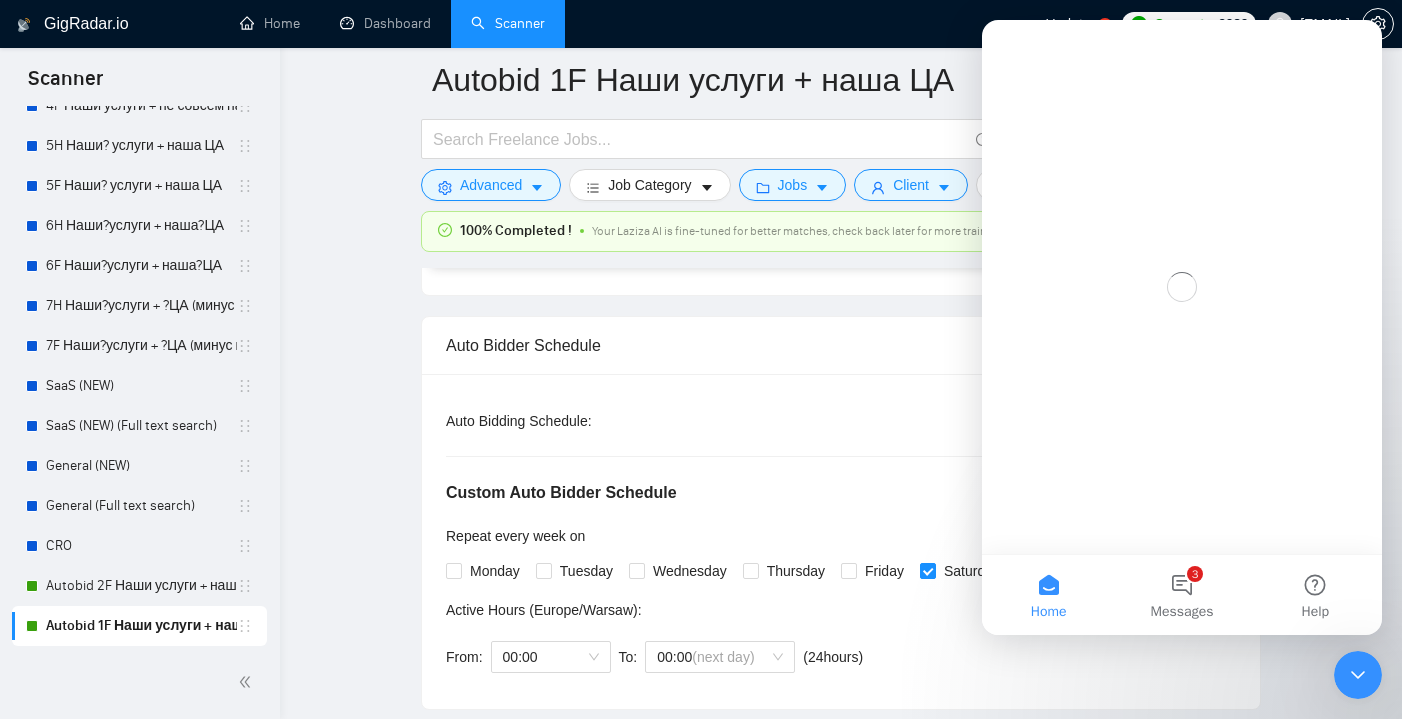 scroll, scrollTop: 0, scrollLeft: 0, axis: both 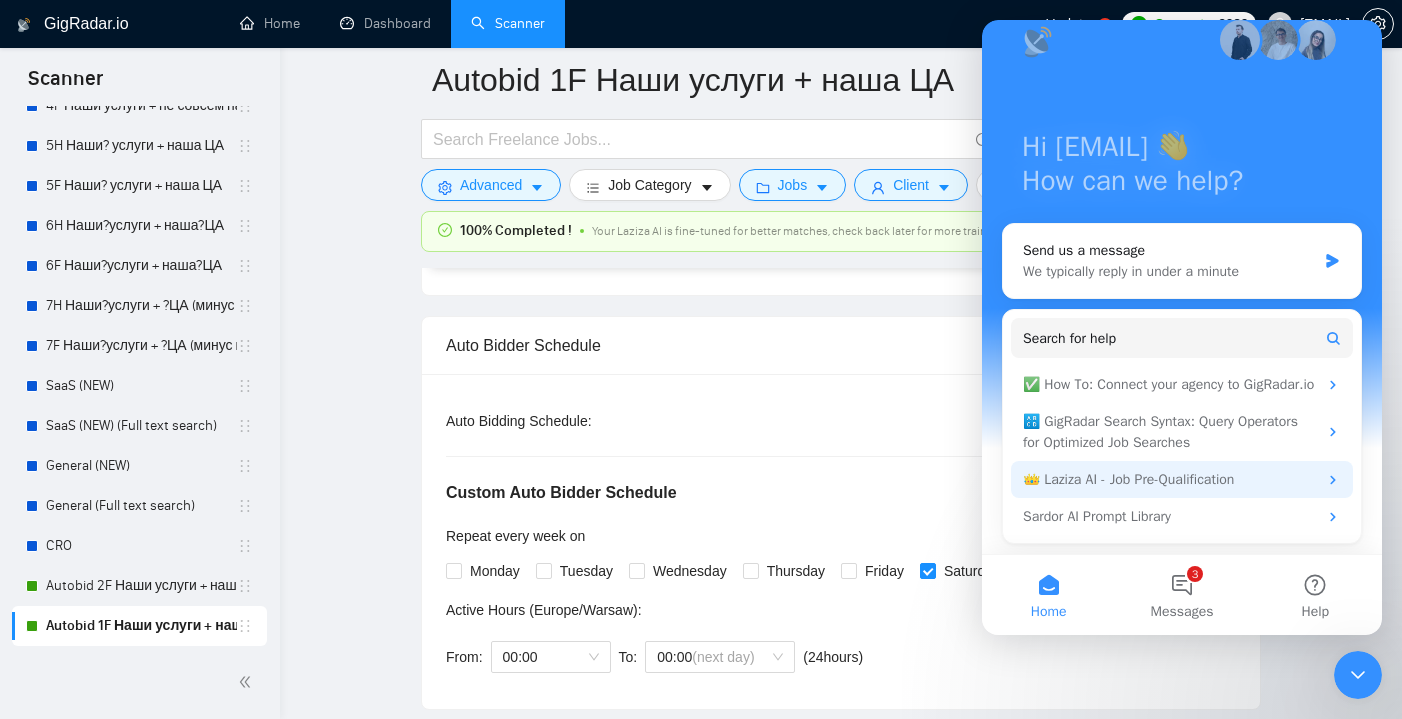 click on "👑 Laziza AI - Job Pre-Qualification" at bounding box center [1182, 479] 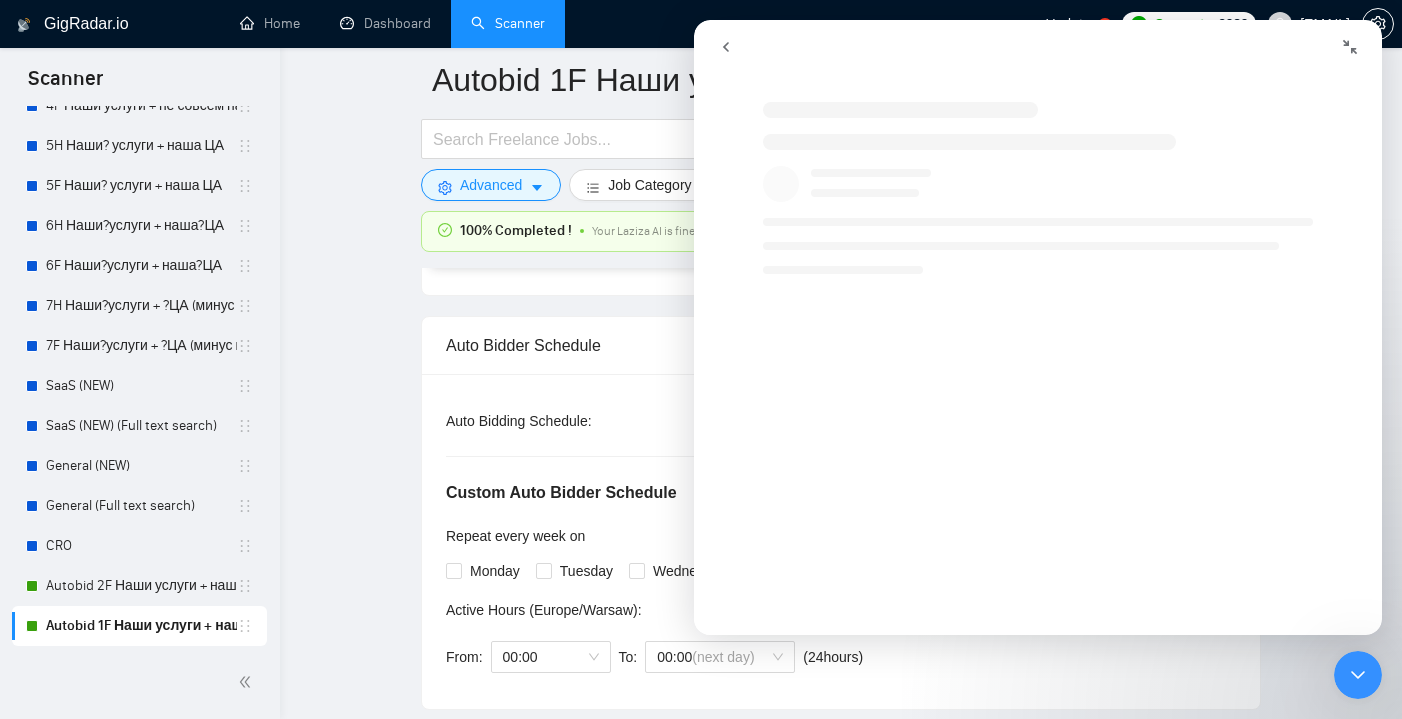 scroll, scrollTop: 0, scrollLeft: 0, axis: both 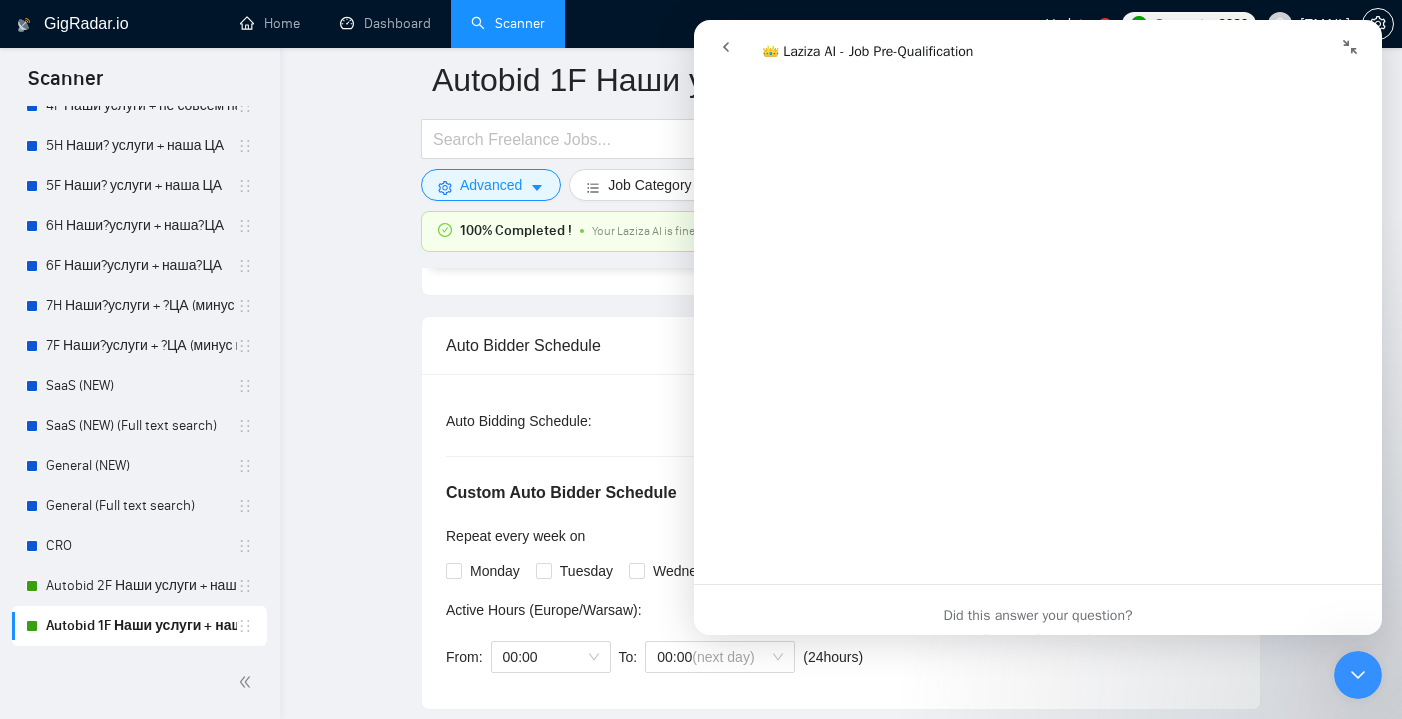 click on "Did this answer your question?" at bounding box center [1038, 620] 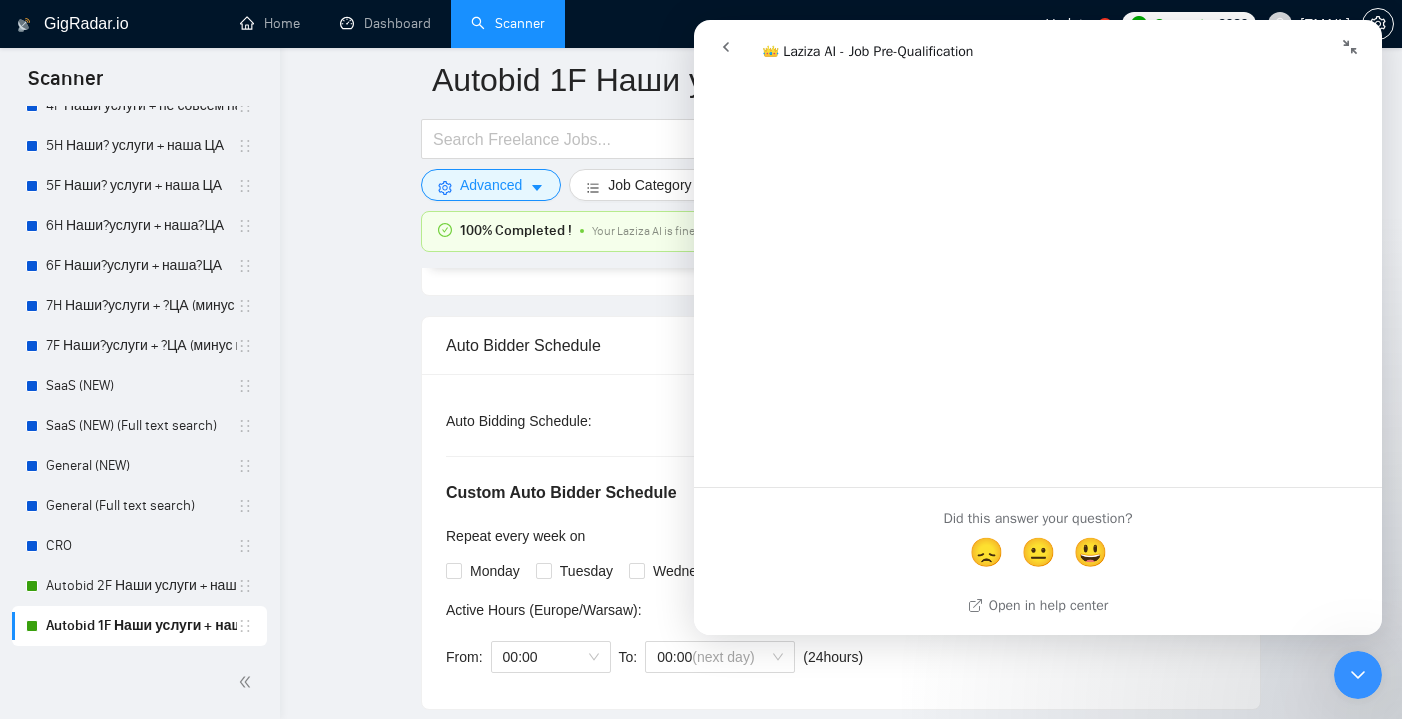 scroll, scrollTop: 4067, scrollLeft: 0, axis: vertical 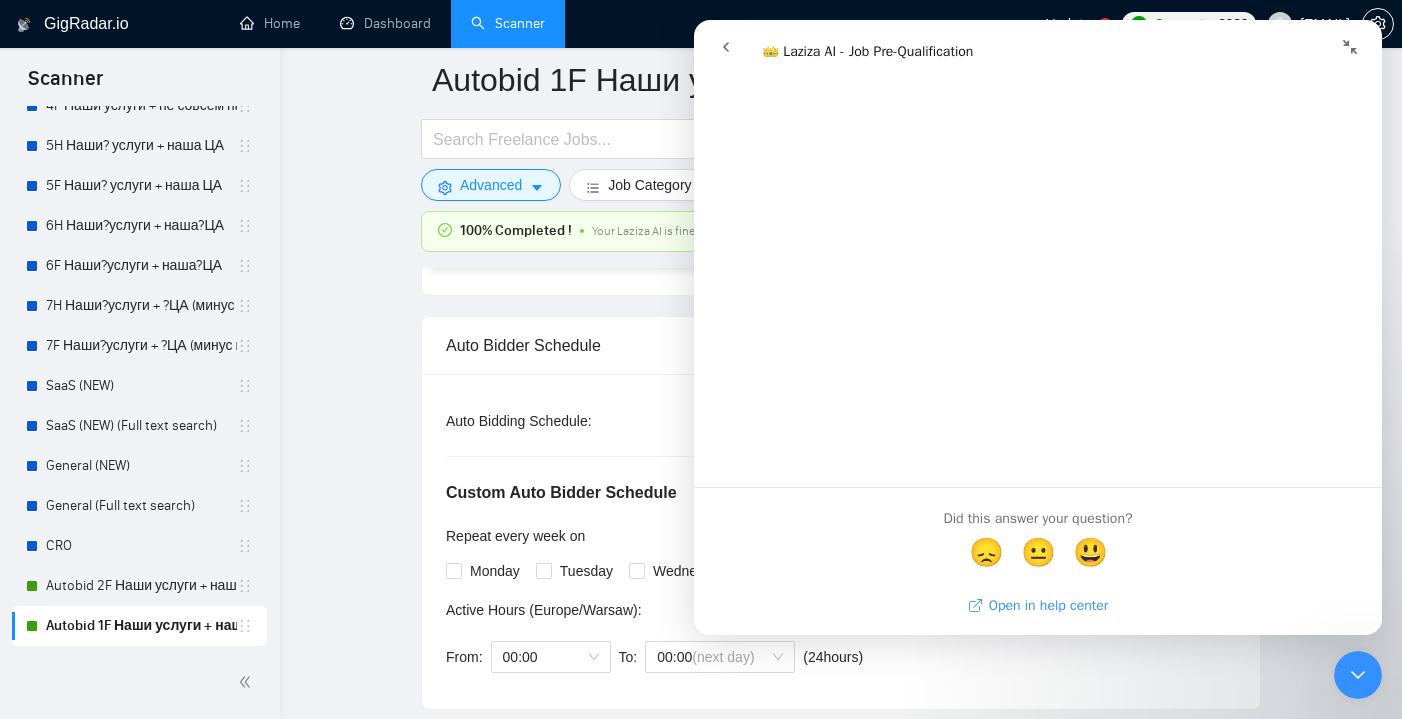 click on "Open in help center" at bounding box center [1038, 605] 